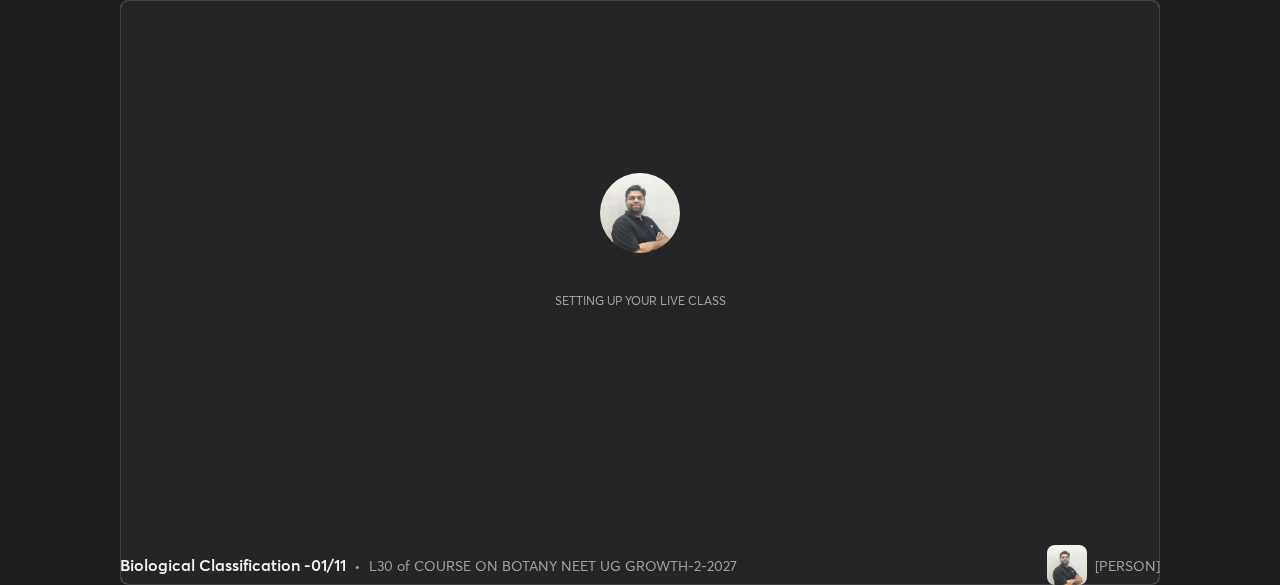 scroll, scrollTop: 0, scrollLeft: 0, axis: both 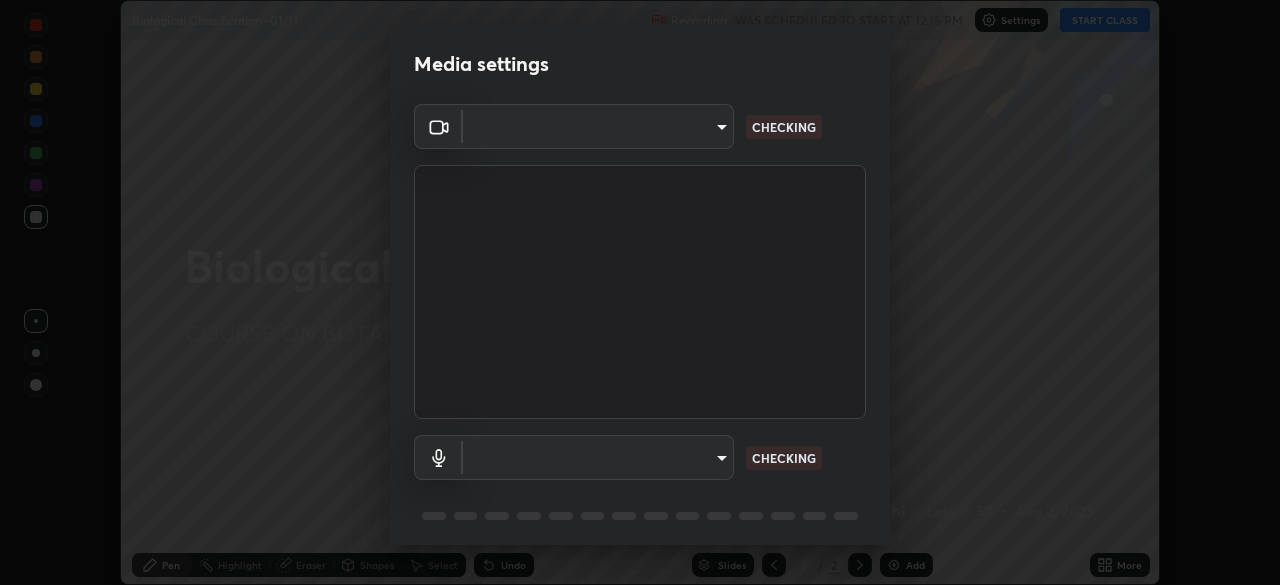 type on "23f9ab4963ea7bf9f5a0f139eca0a7722ce6801474d7e6497cd6fb859b15e8b8" 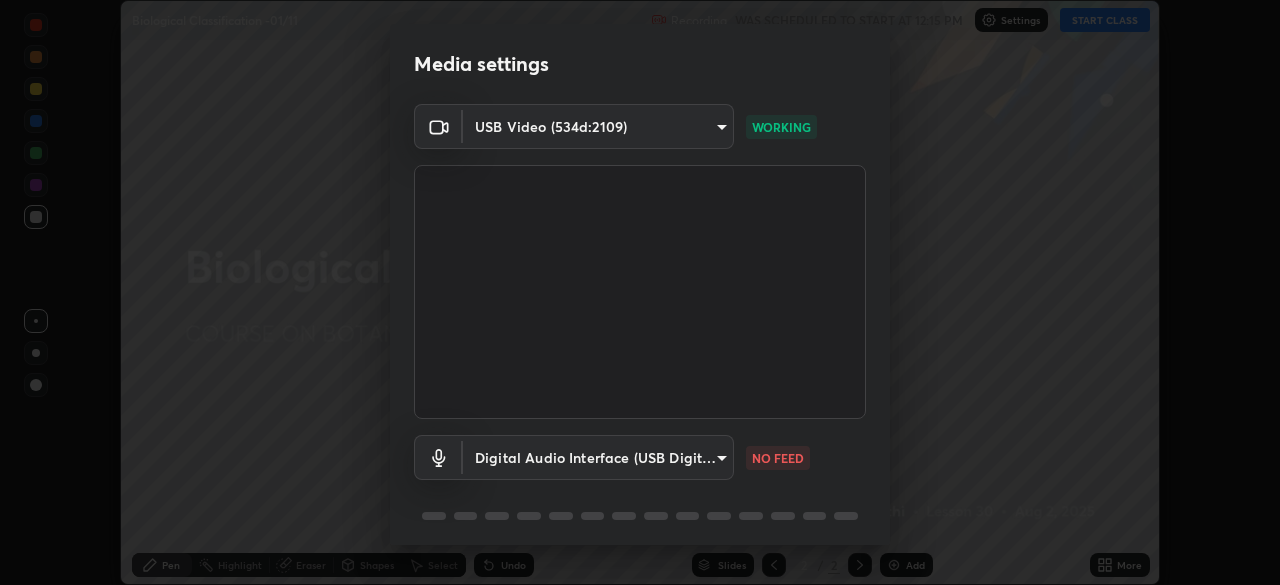 scroll, scrollTop: 71, scrollLeft: 0, axis: vertical 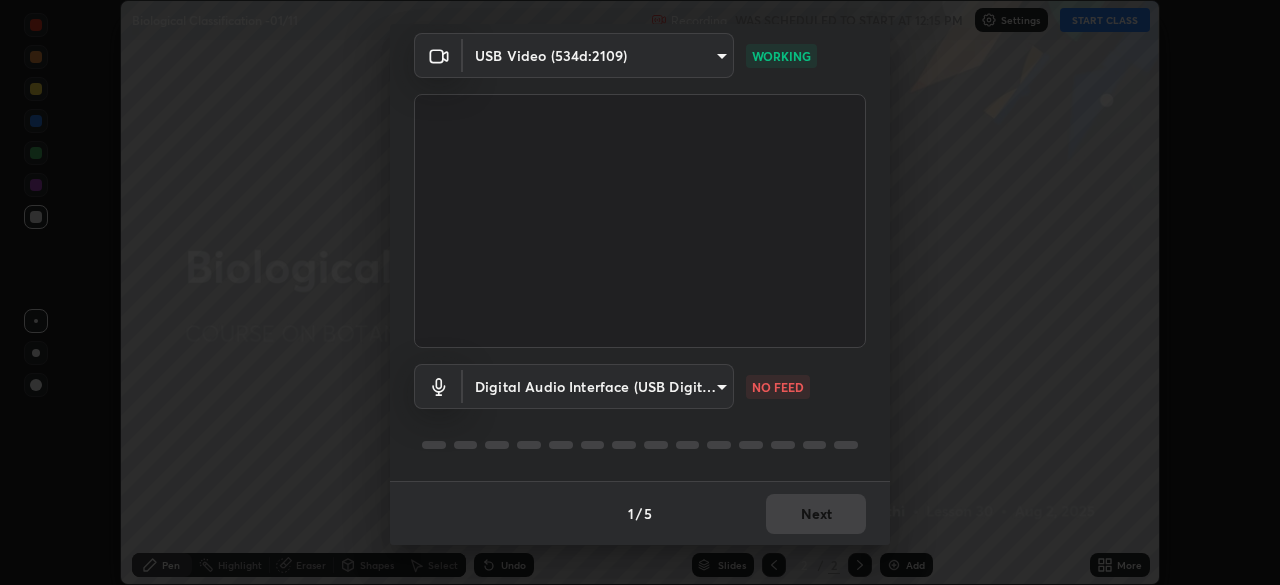 click on "Erase all Biological Classification -01/11 Recording WAS SCHEDULED TO START AT 12:15 PM Settings START CLASS Setting up your live class Biological Classification -01/11 • L30 of COURSE ON BOTANY NEET UG GROWTH-2-2027 Pen Highlight Eraser Shapes Select Undo Slides 2 / 2 Add More No doubts shared Encourage your learners to ask a doubt for better clarity Report an issue Reason for reporting Buffering Chat not working Audio - Video sync issue Educator video quality low Attach an image Report Media settings USB Video (534d:2109) WORKING Digital Audio Interface (USB Digital Audio) NO FEED 1 / 5 Next" at bounding box center [640, 292] 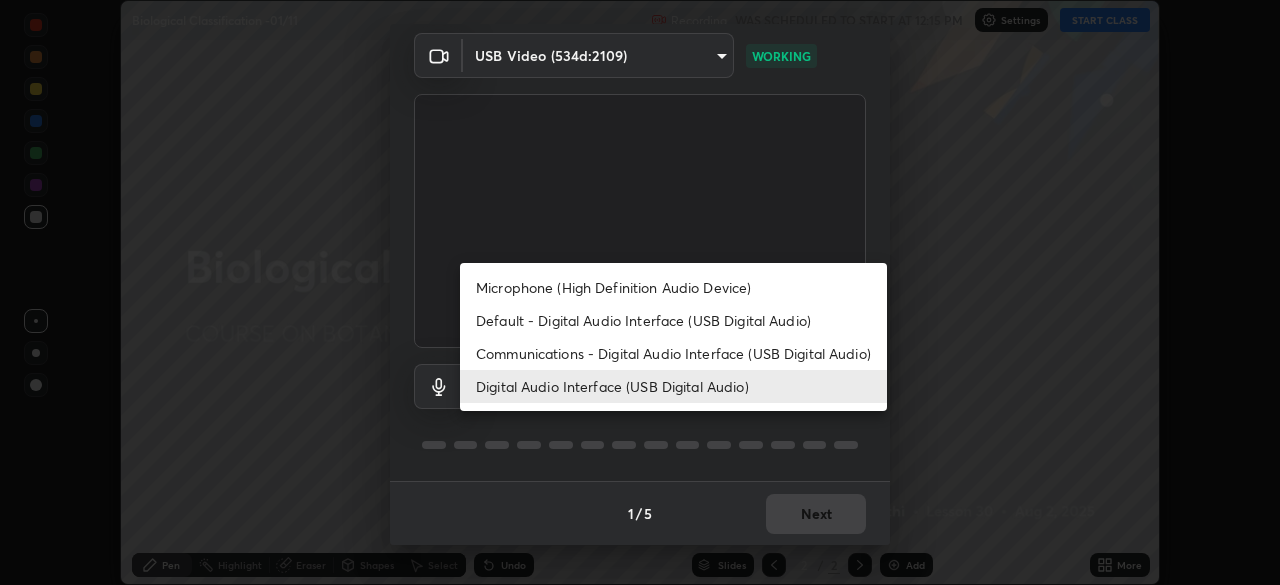 click on "Default - Digital Audio Interface (USB Digital Audio)" at bounding box center [673, 320] 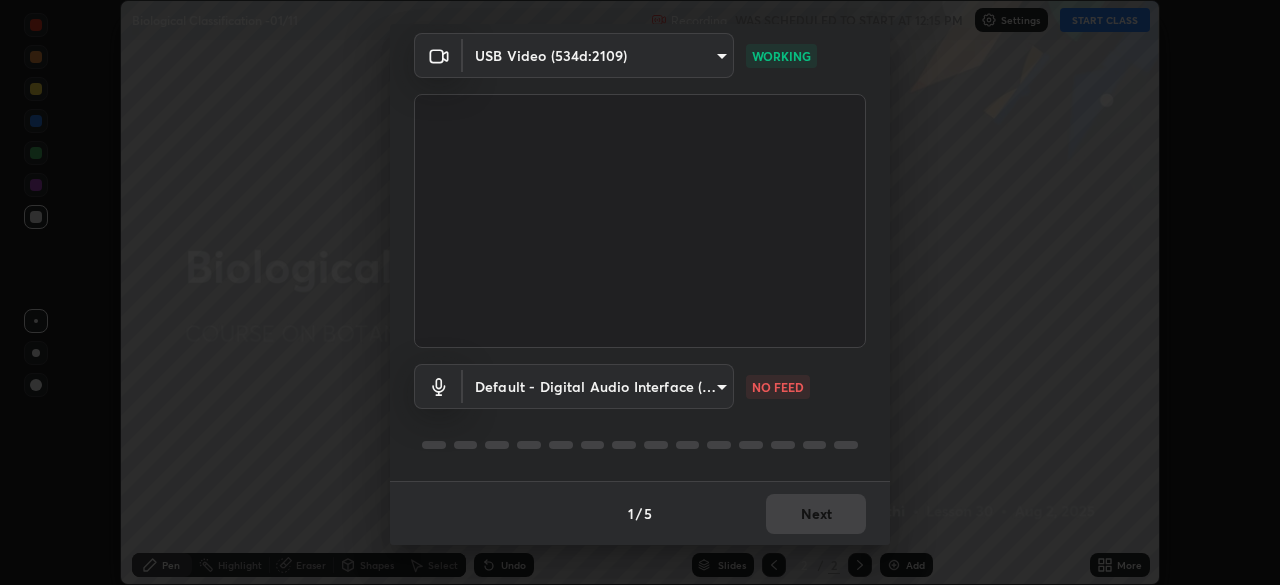 click on "Erase all Biological Classification -01/11 Recording WAS SCHEDULED TO START AT 12:15 PM Settings START CLASS Setting up your live class Biological Classification -01/11 • L30 of COURSE ON BOTANY NEET UG GROWTH-2-2027 Pen Highlight Eraser Shapes Select Undo Slides 2 / 2 Add More No doubts shared Encourage your learners to ask a doubt for better clarity Report an issue Reason for reporting Buffering Chat not working Audio - Video sync issue Educator video quality low Attach an image Report Media settings USB Video (534d:2109) WORKING Default - Digital Audio Interface (USB Digital Audio) default NO FEED 1 / 5 Next Microphone (High Definition Audio Device) Default - Digital Audio Interface (USB Digital Audio) Communications - Digital Audio Interface (USB Digital Audio) Digital Audio Interface (USB Digital Audio)" at bounding box center (640, 292) 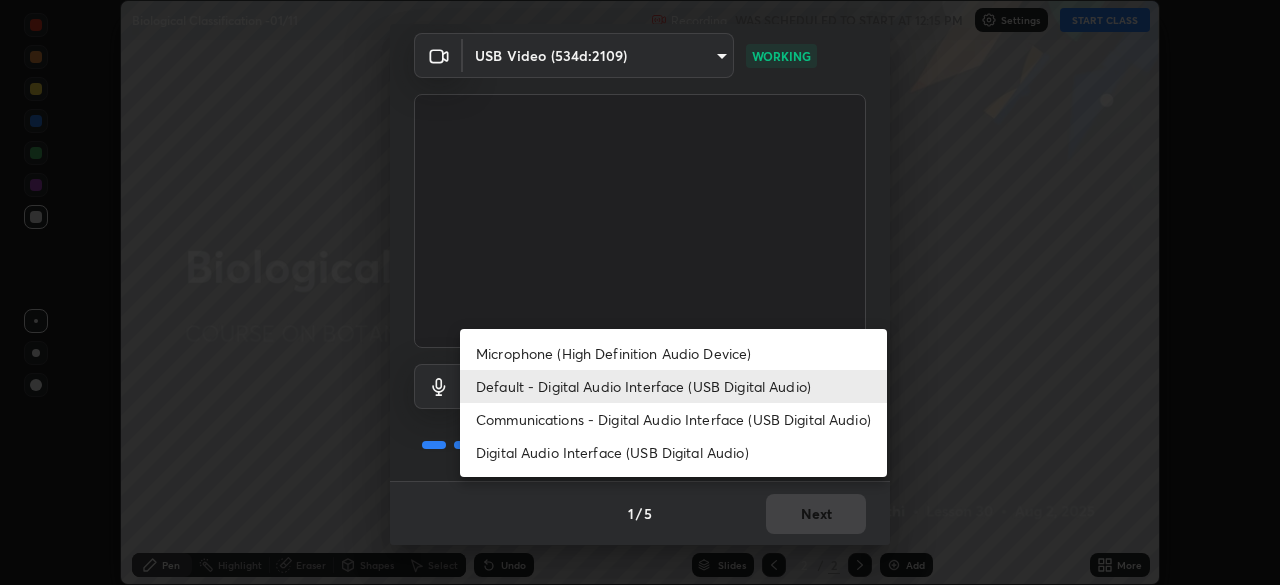 click on "Digital Audio Interface (USB Digital Audio)" at bounding box center (673, 452) 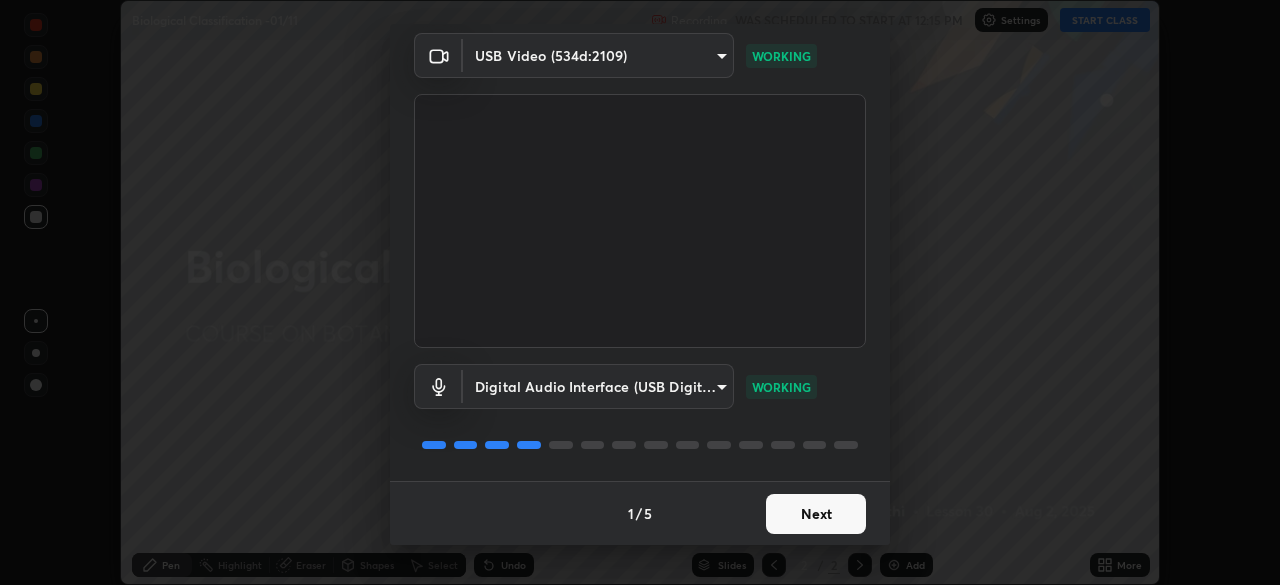 click on "Next" at bounding box center [816, 514] 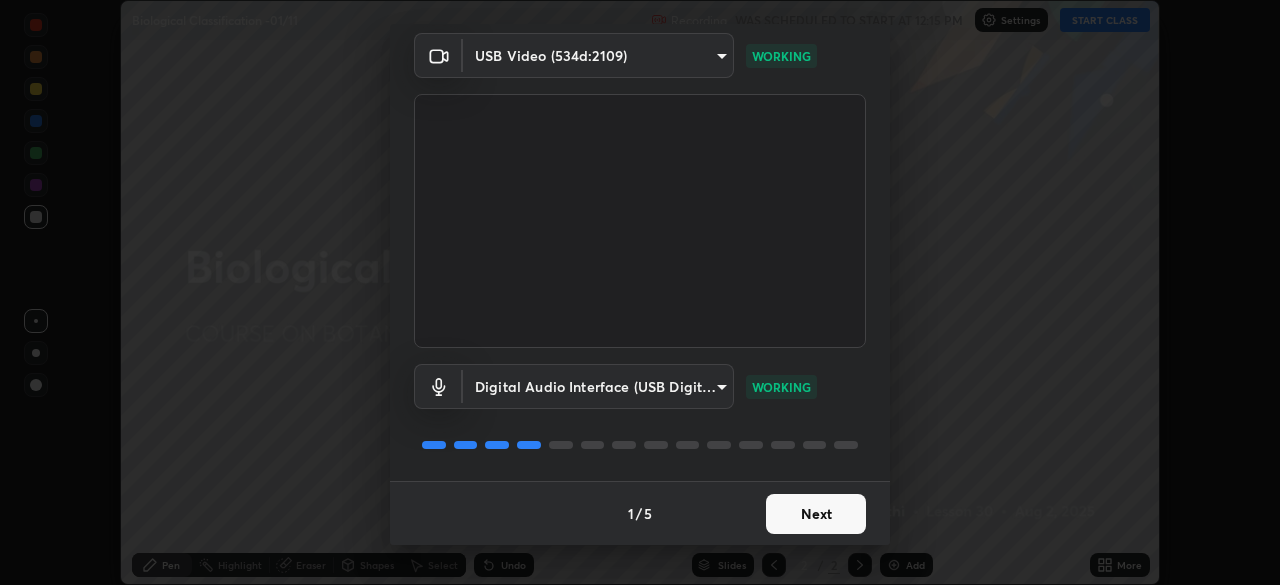 scroll, scrollTop: 0, scrollLeft: 0, axis: both 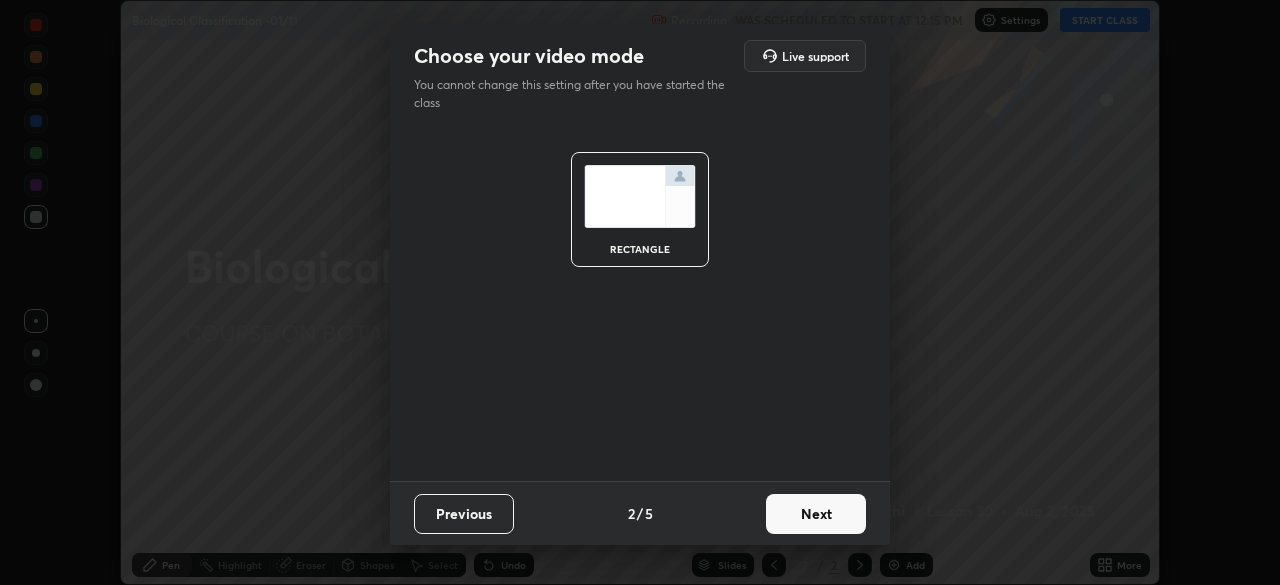 click on "Next" at bounding box center (816, 514) 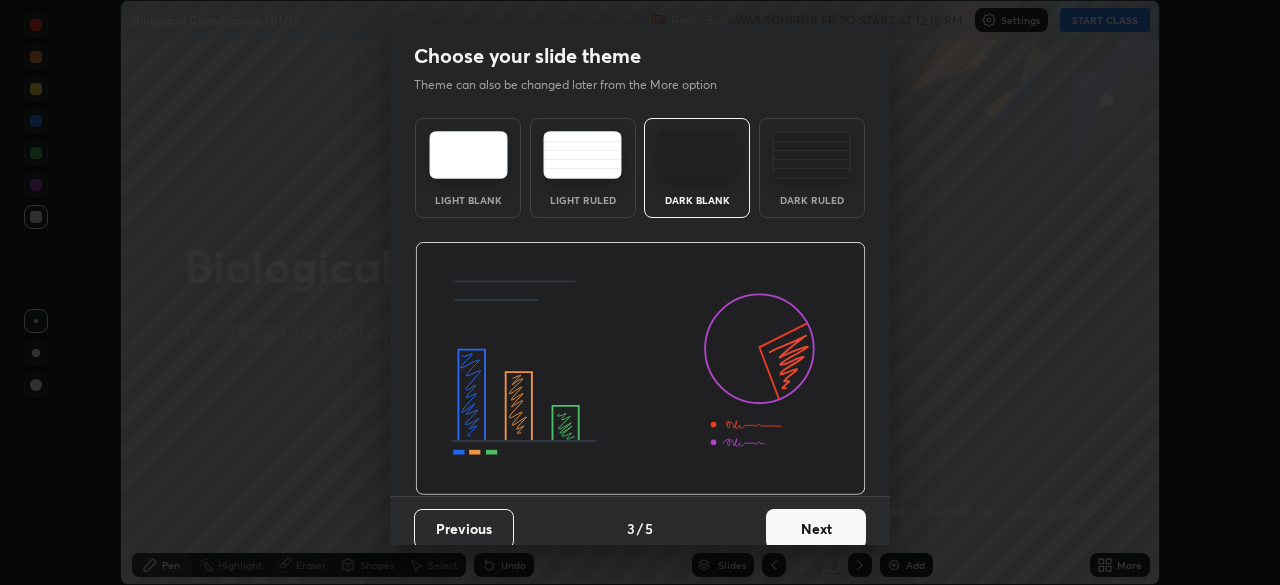 click on "Next" at bounding box center [816, 529] 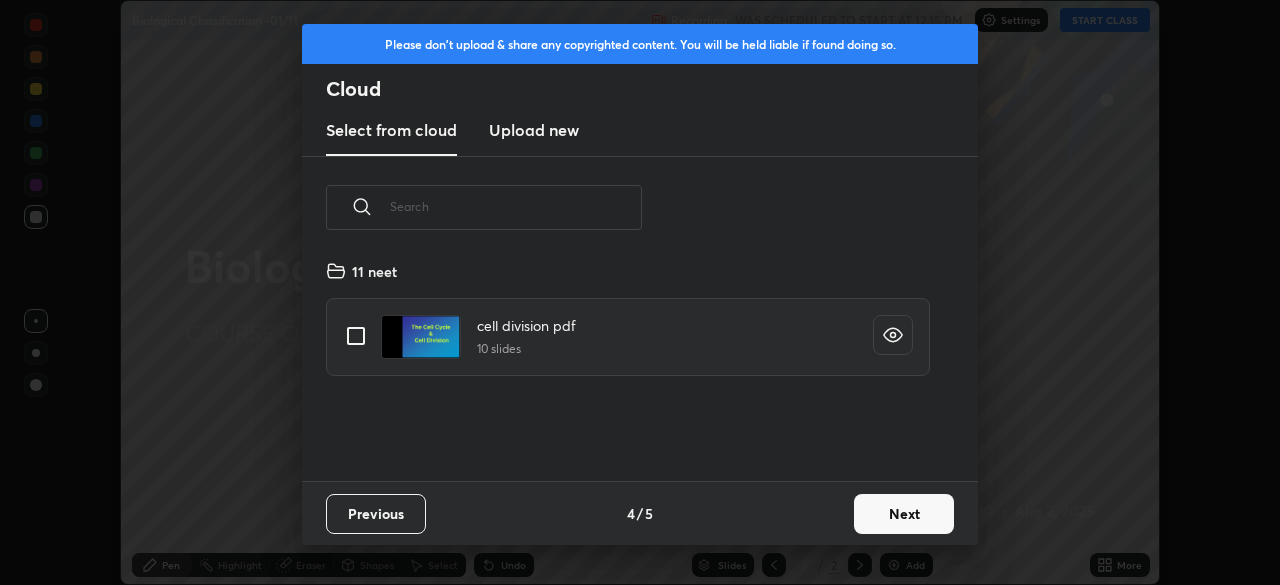 scroll, scrollTop: 222, scrollLeft: 642, axis: both 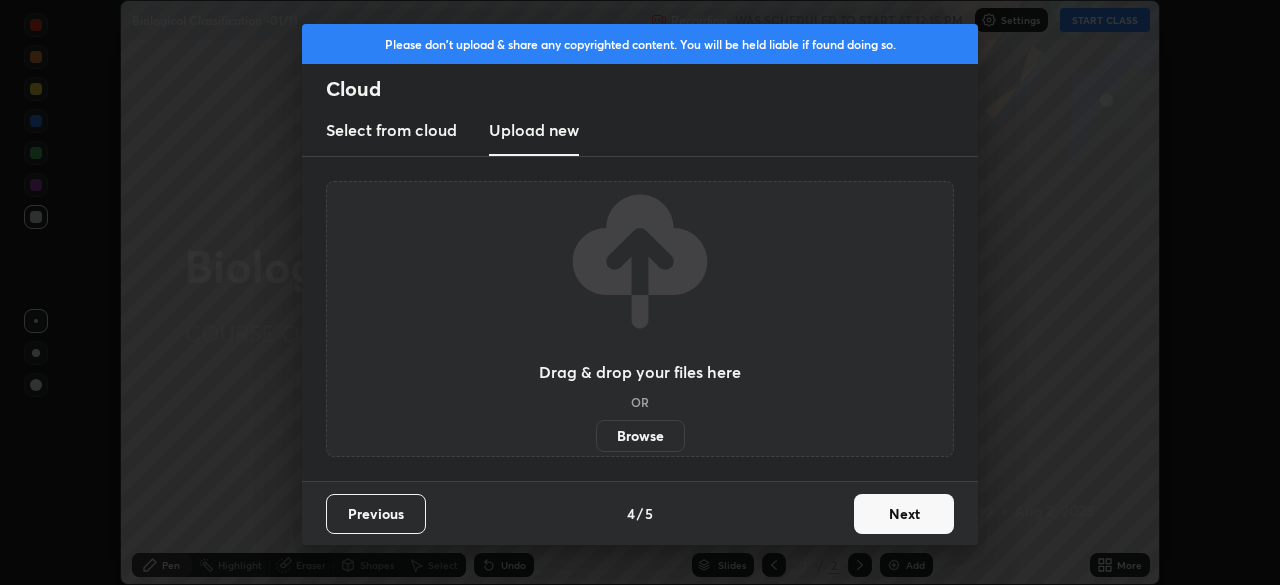 click on "Browse" at bounding box center [640, 436] 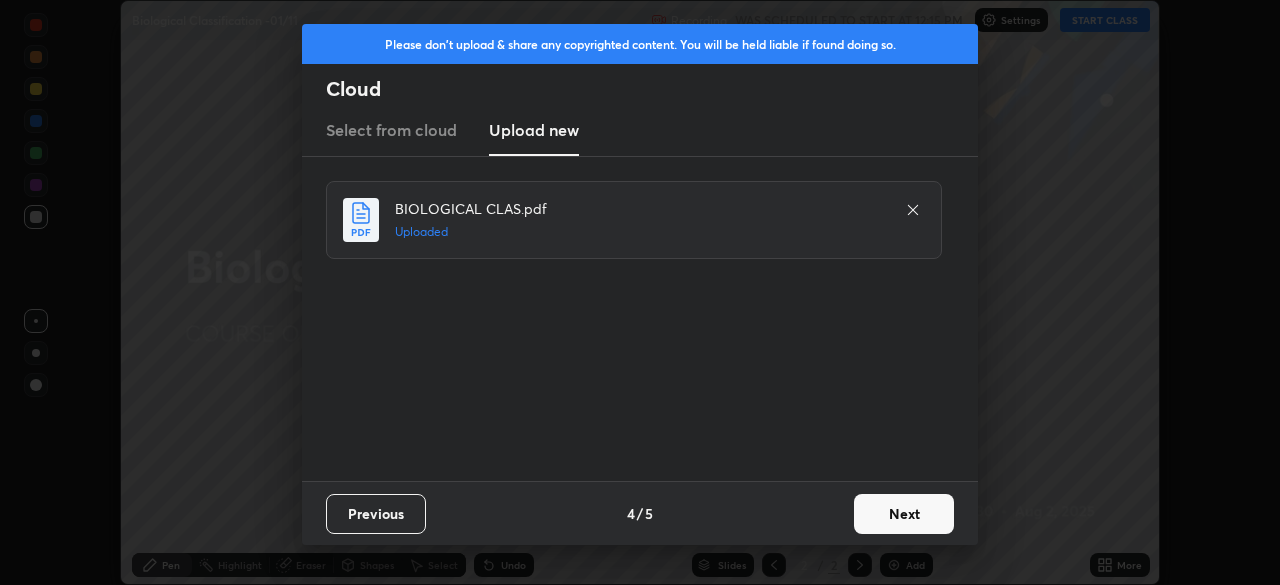 click on "Next" at bounding box center [904, 514] 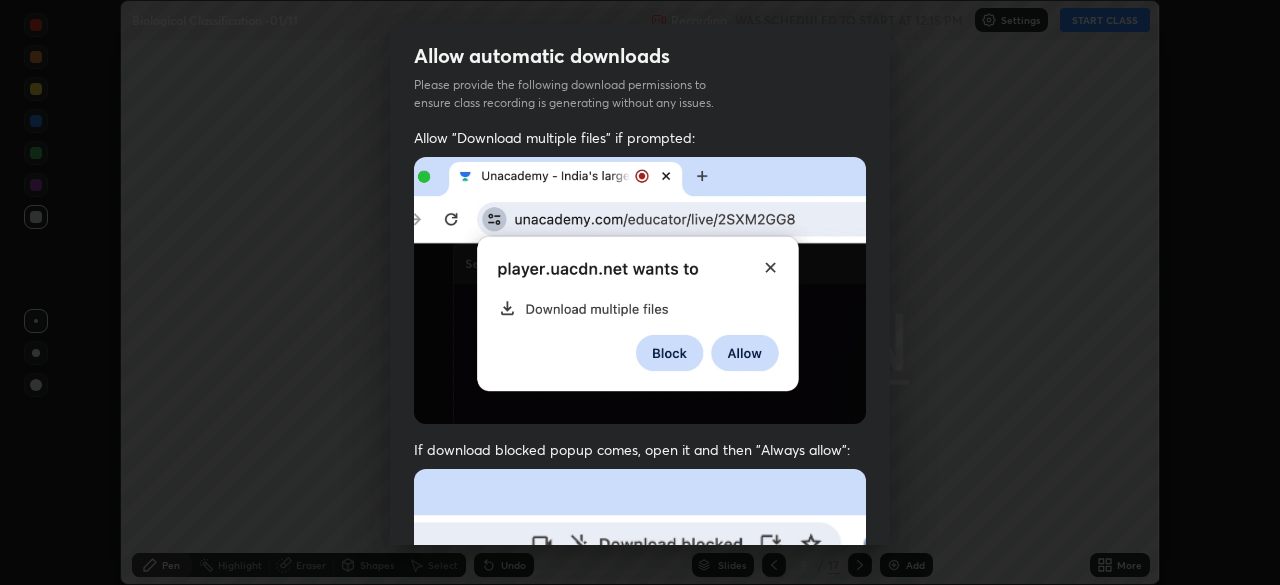 click on "Allow automatic downloads Please provide the following download permissions to ensure class recording is generating without any issues. Allow "Download multiple files" if prompted: If download blocked popup comes, open it and then "Always allow": I agree that if I don't provide required permissions, class recording will not be generated Previous 5 / 5 Done" at bounding box center (640, 292) 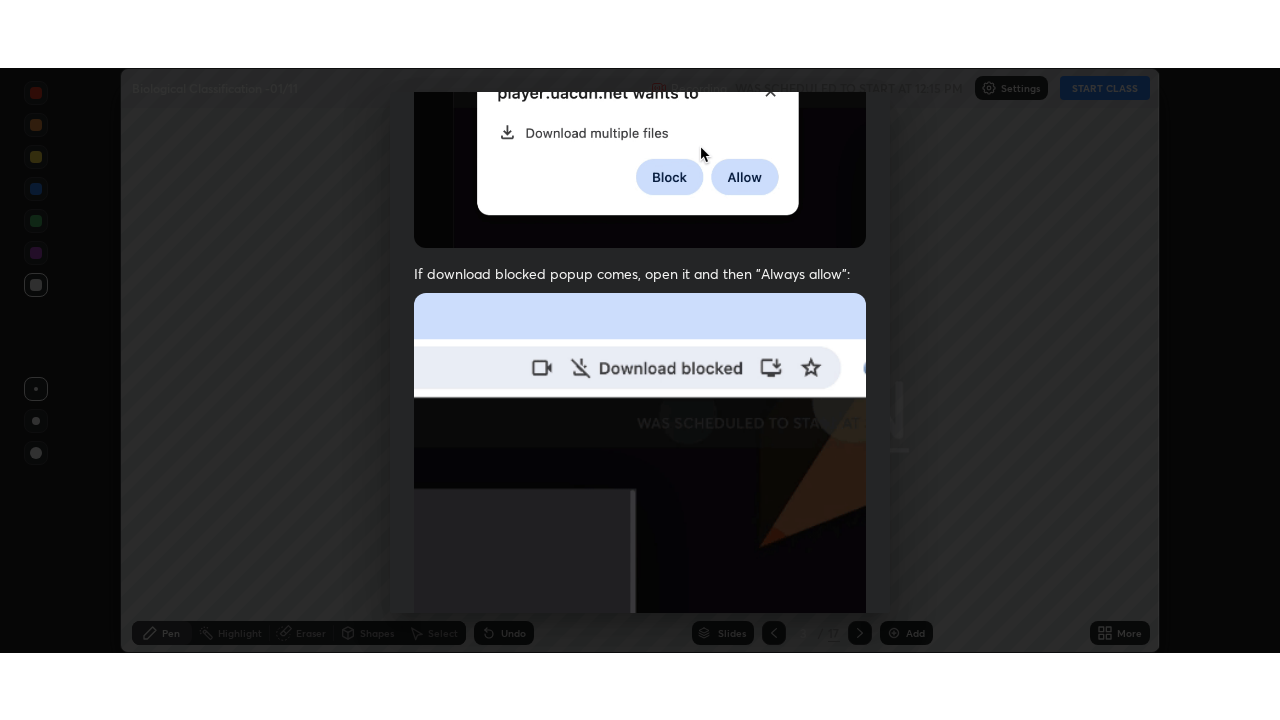scroll, scrollTop: 479, scrollLeft: 0, axis: vertical 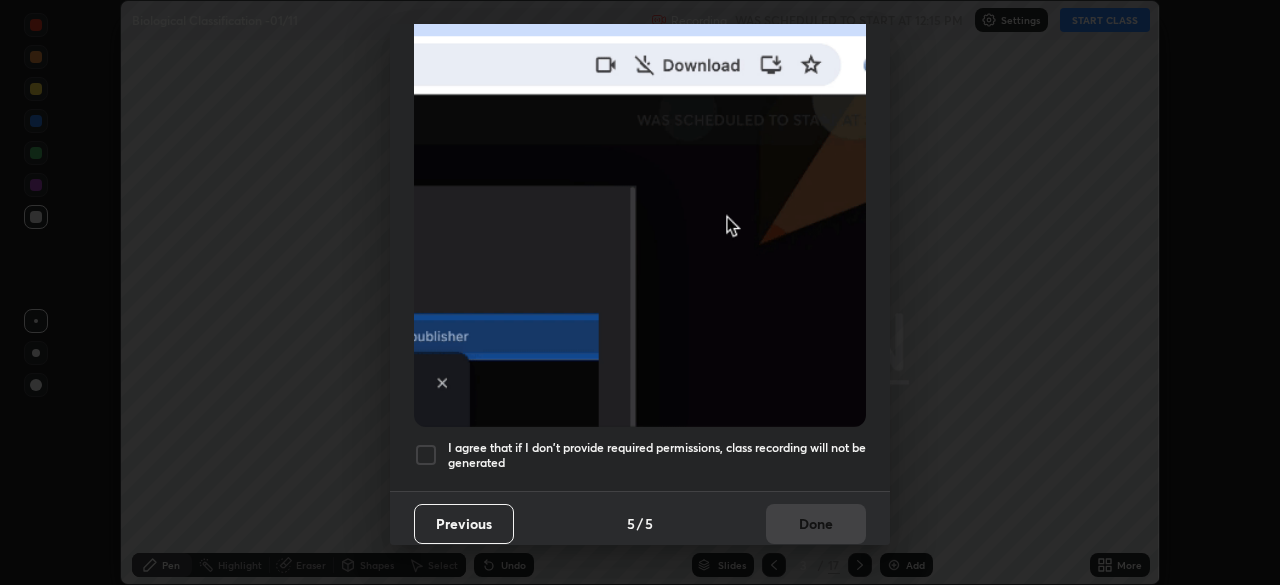 click at bounding box center (426, 455) 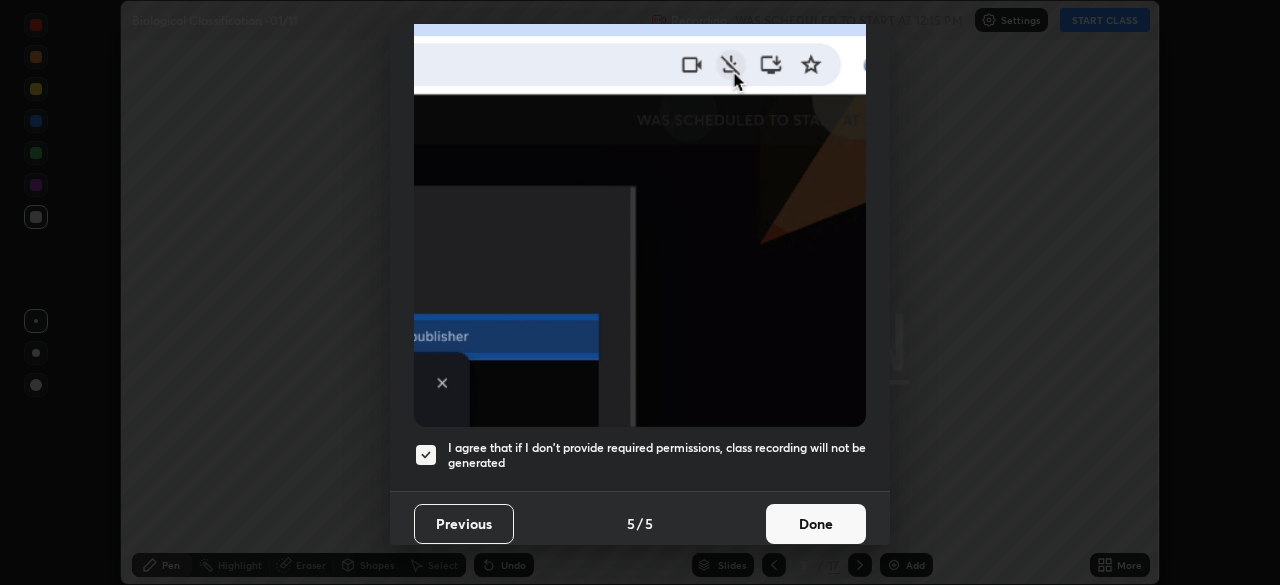 click on "Done" at bounding box center [816, 524] 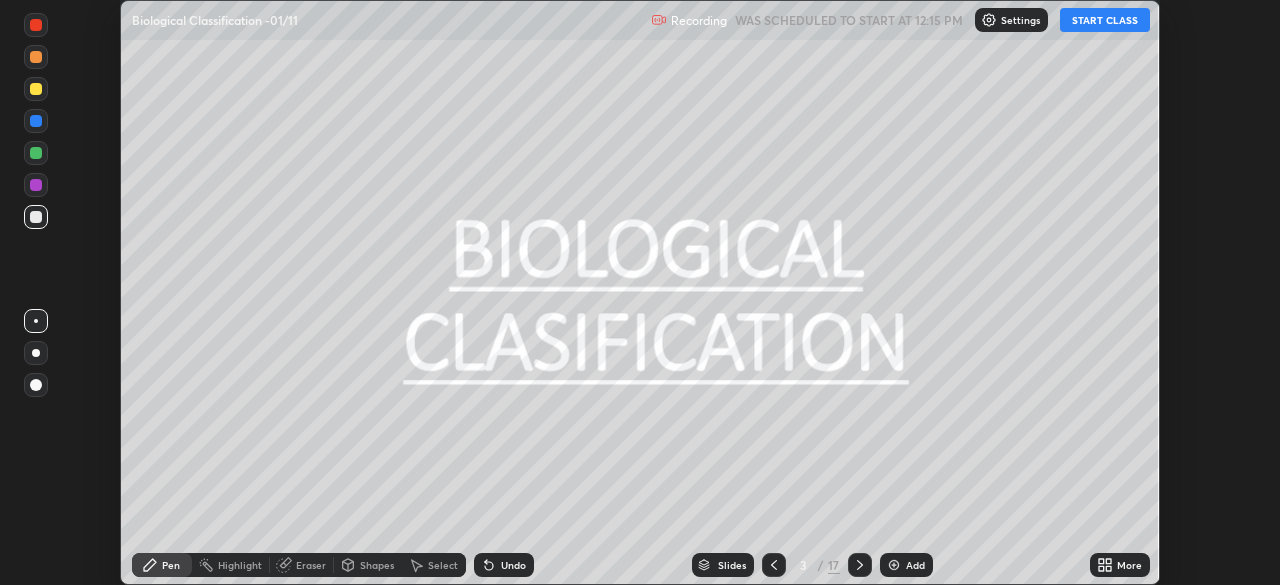 click 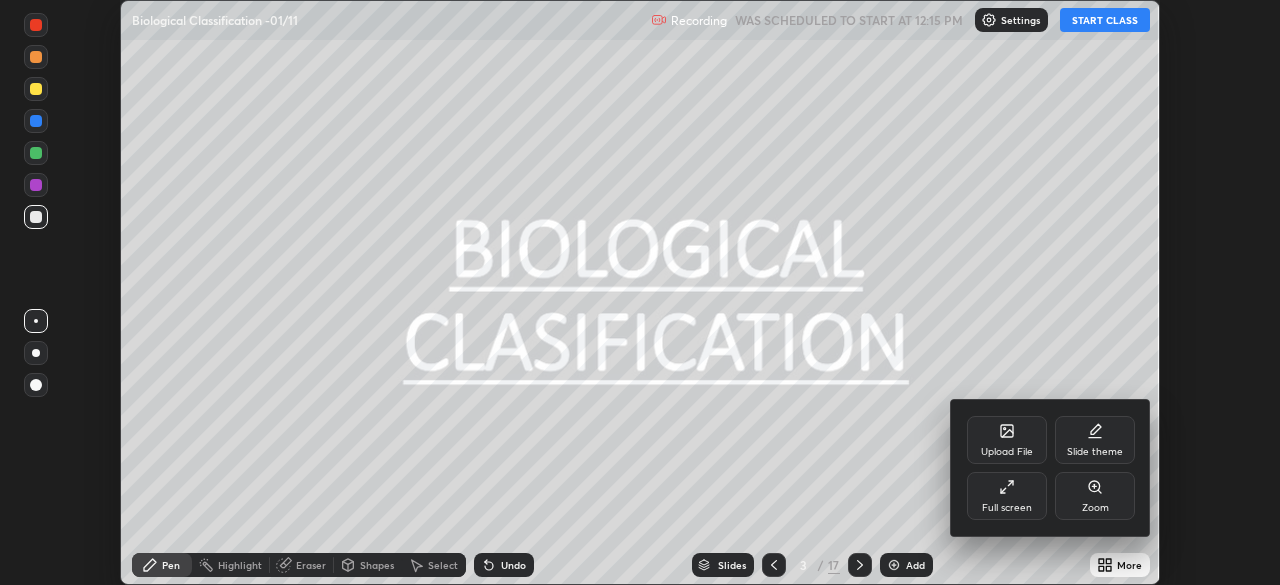 click on "Full screen" at bounding box center (1007, 496) 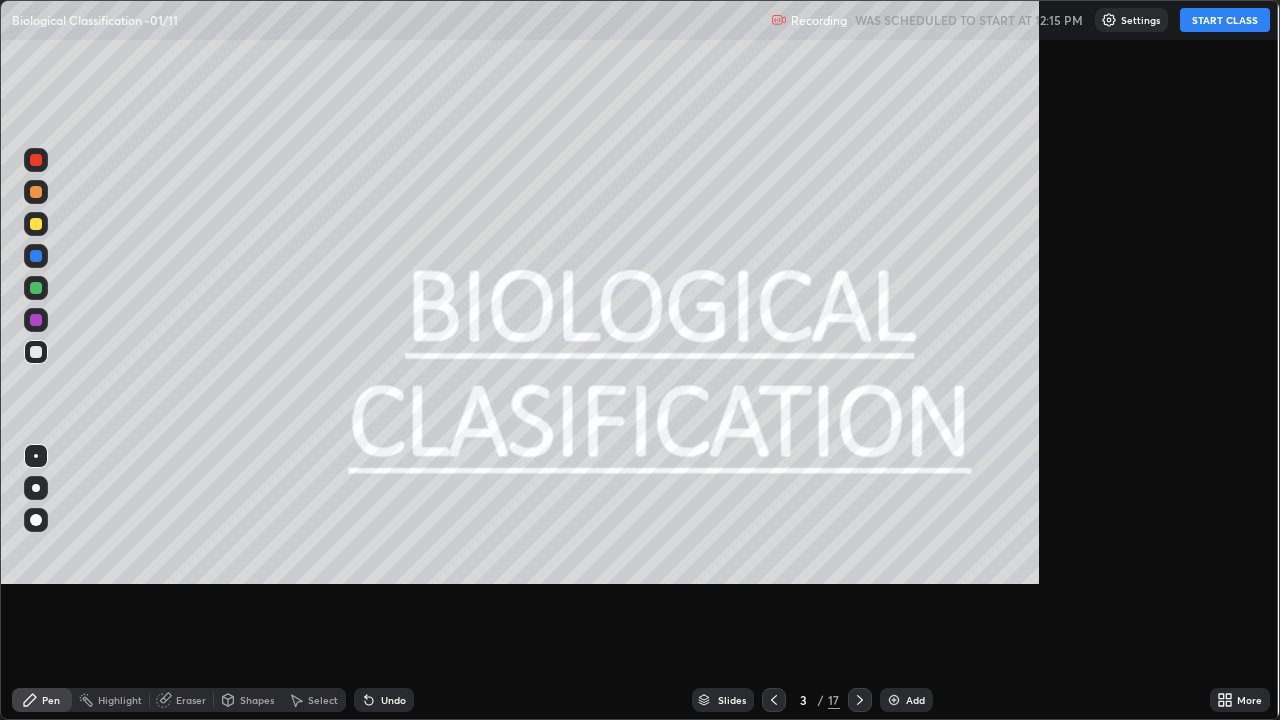 scroll, scrollTop: 99280, scrollLeft: 98720, axis: both 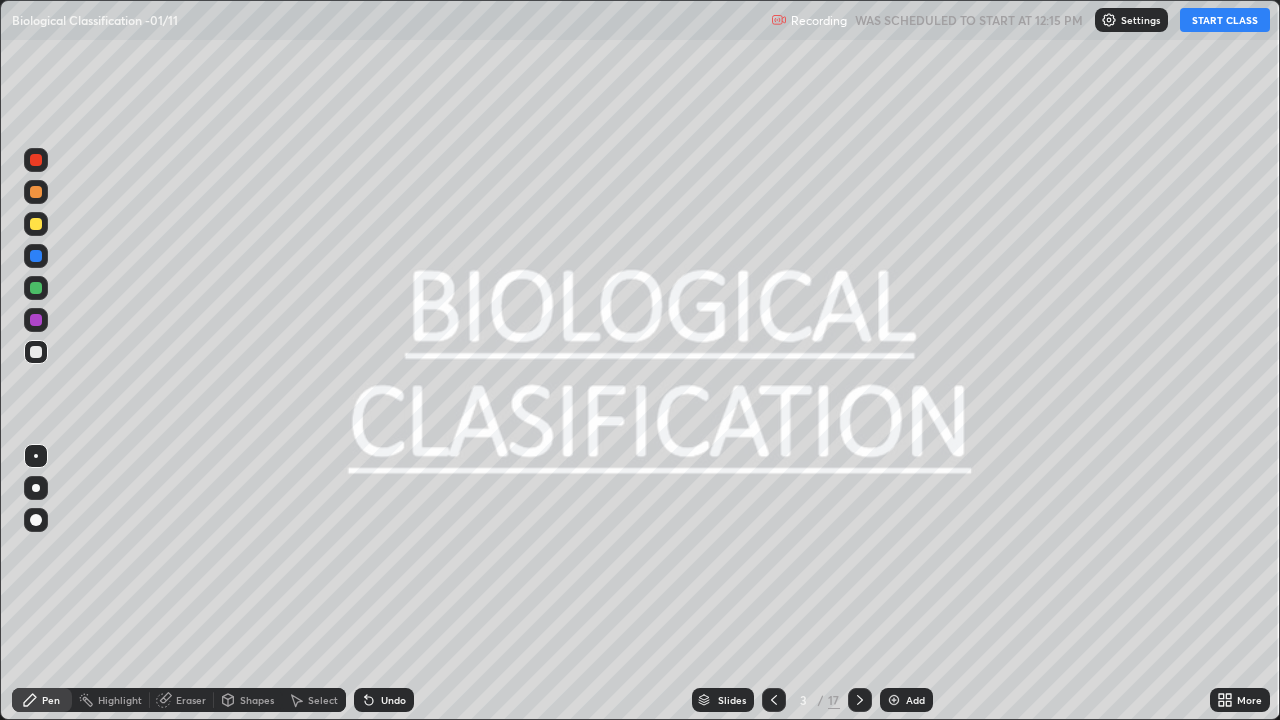 click on "START CLASS" at bounding box center [1225, 20] 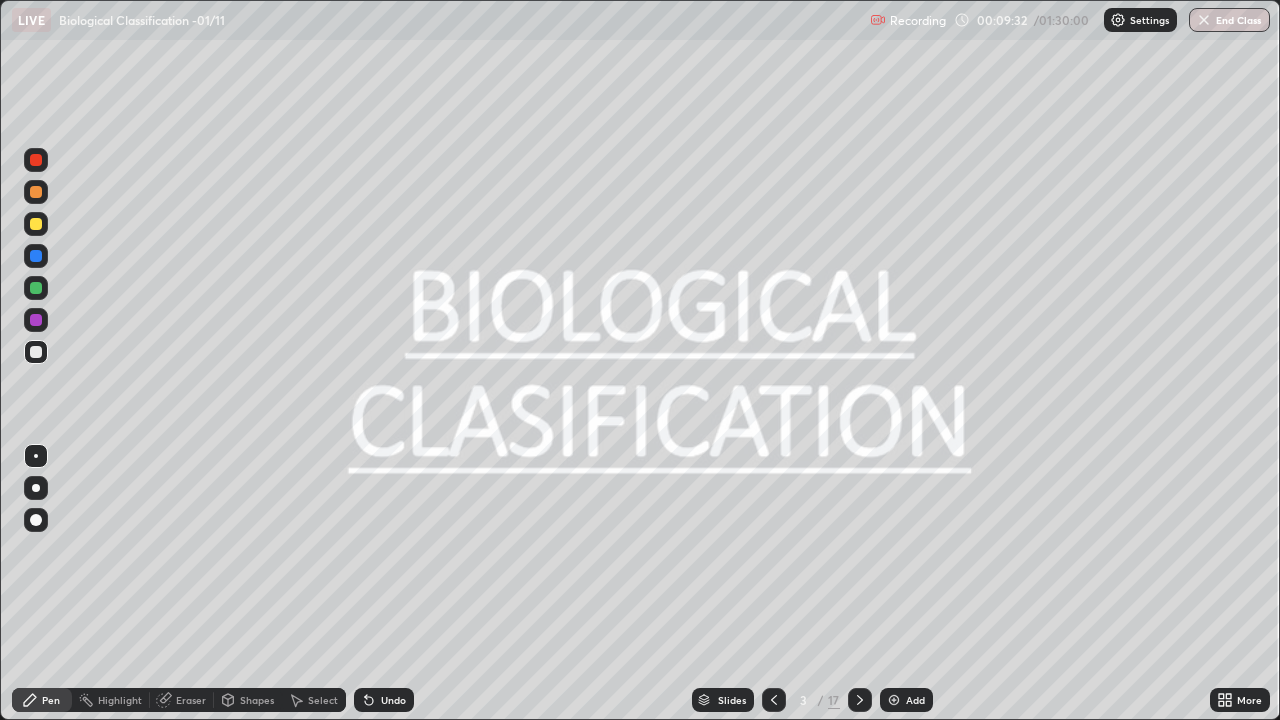 click 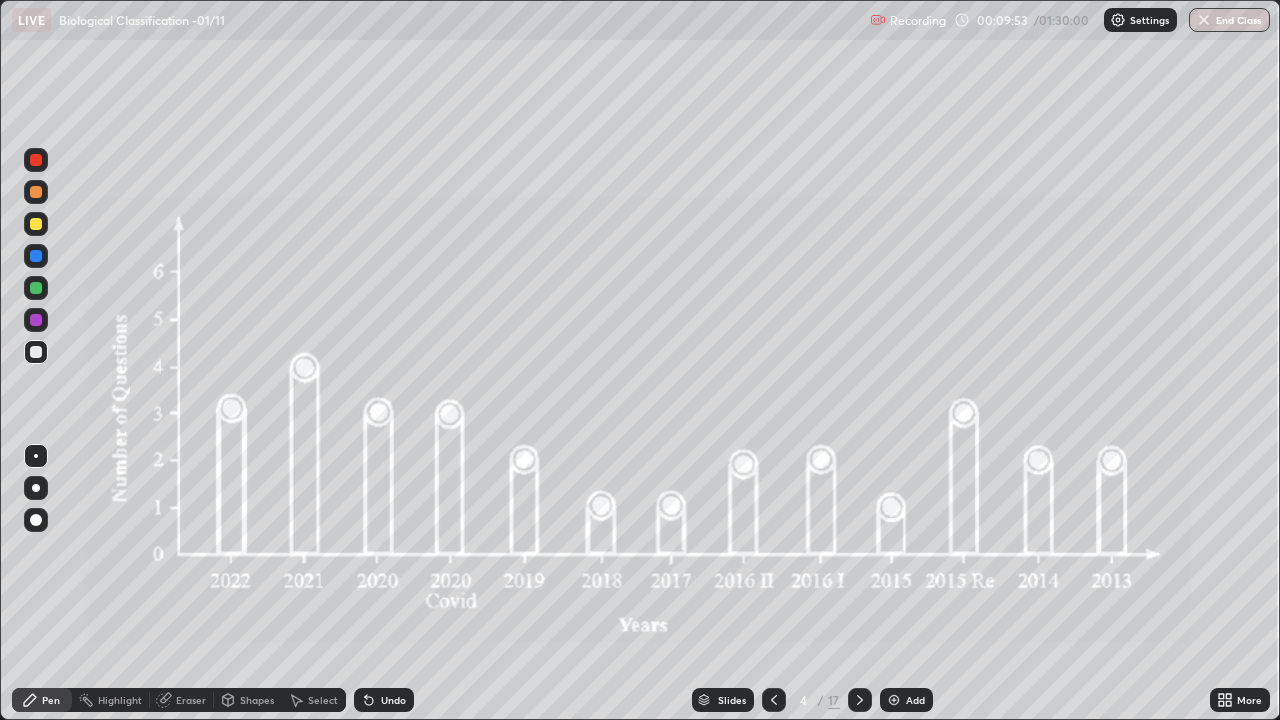 click 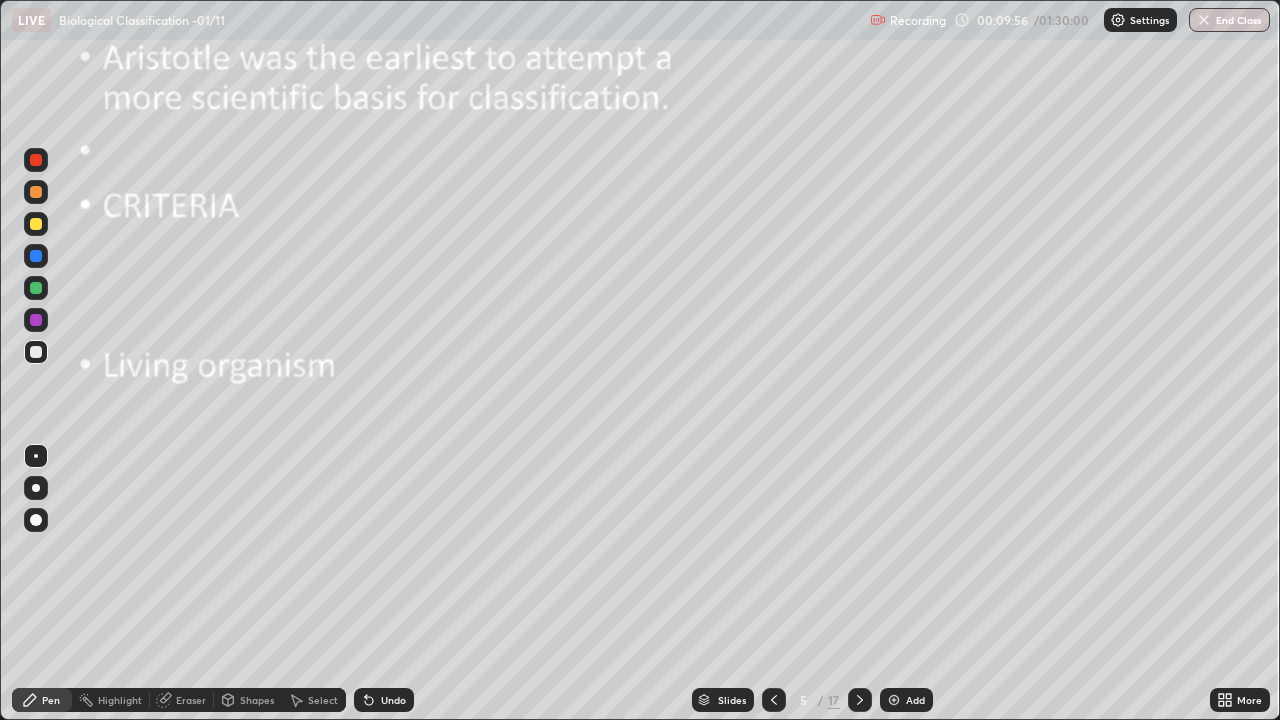 click at bounding box center (36, 224) 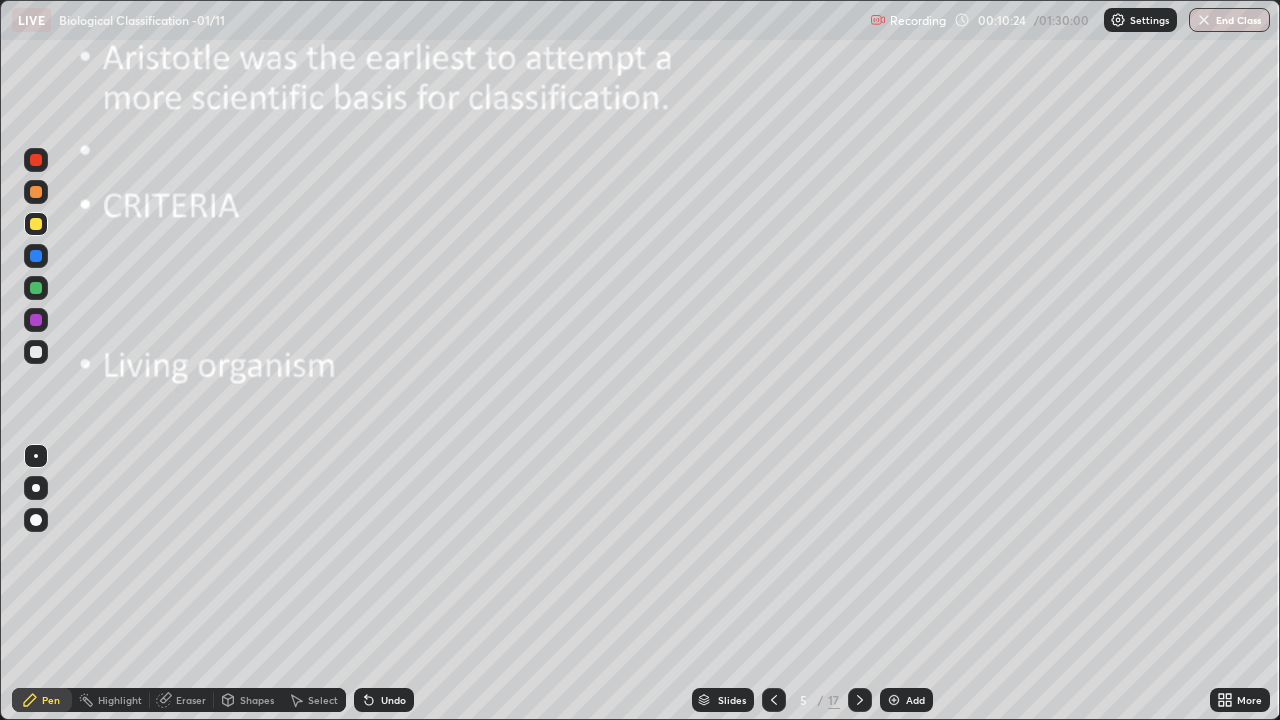 click at bounding box center (36, 488) 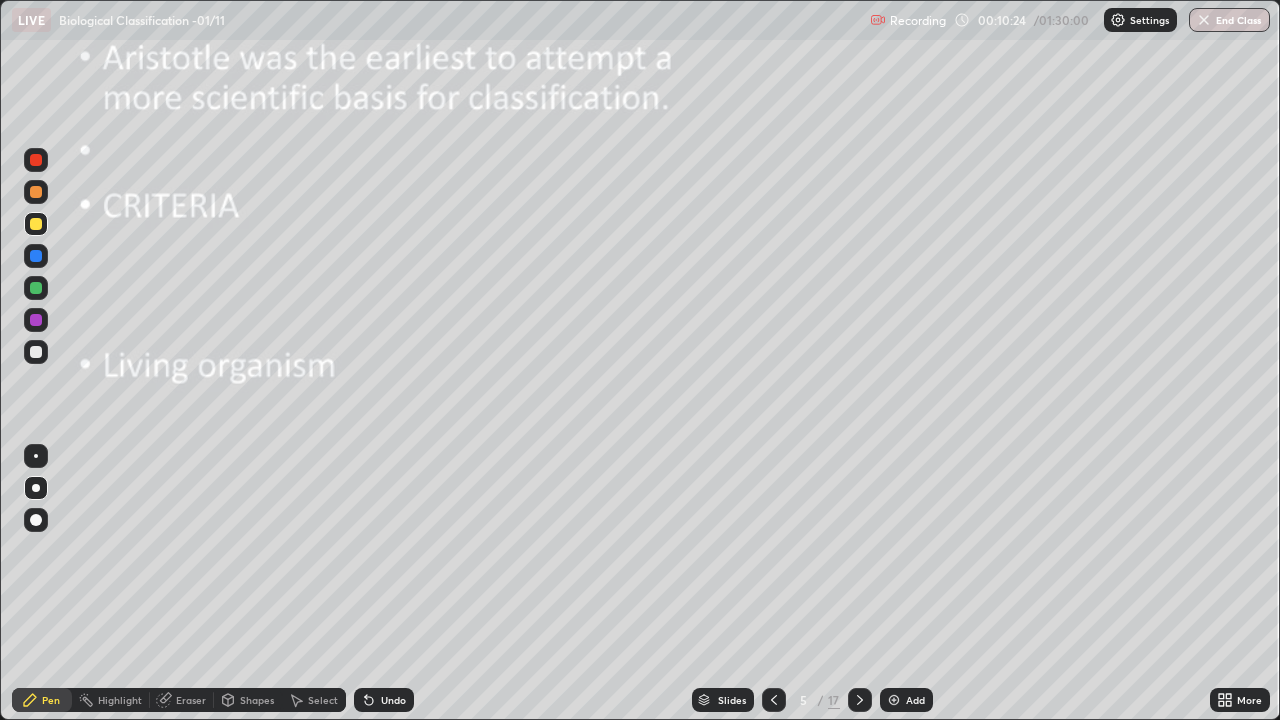 click at bounding box center (36, 352) 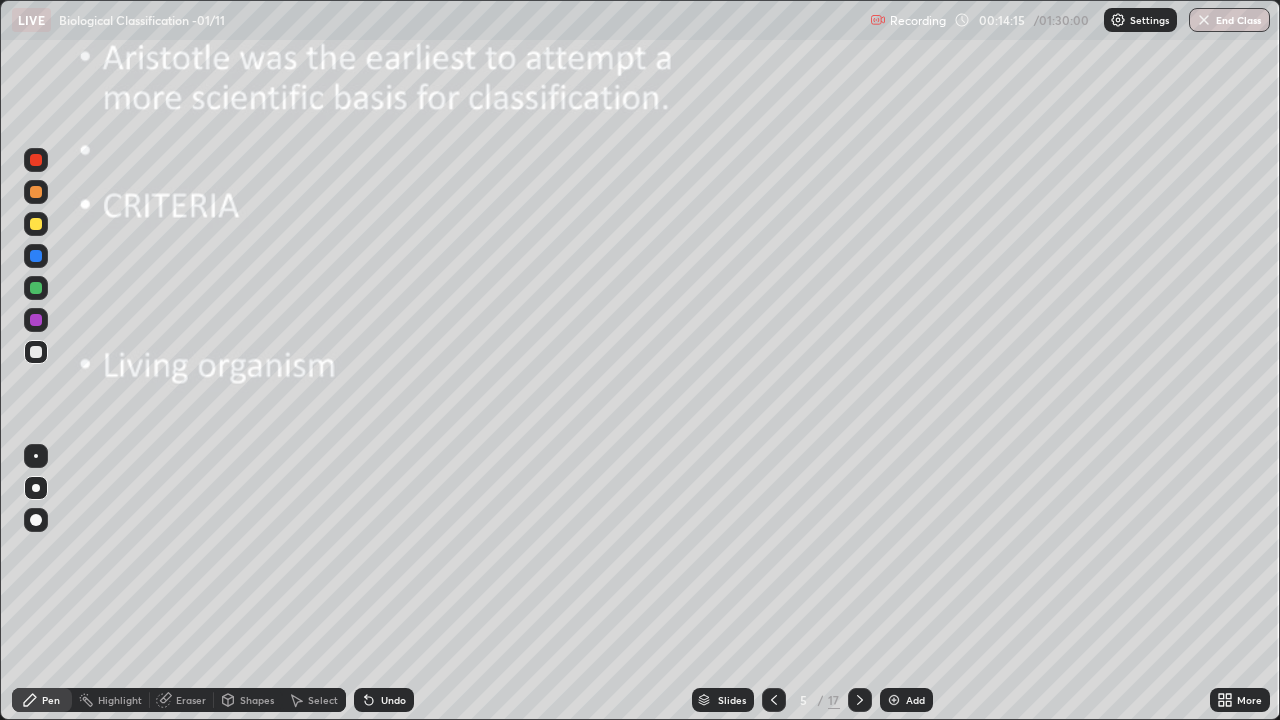 click at bounding box center [36, 488] 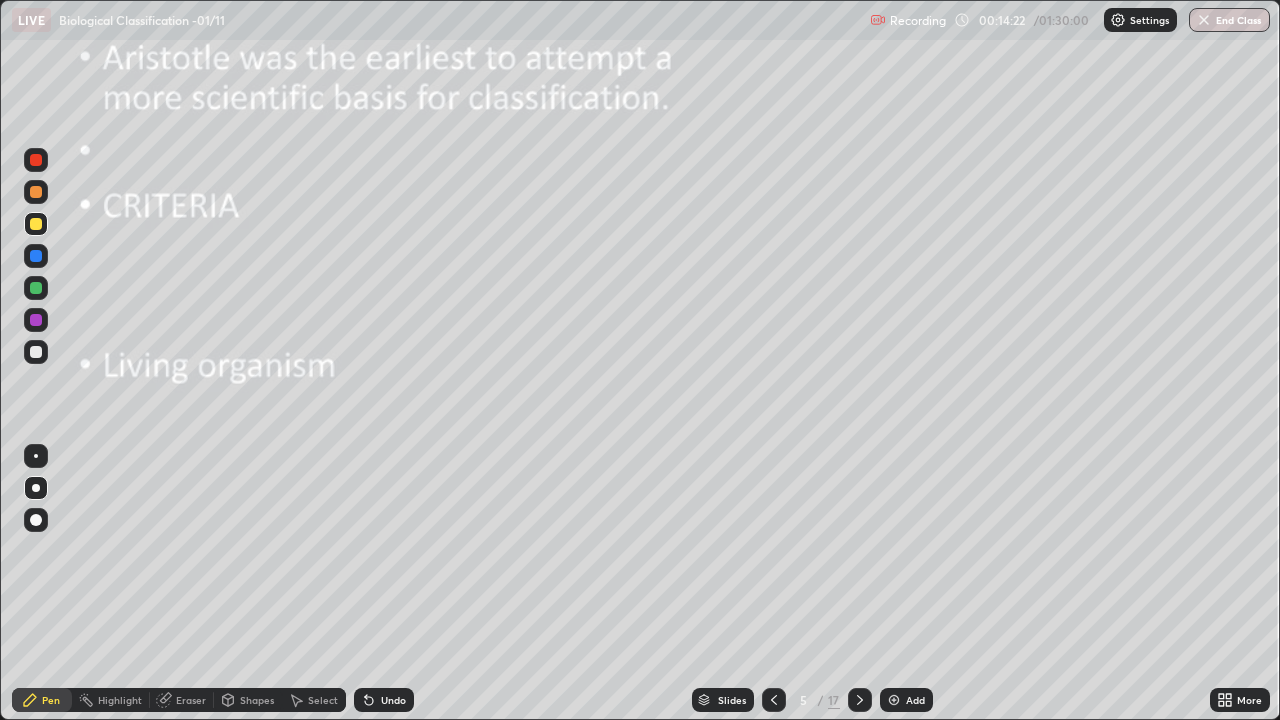 click at bounding box center (36, 488) 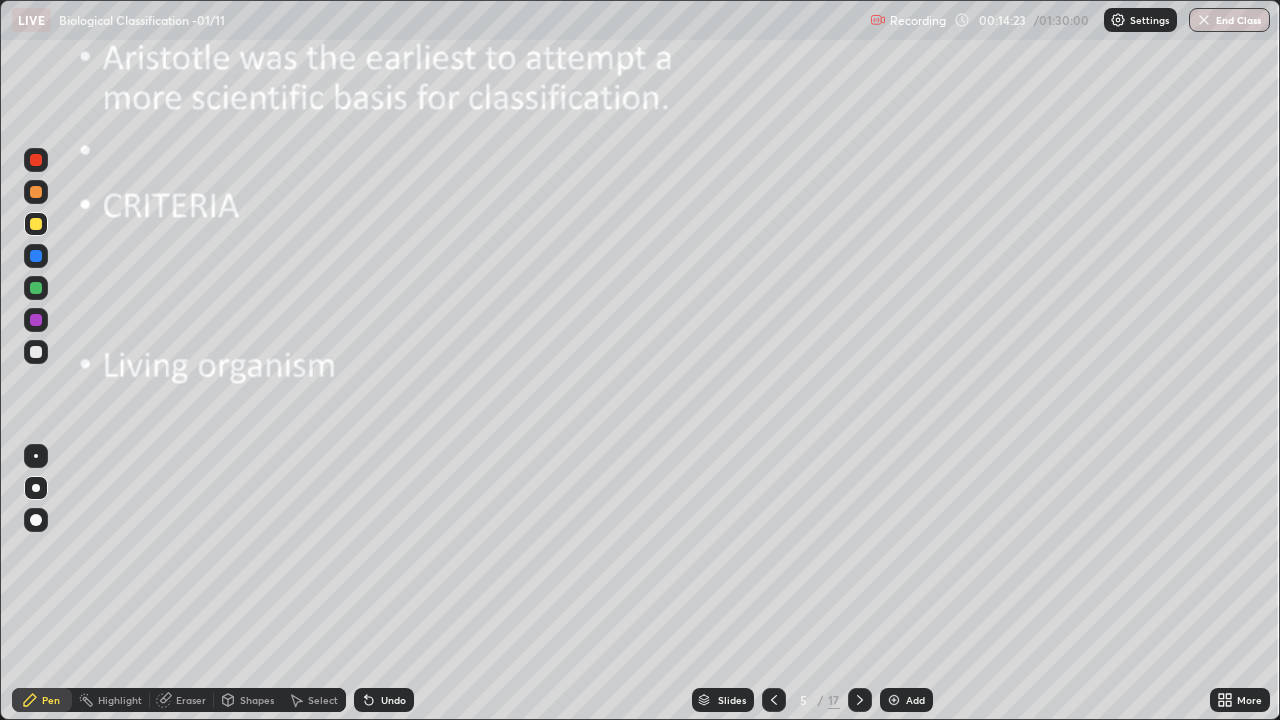 click at bounding box center (36, 224) 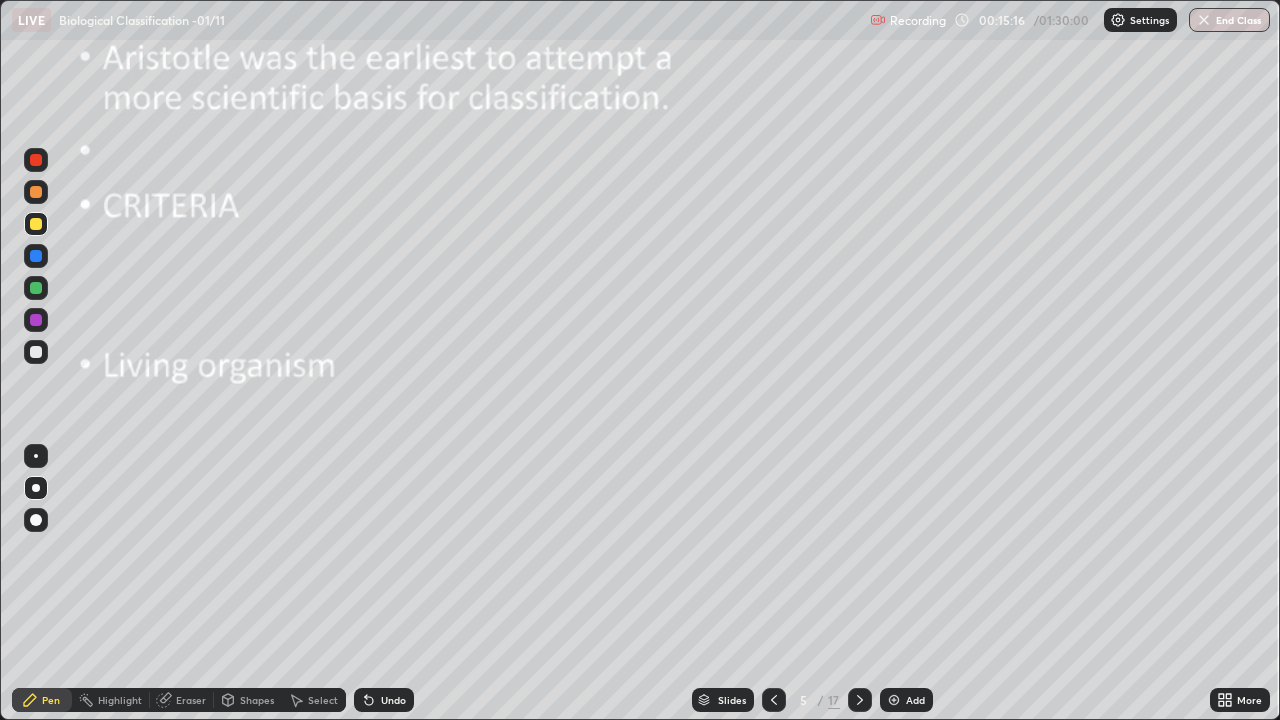 click at bounding box center (36, 456) 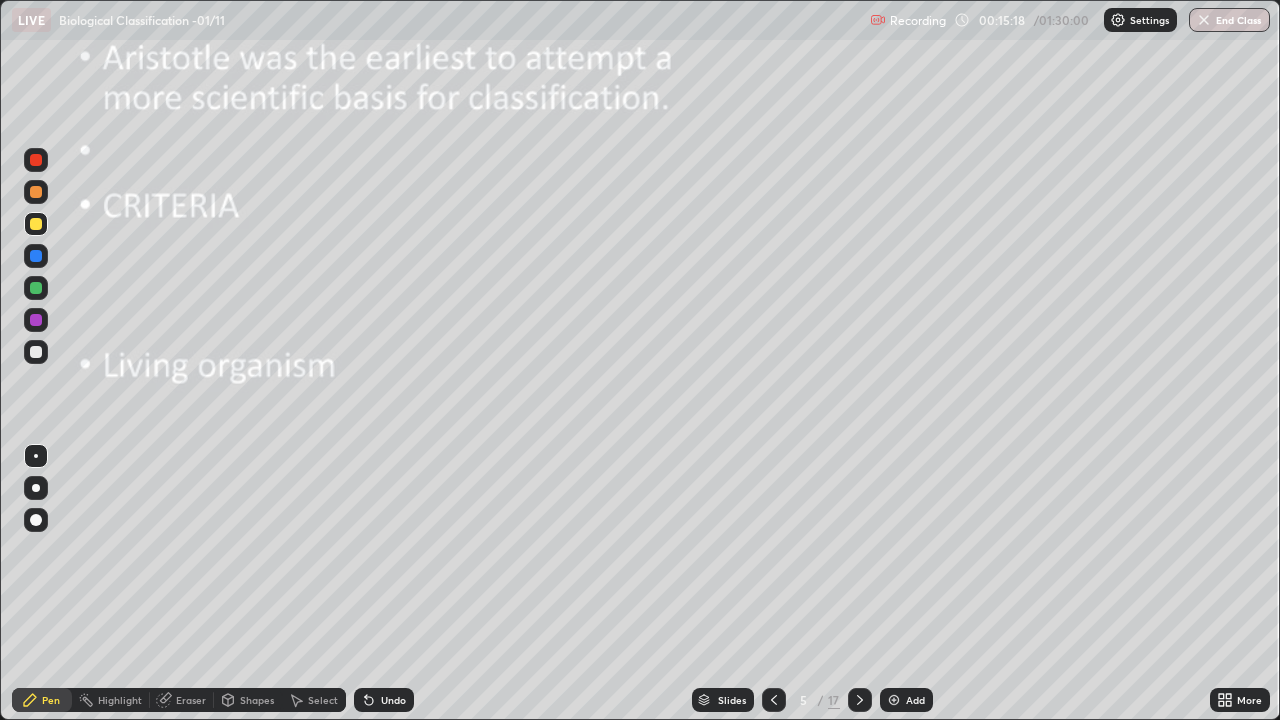 click at bounding box center [36, 488] 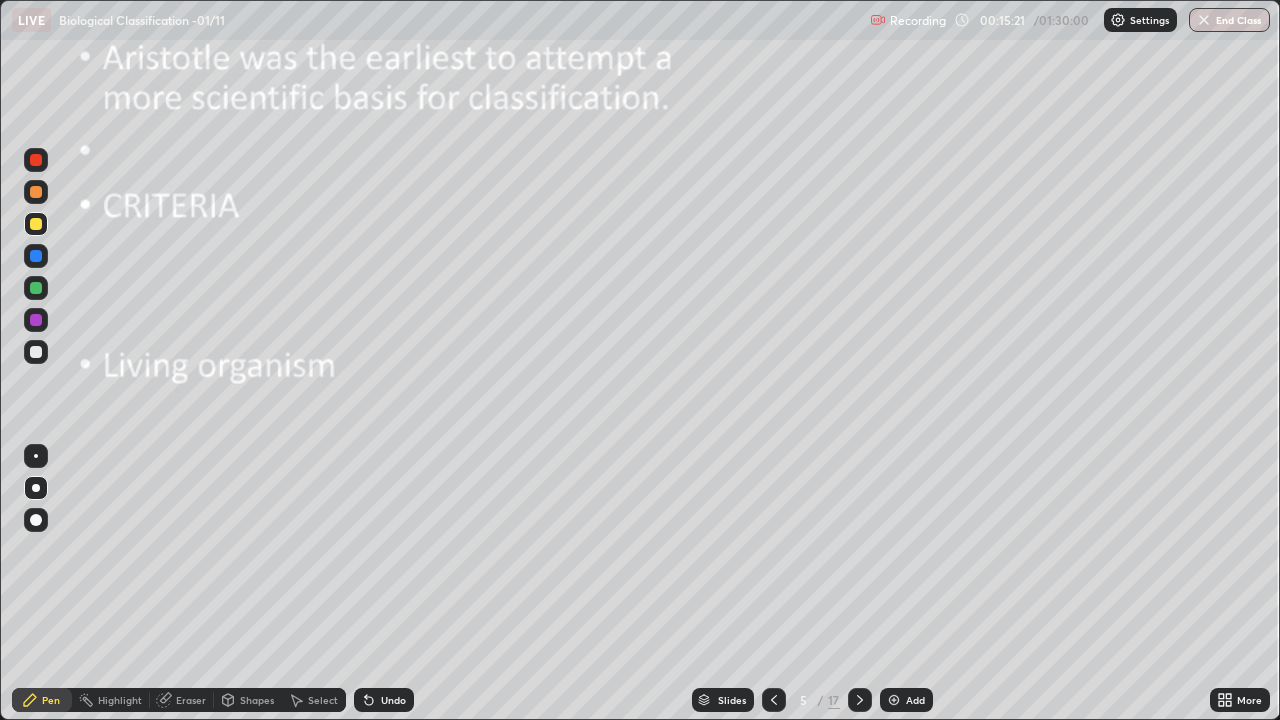 click at bounding box center [36, 352] 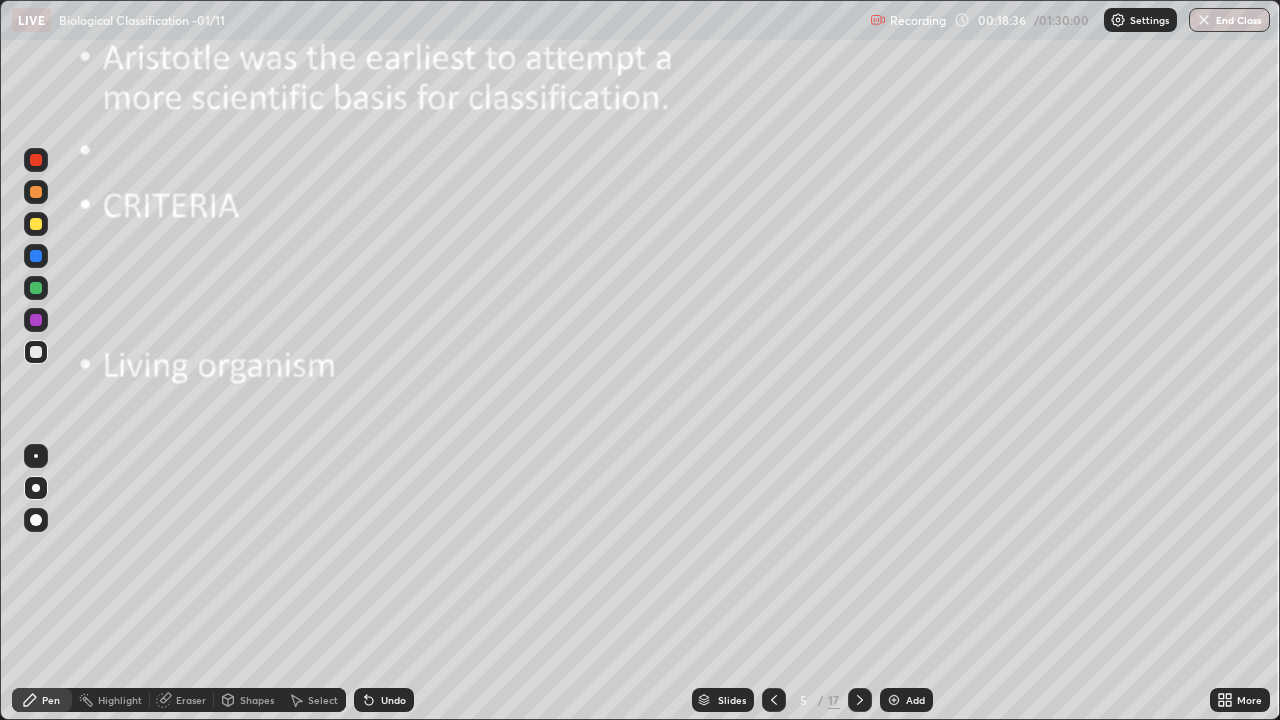 click at bounding box center [36, 224] 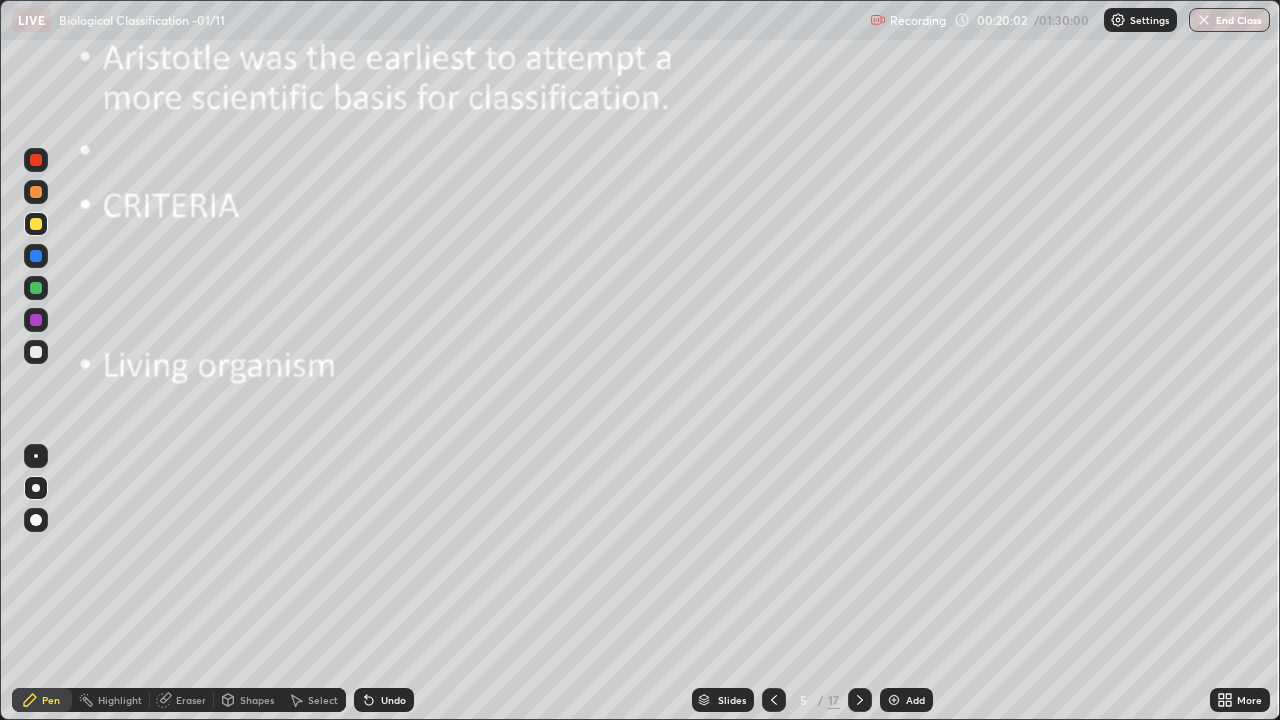 click 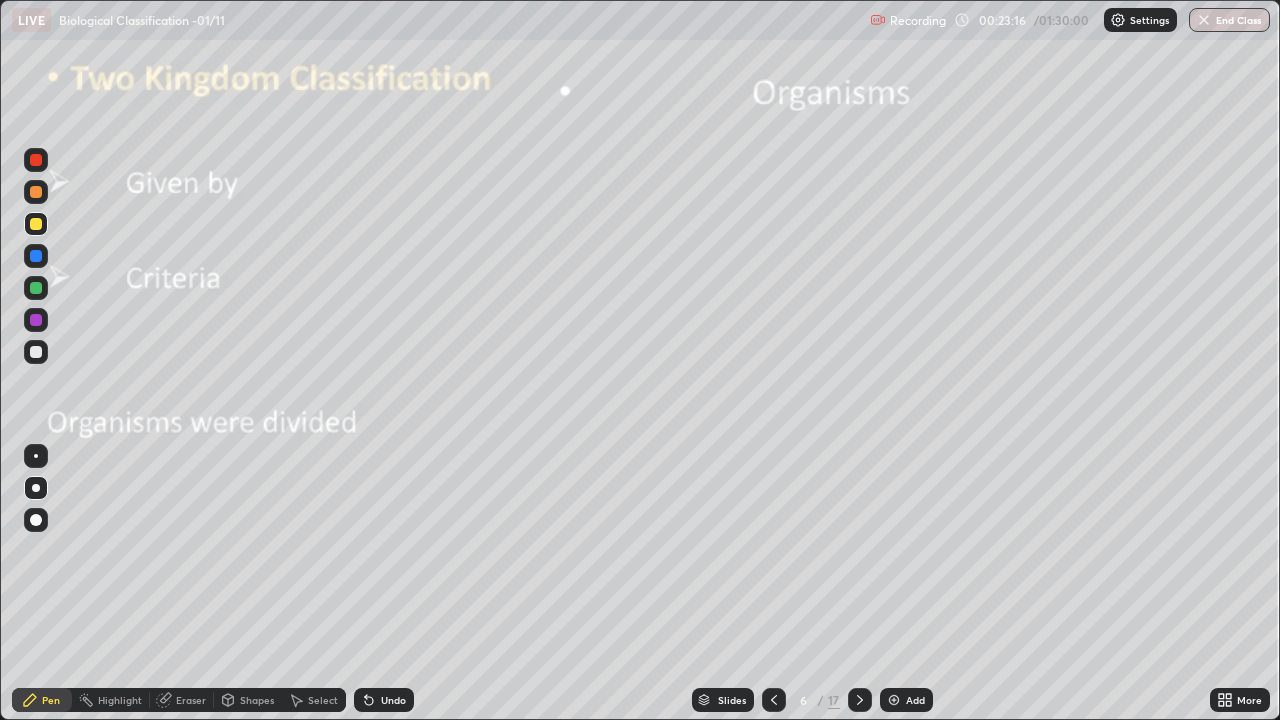 click at bounding box center (36, 352) 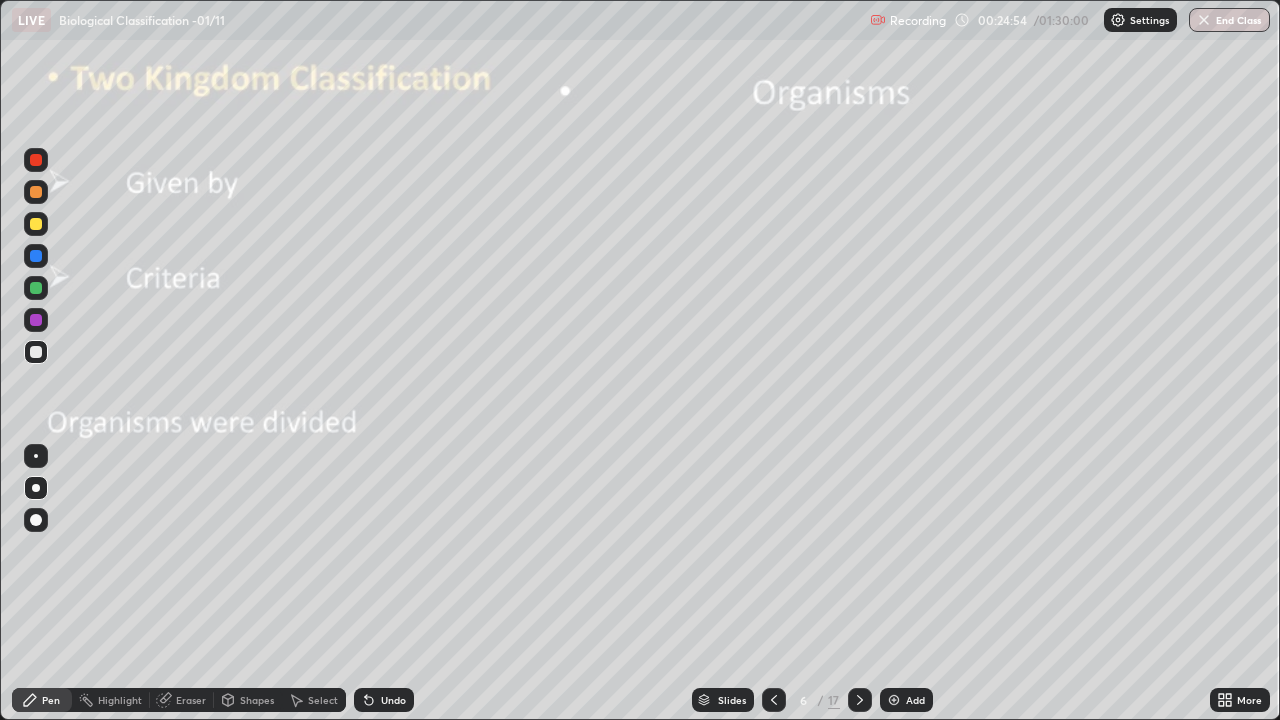 click at bounding box center (36, 224) 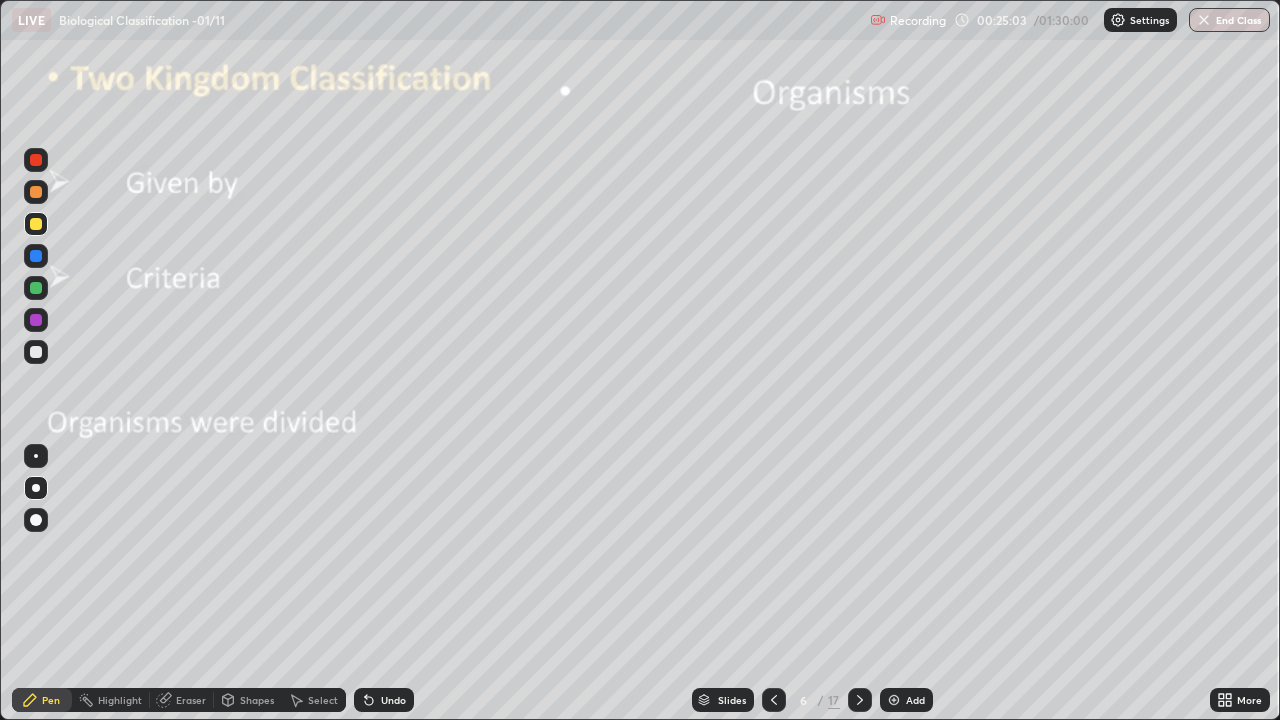 click at bounding box center (36, 488) 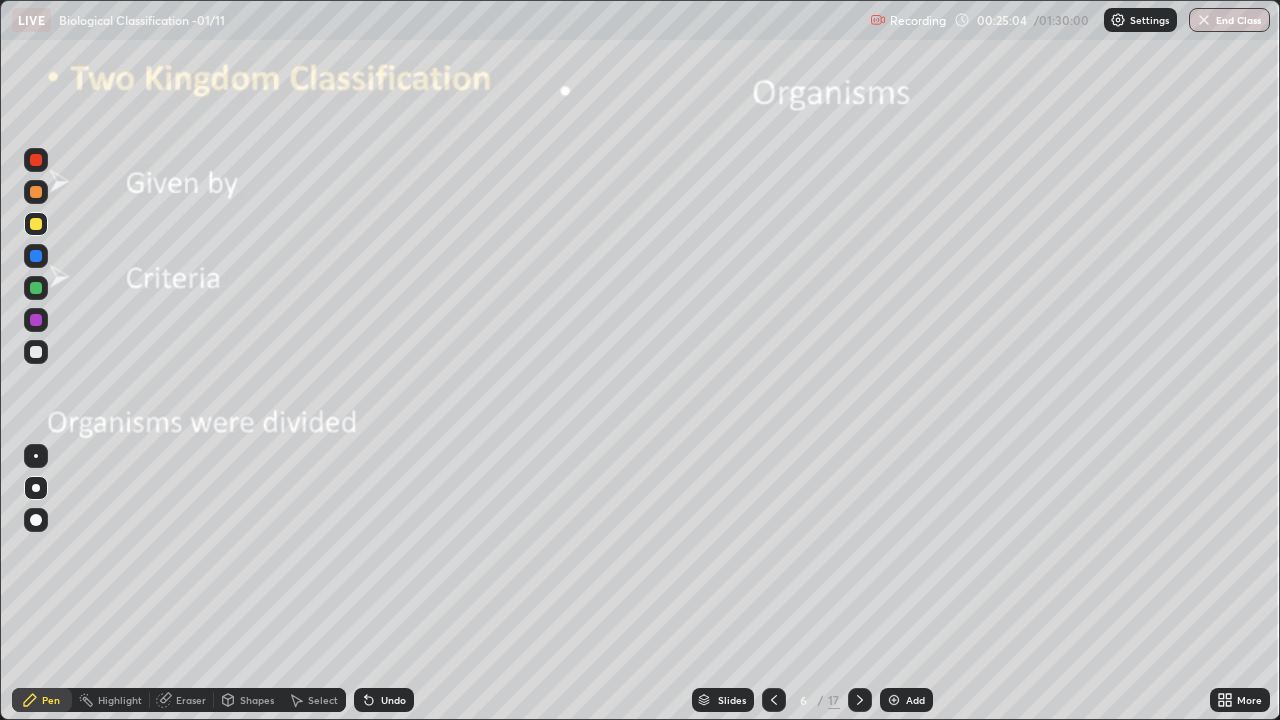 click at bounding box center [36, 352] 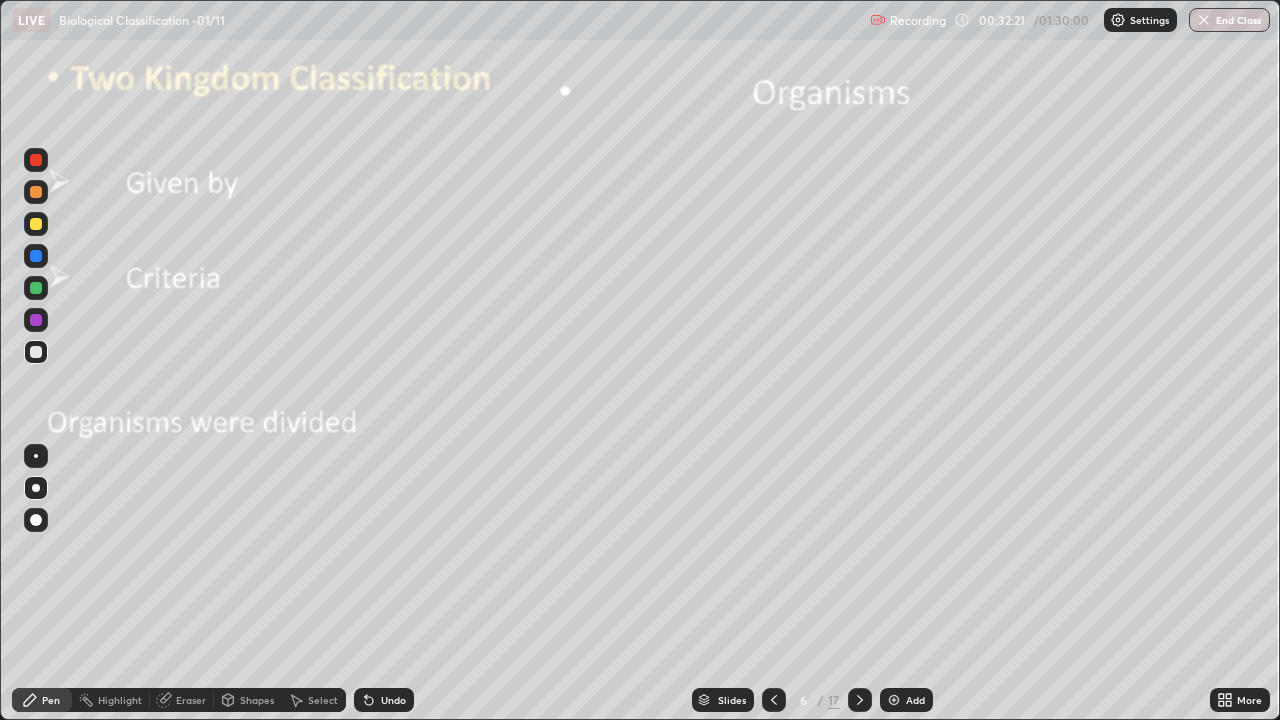 click 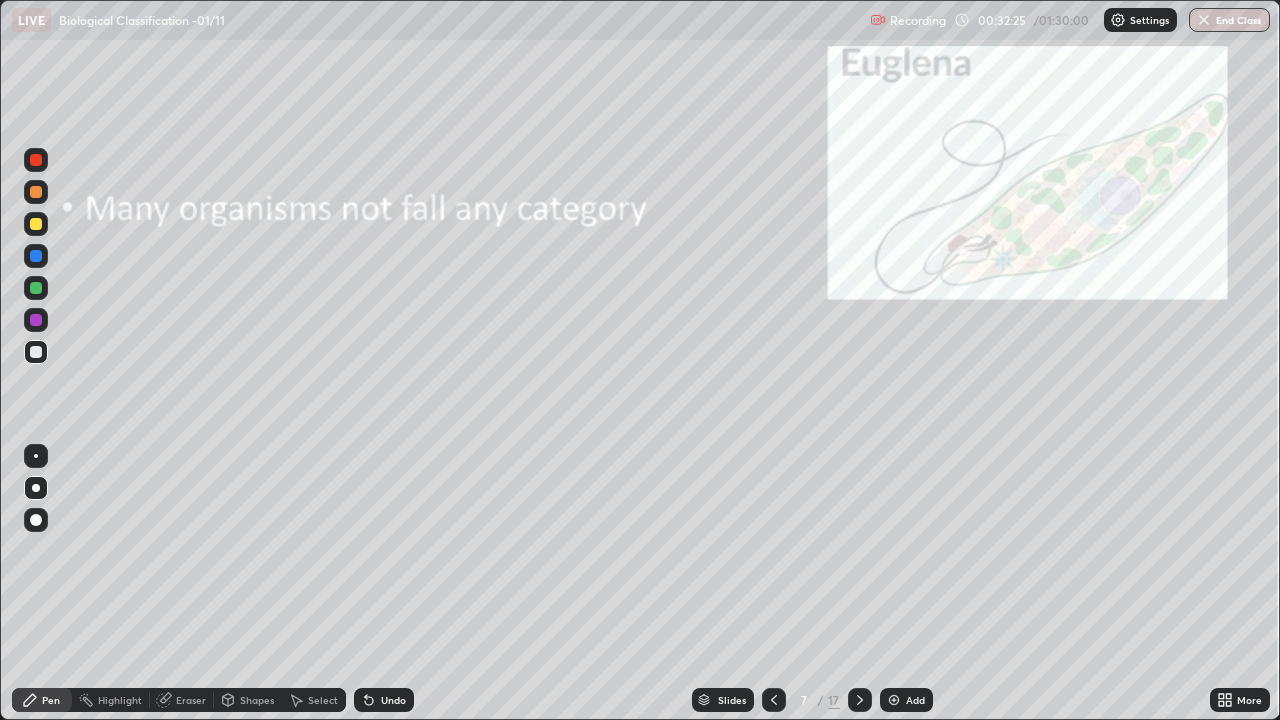 click at bounding box center [774, 700] 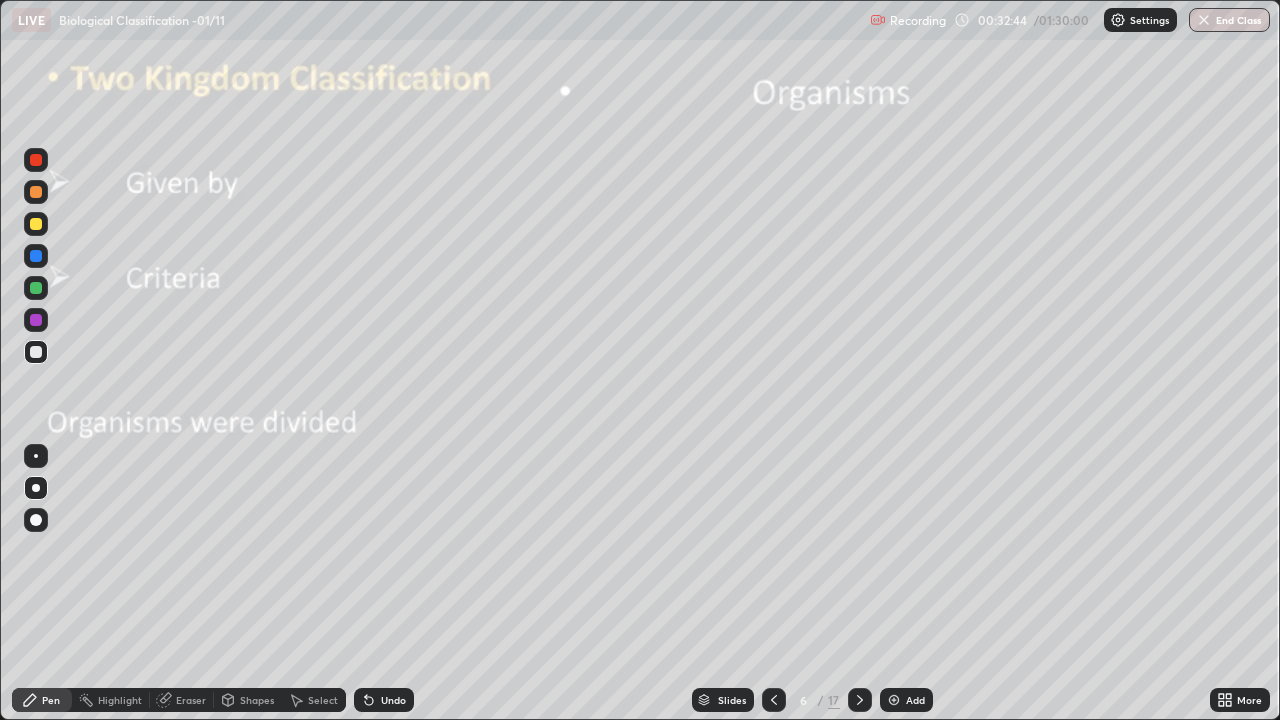 click 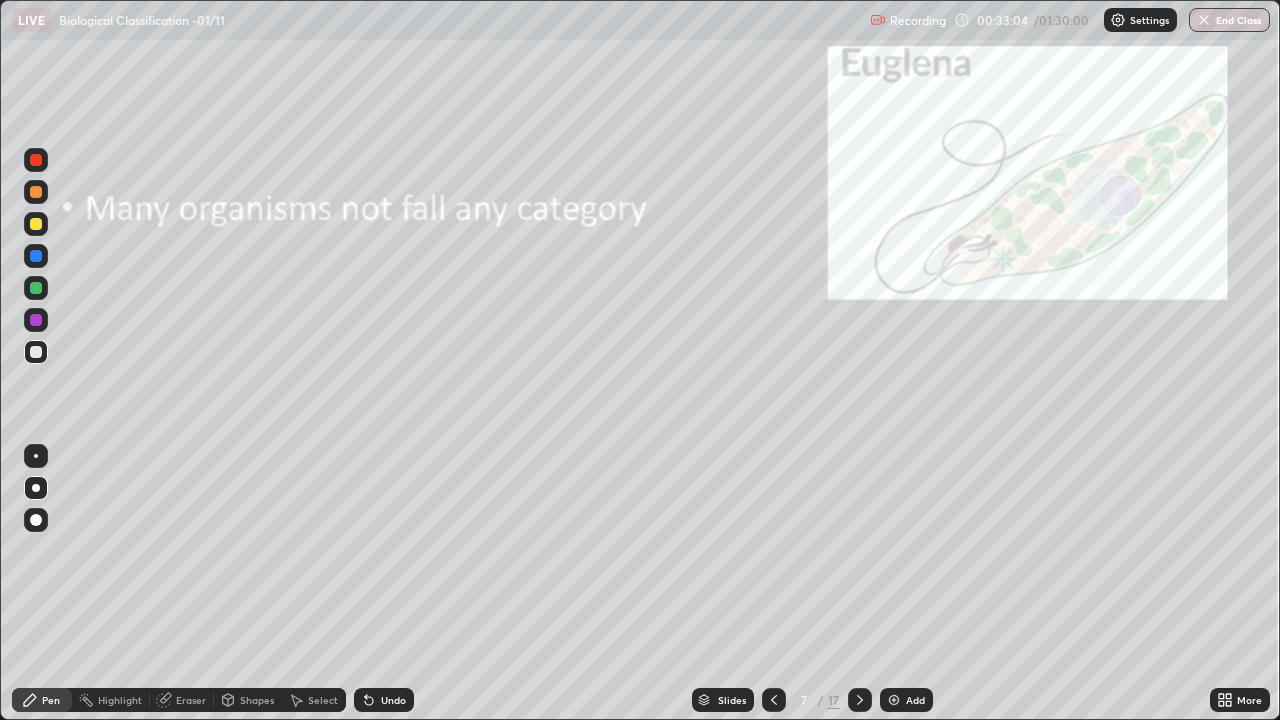 click at bounding box center (36, 352) 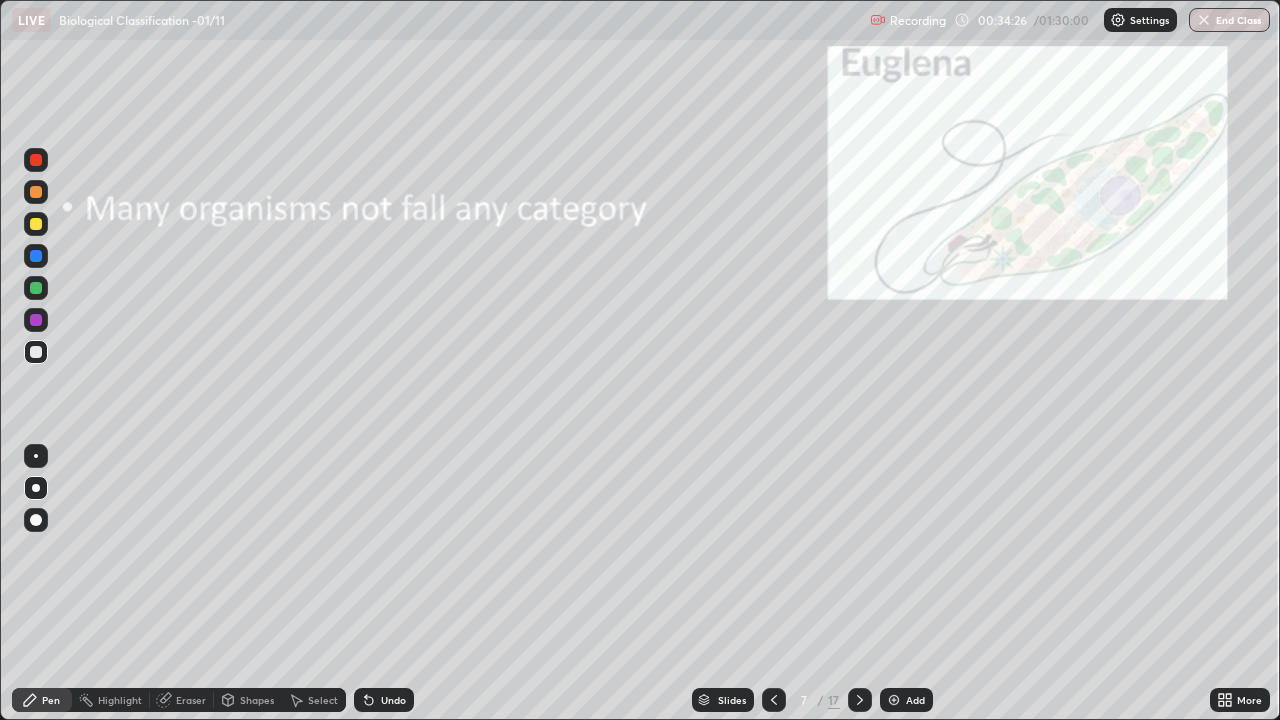 click at bounding box center [36, 224] 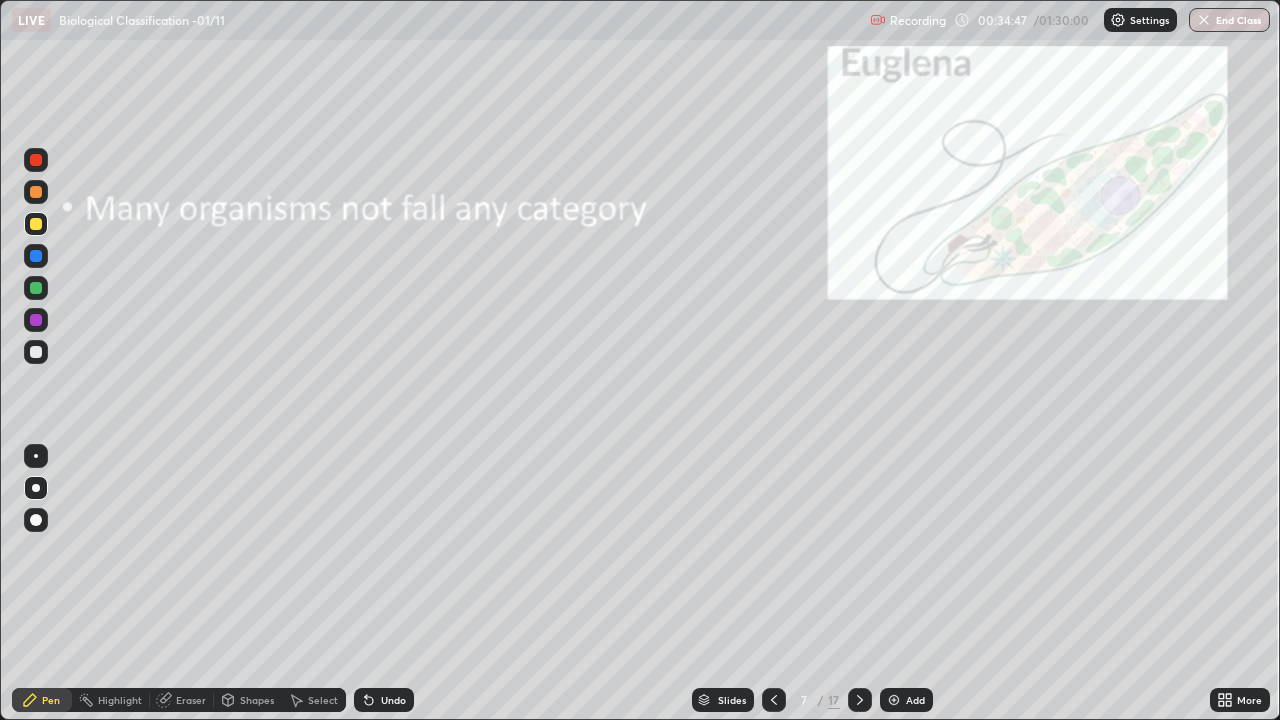 click at bounding box center (36, 352) 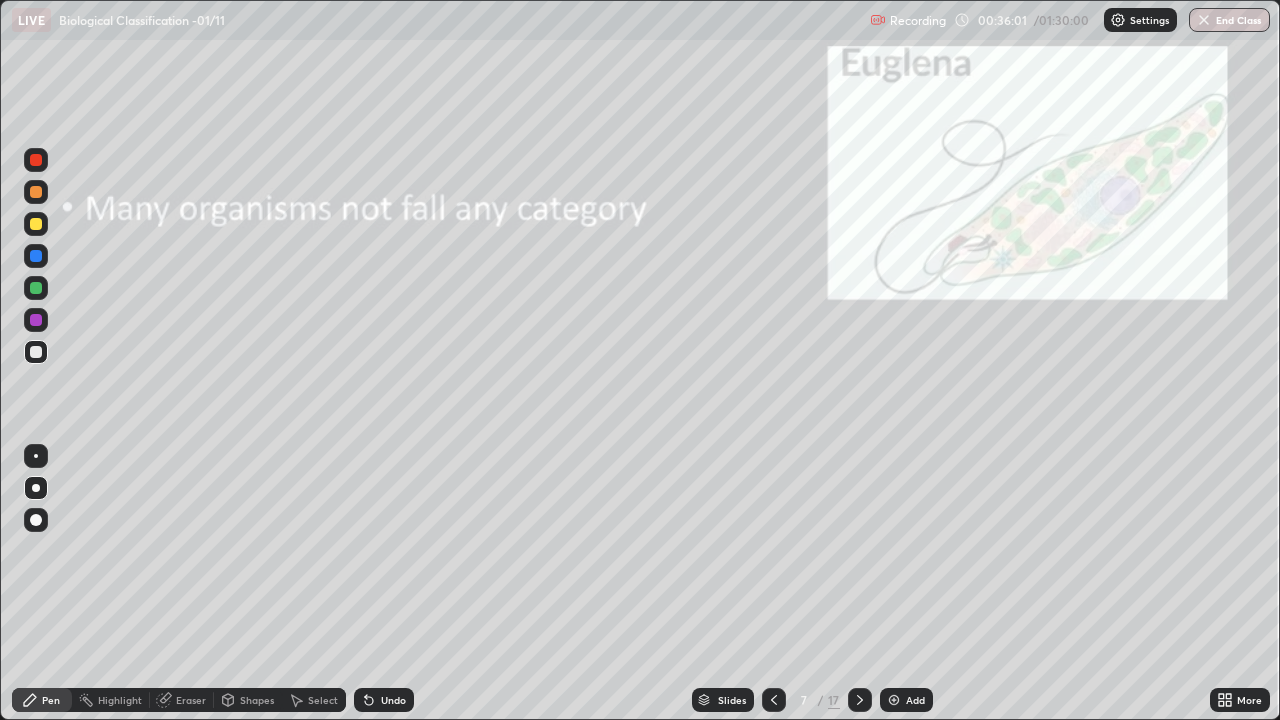 click 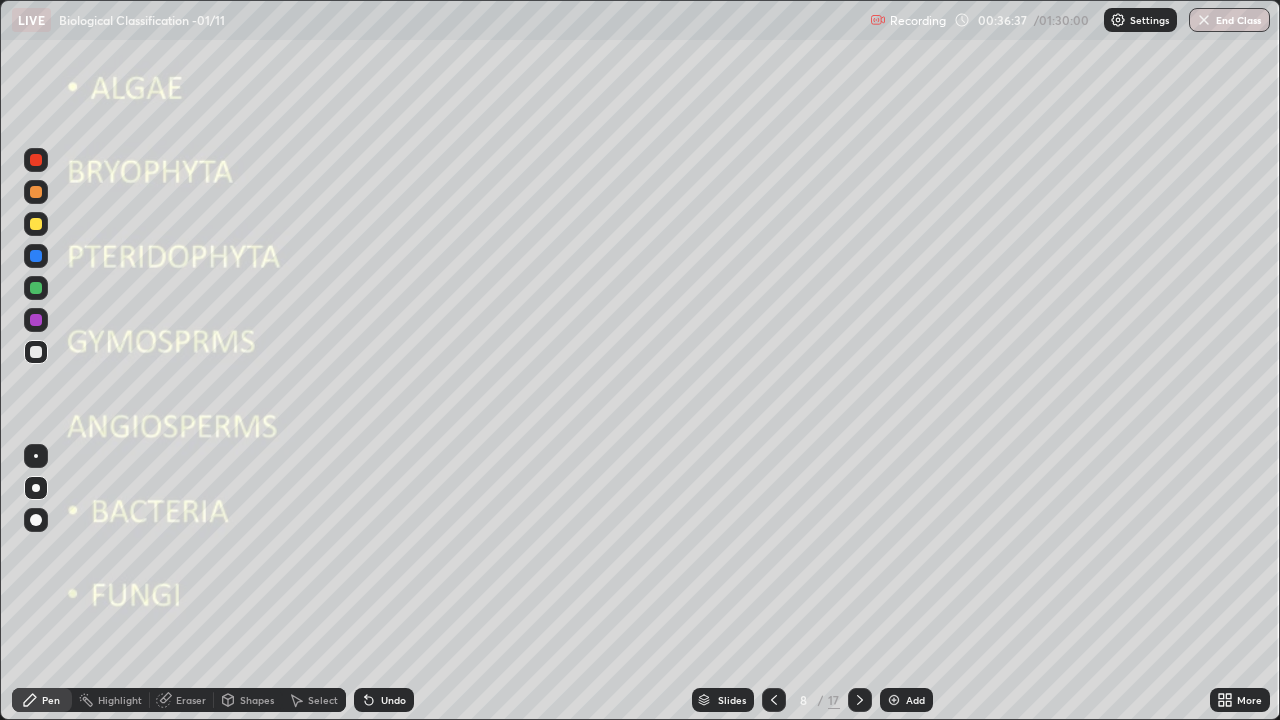 click on "Shapes" at bounding box center (257, 700) 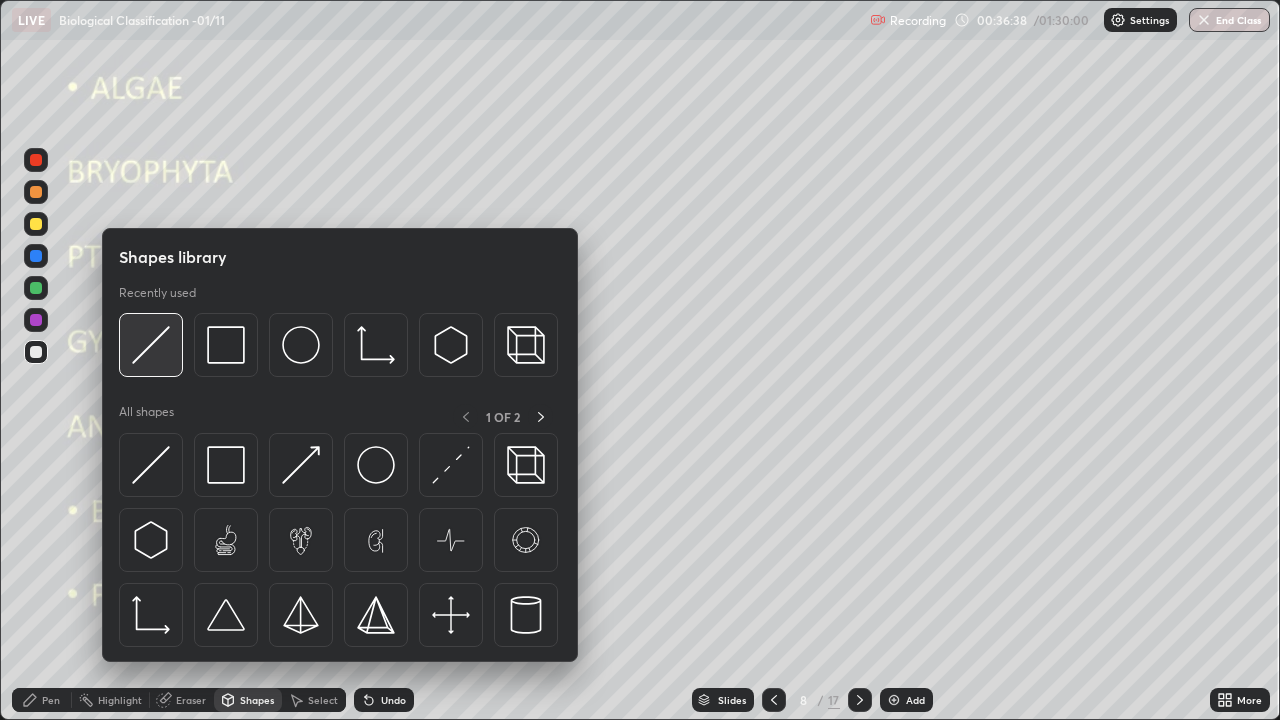 click at bounding box center [151, 345] 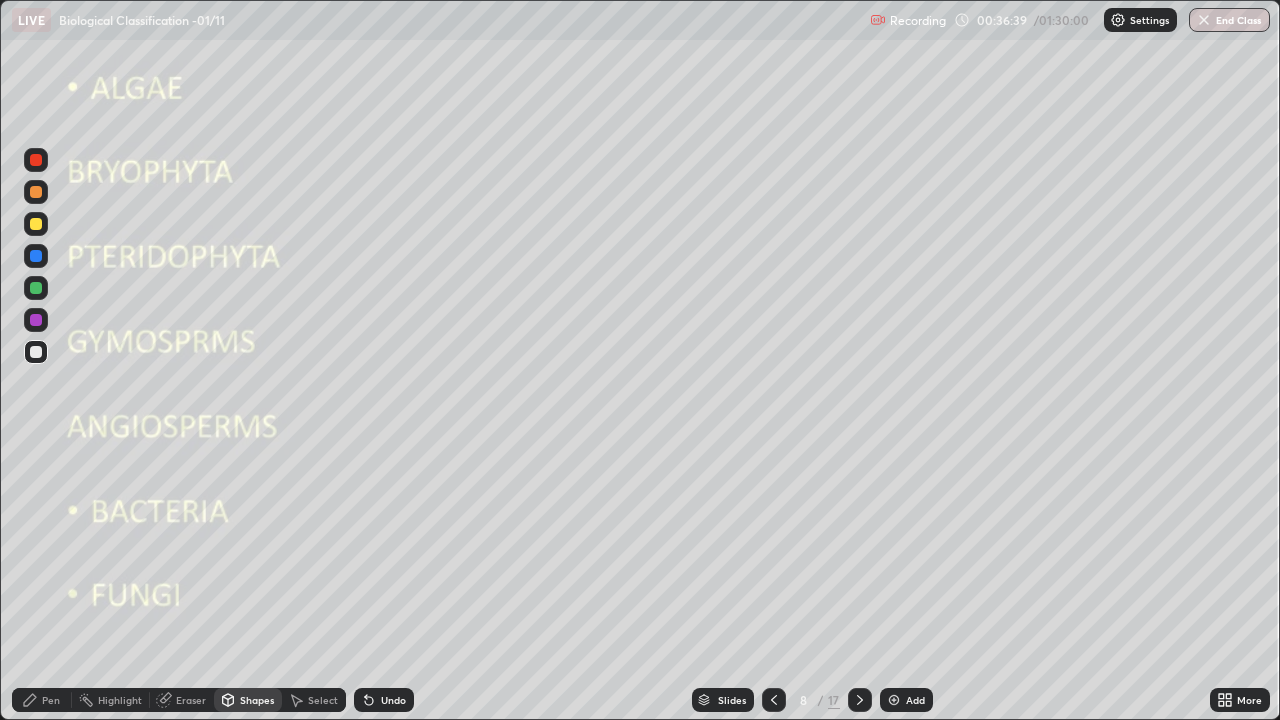 click at bounding box center (36, 224) 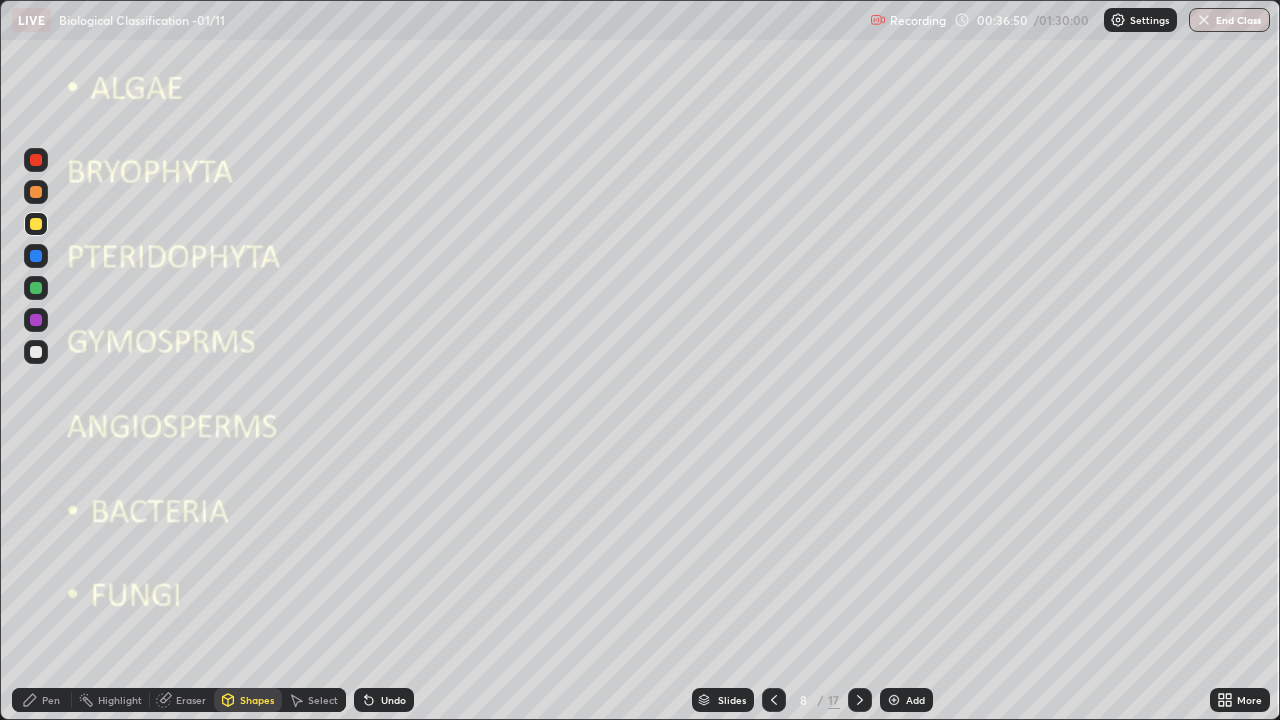 click at bounding box center (36, 352) 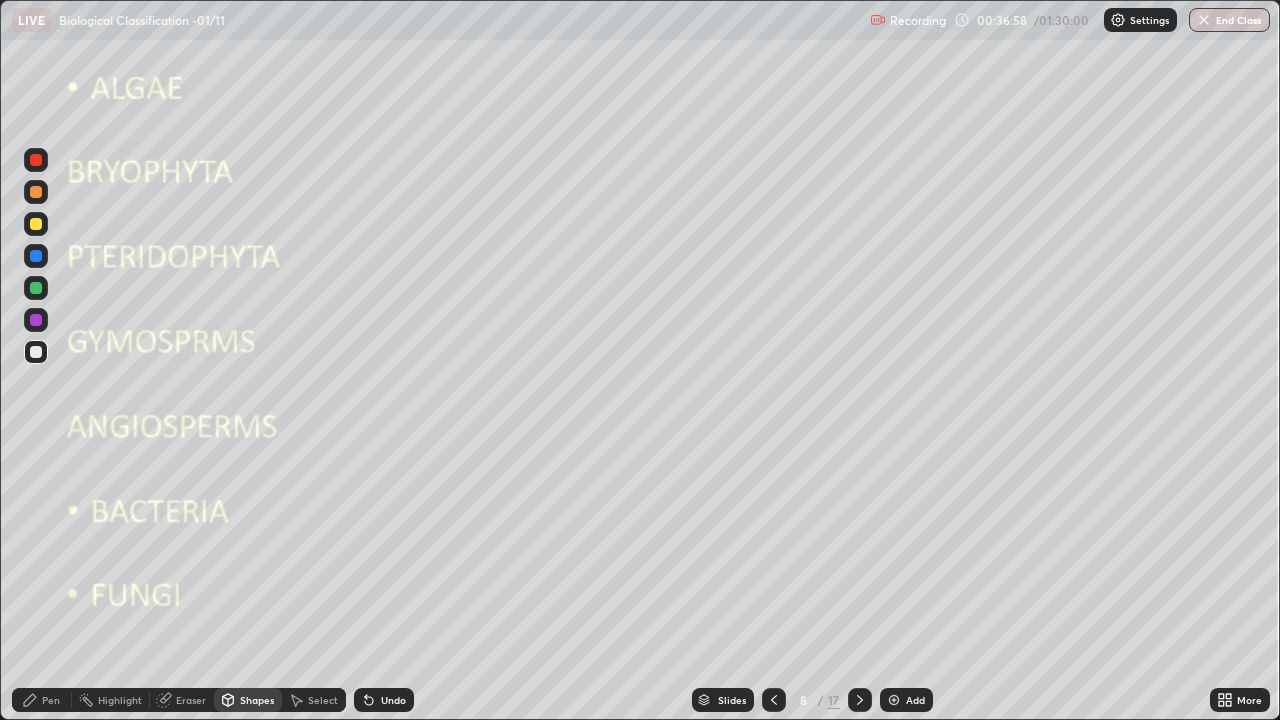 click 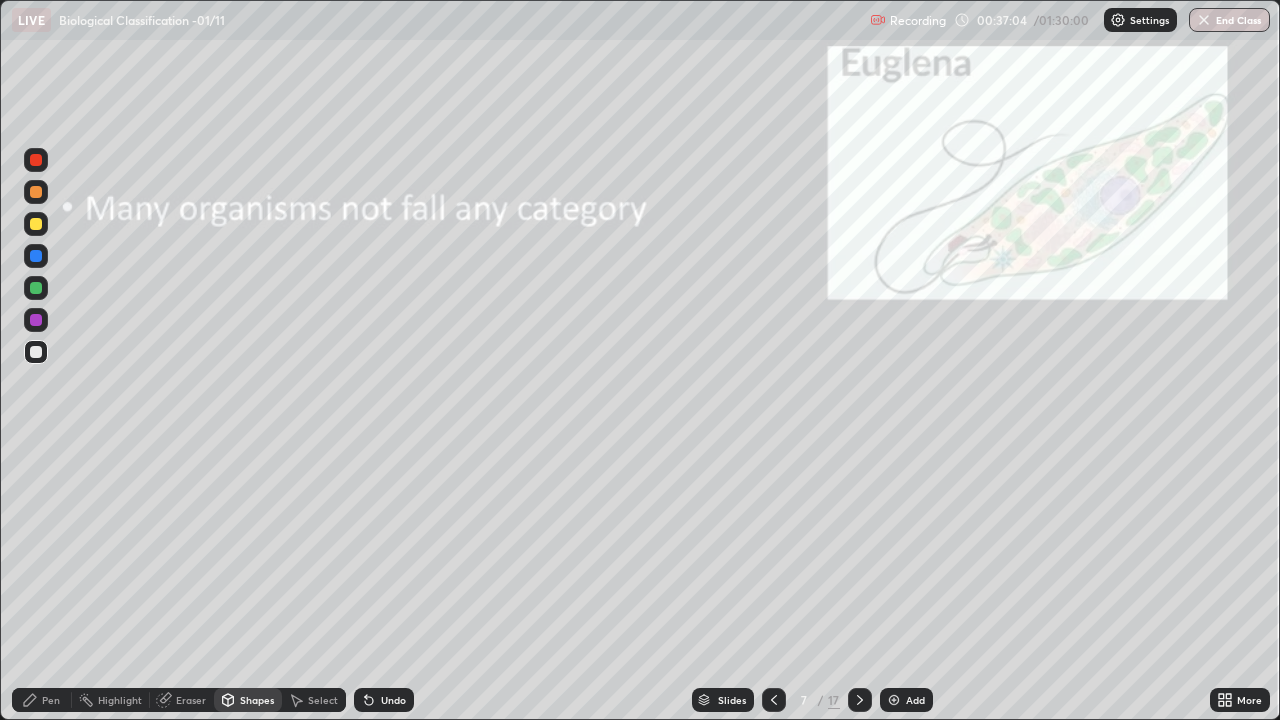 click 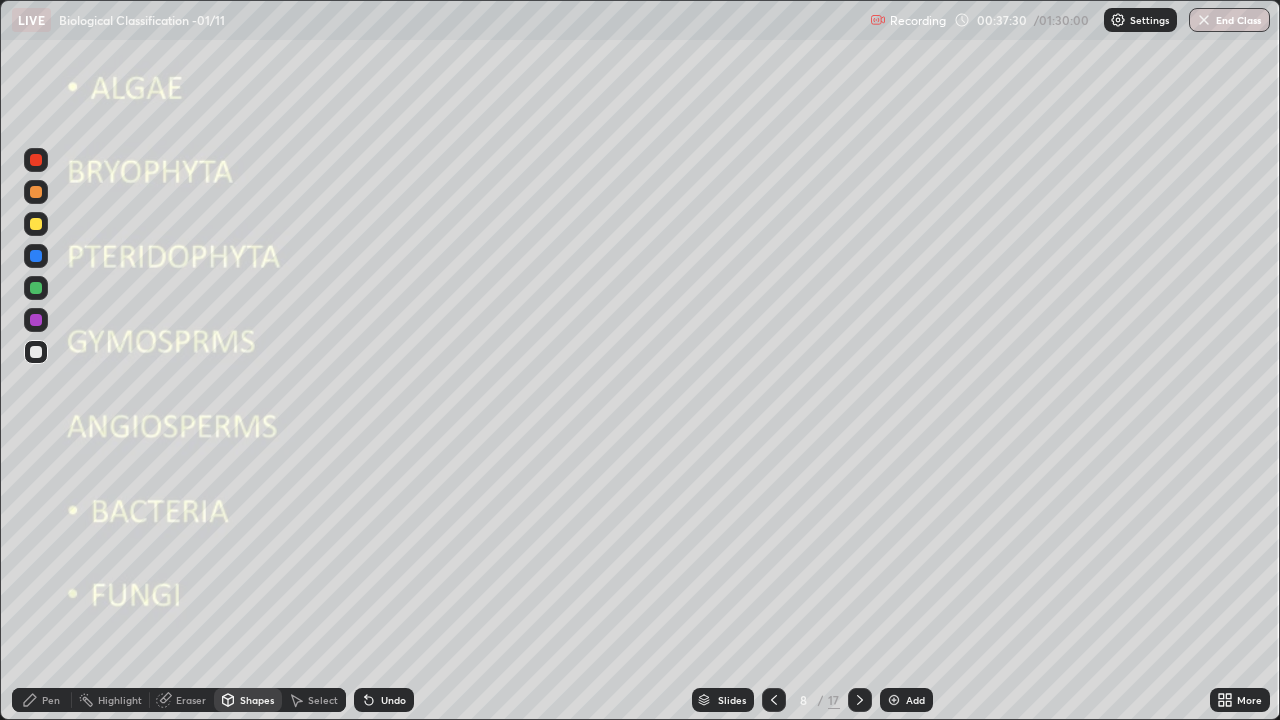 click at bounding box center (36, 224) 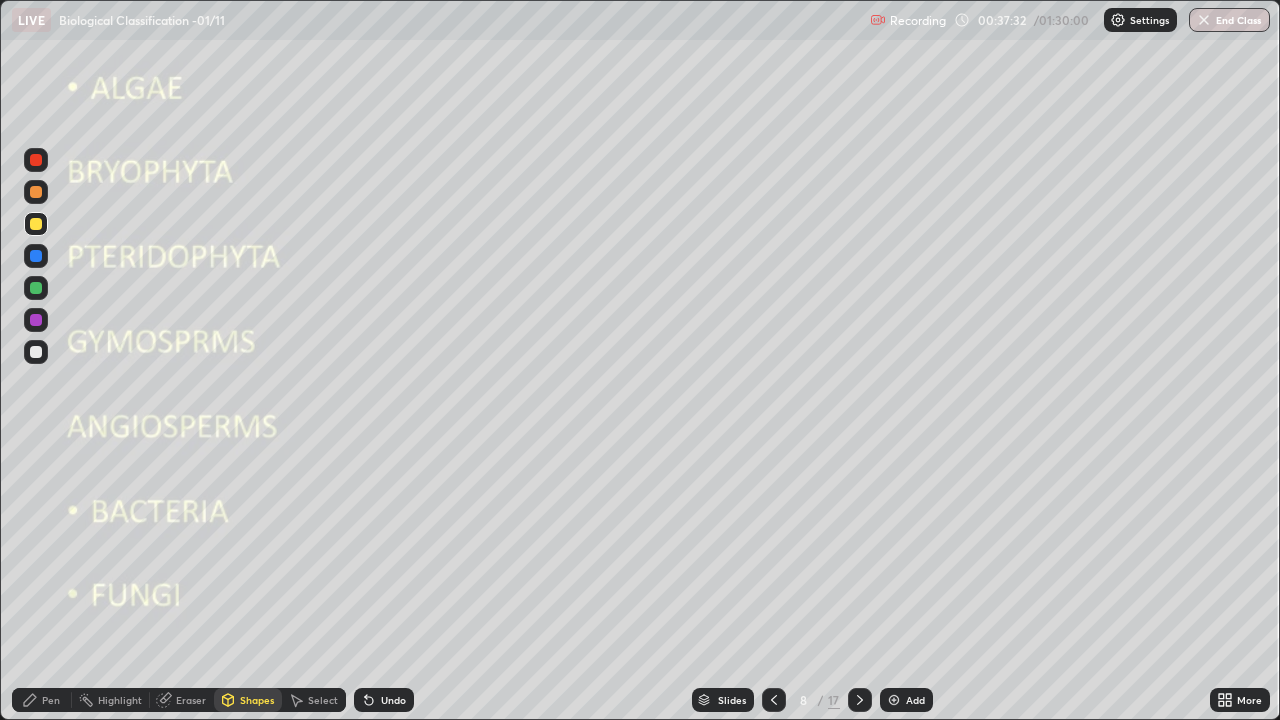 click at bounding box center (36, 352) 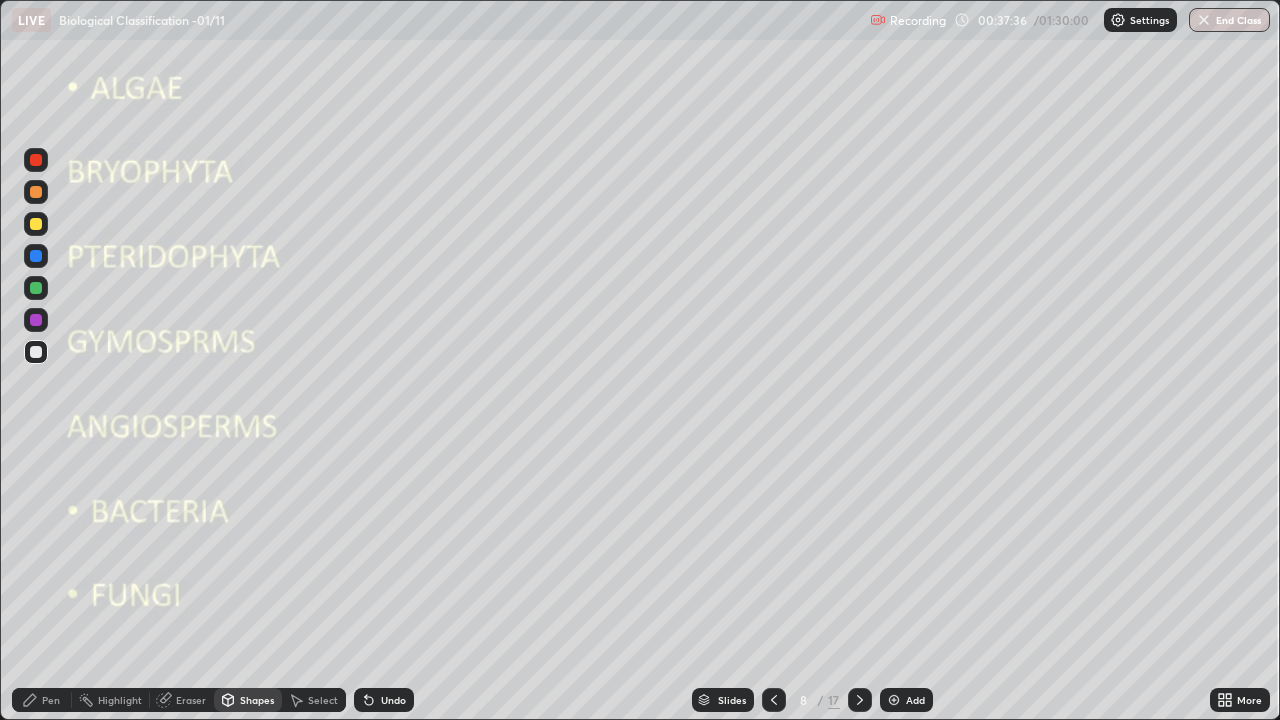 click 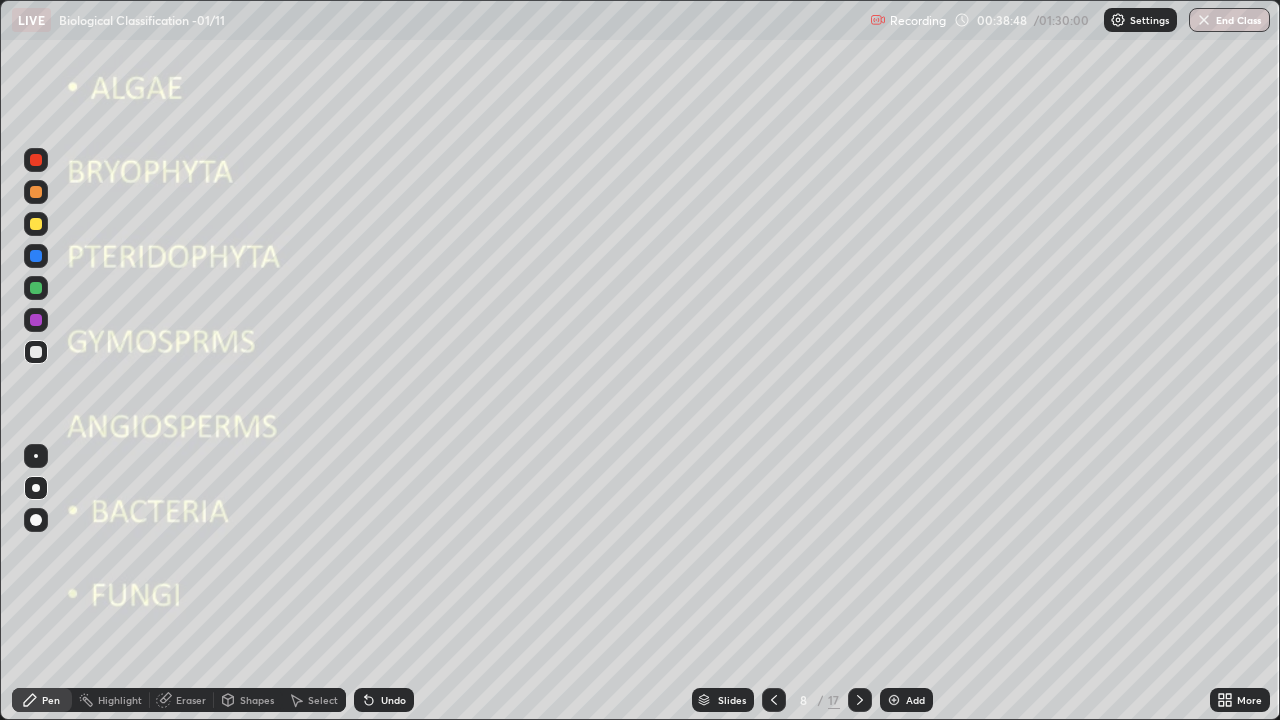 click 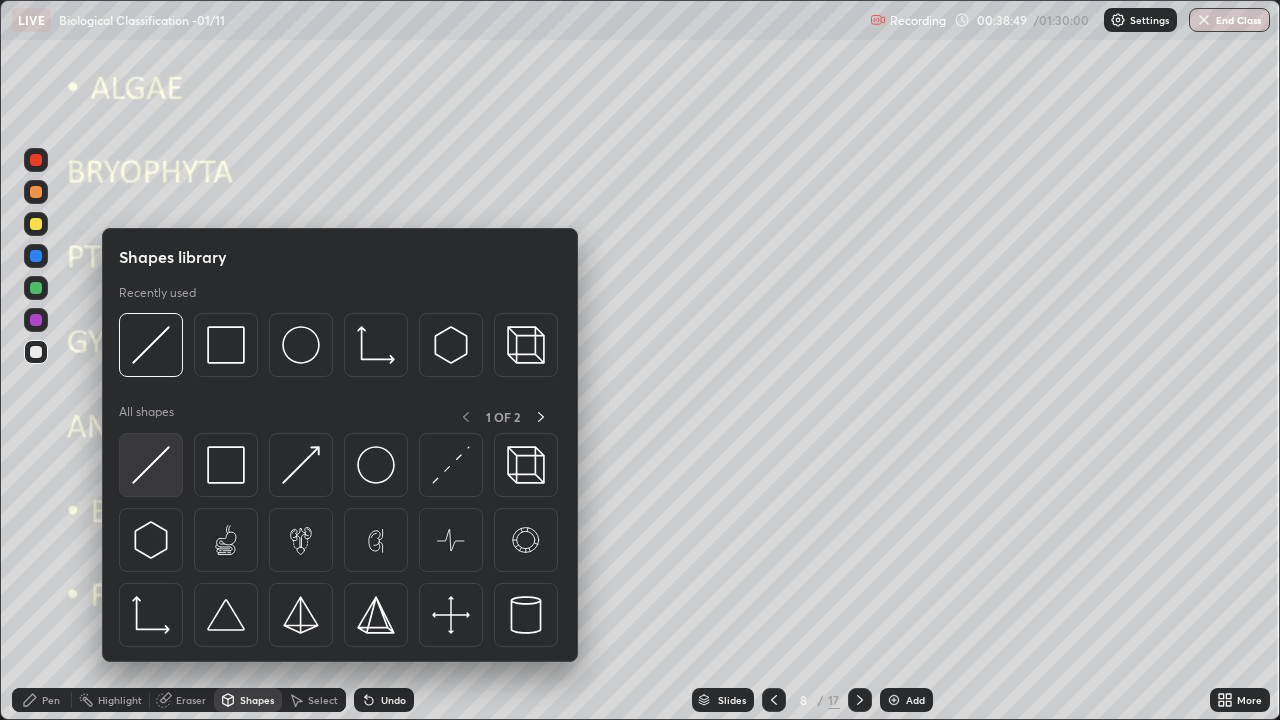 click at bounding box center (151, 465) 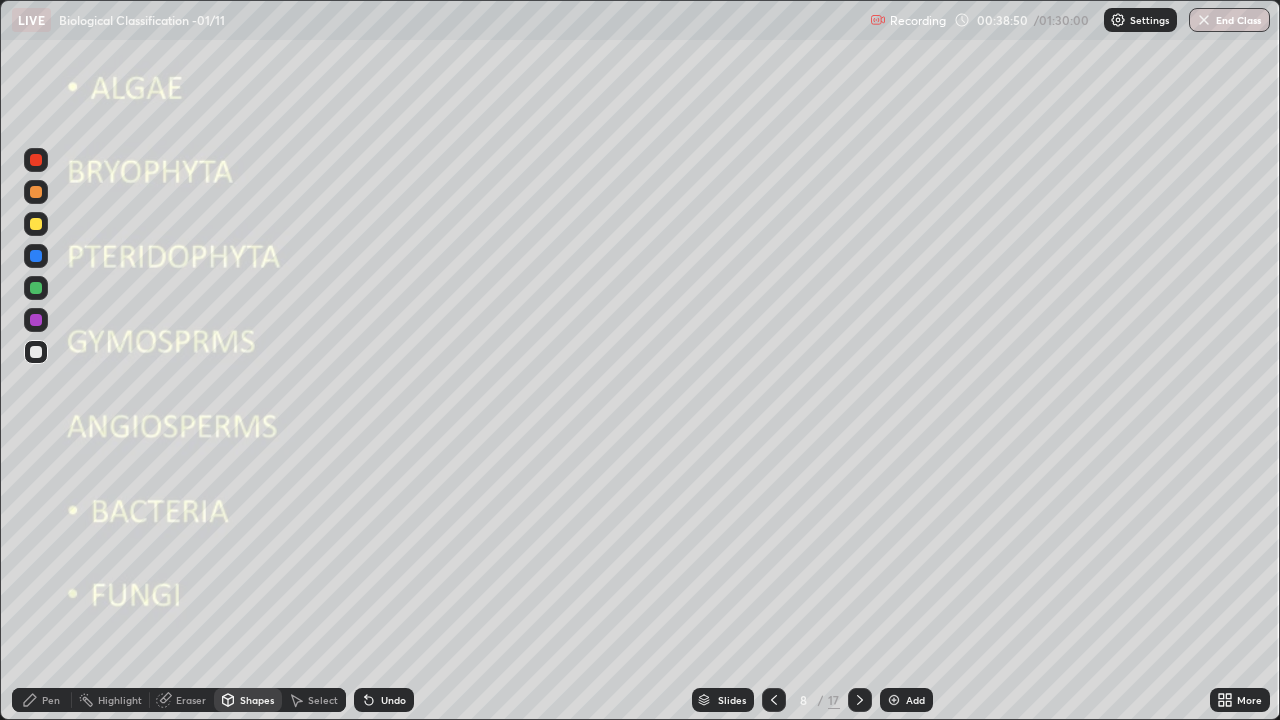 click at bounding box center (36, 352) 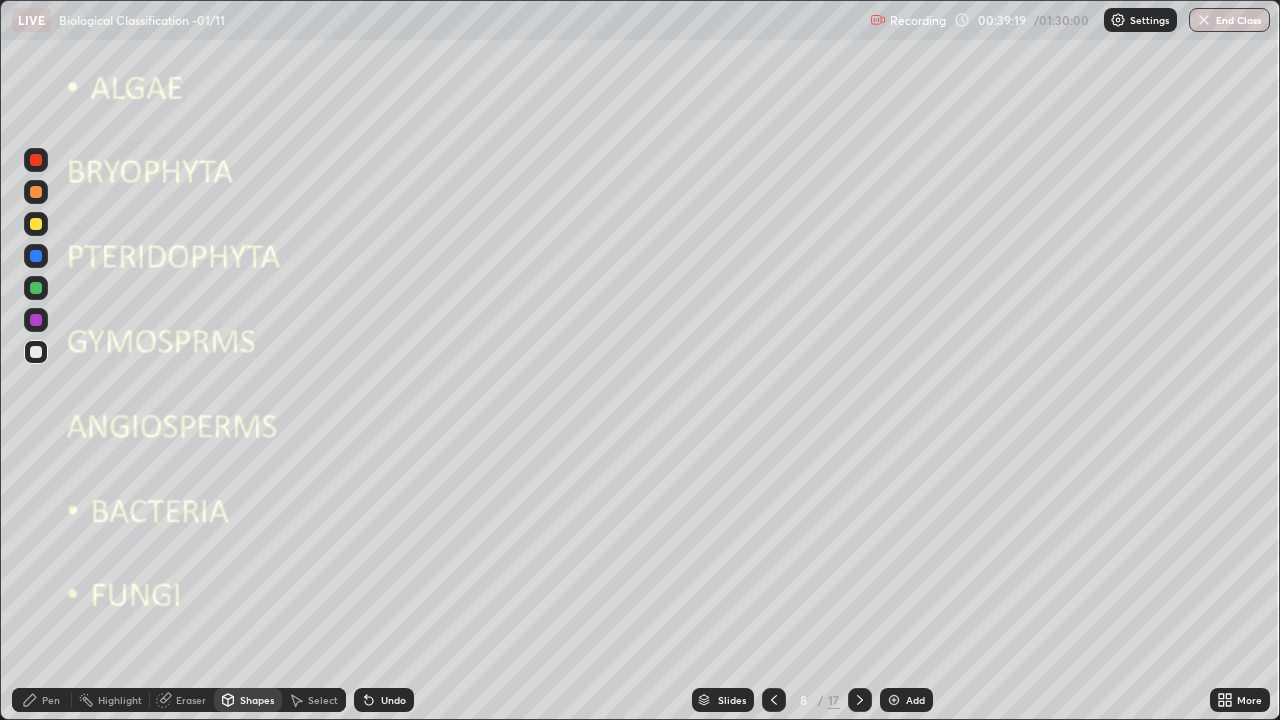 click on "Pen" at bounding box center [51, 700] 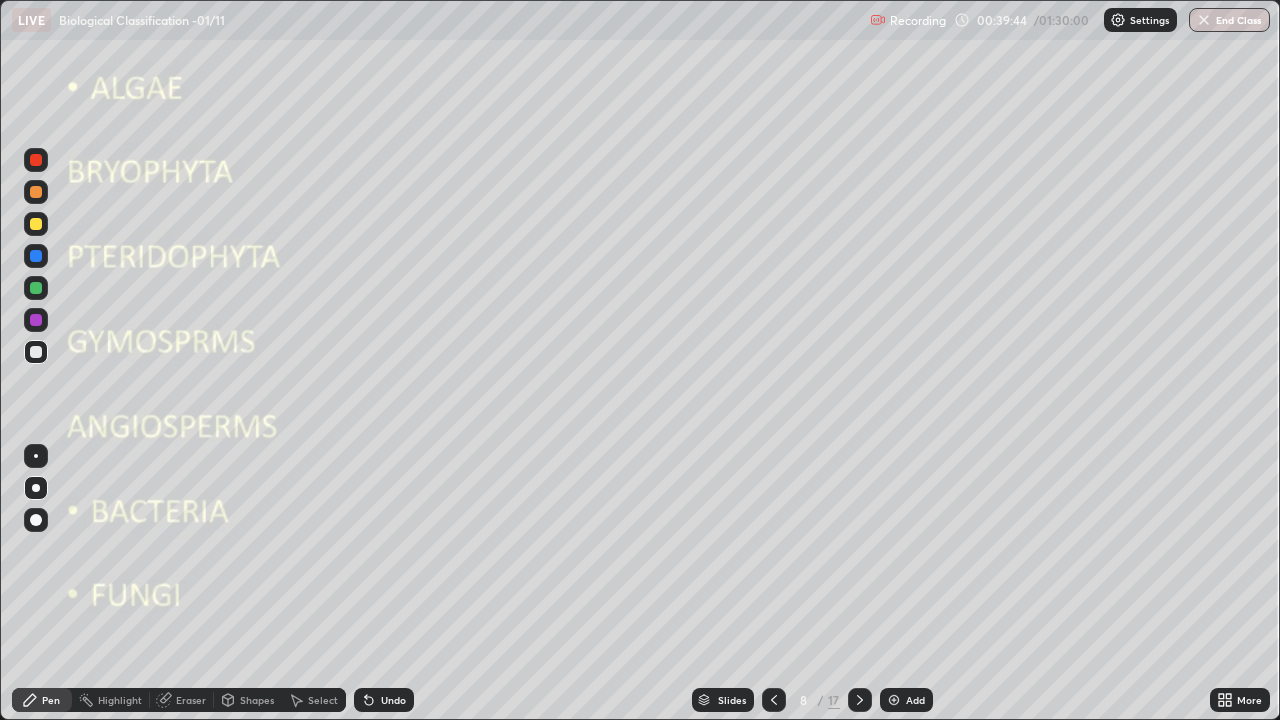 click at bounding box center [36, 352] 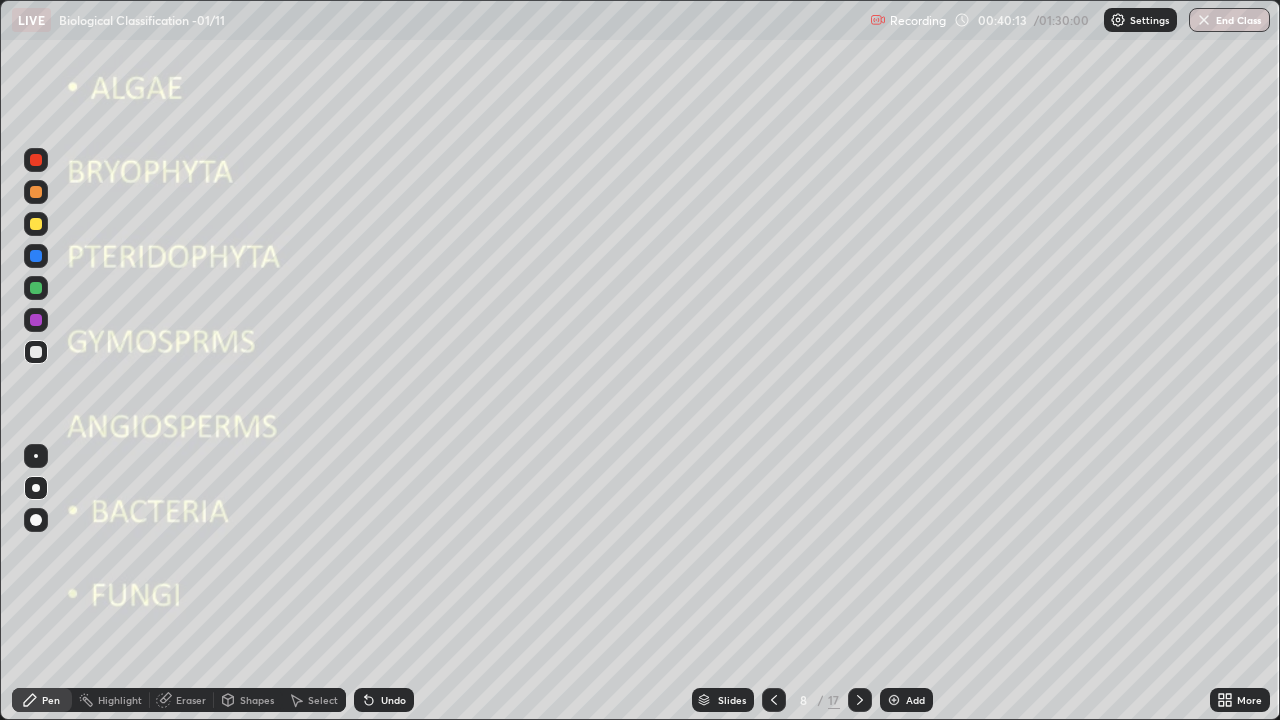 click at bounding box center [36, 352] 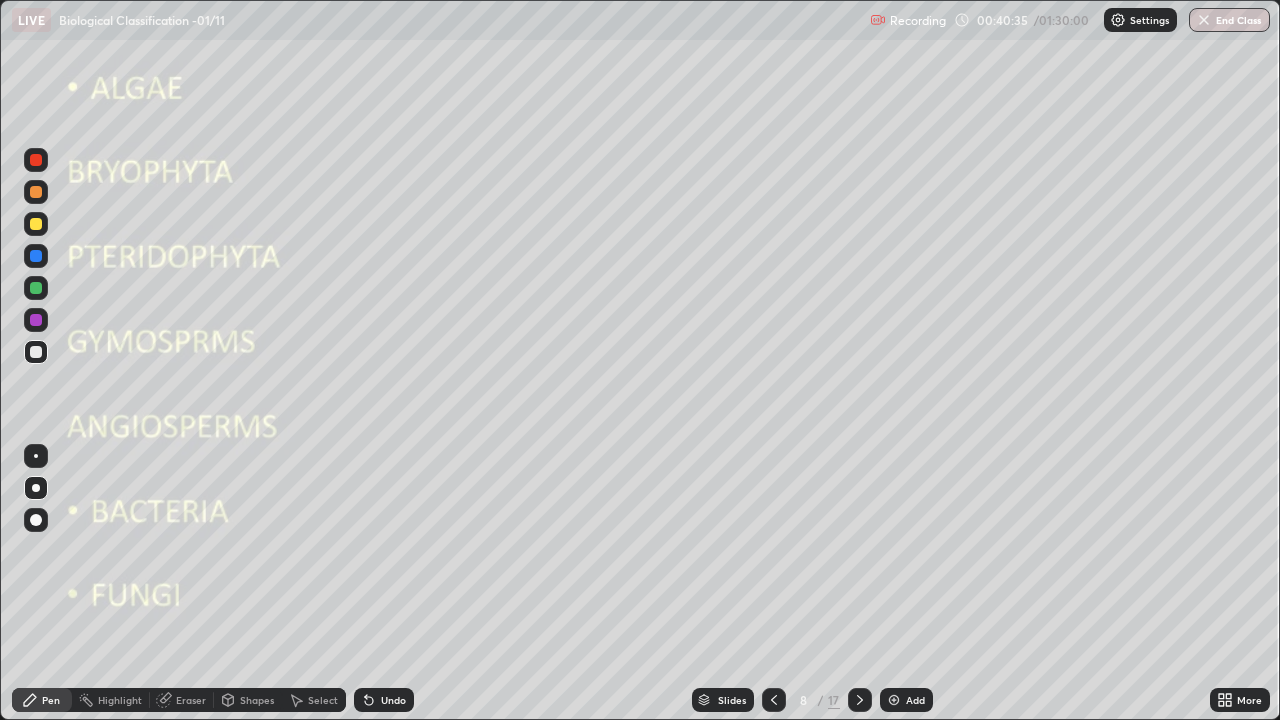 click at bounding box center [36, 488] 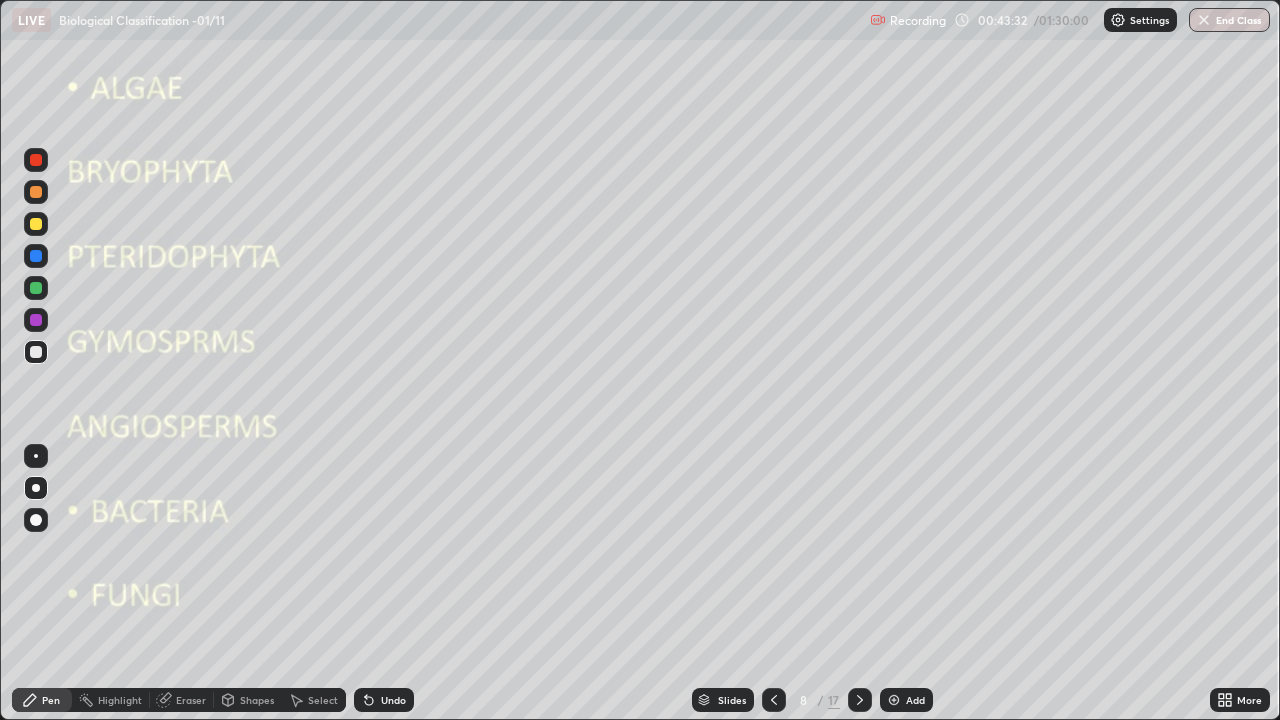 click 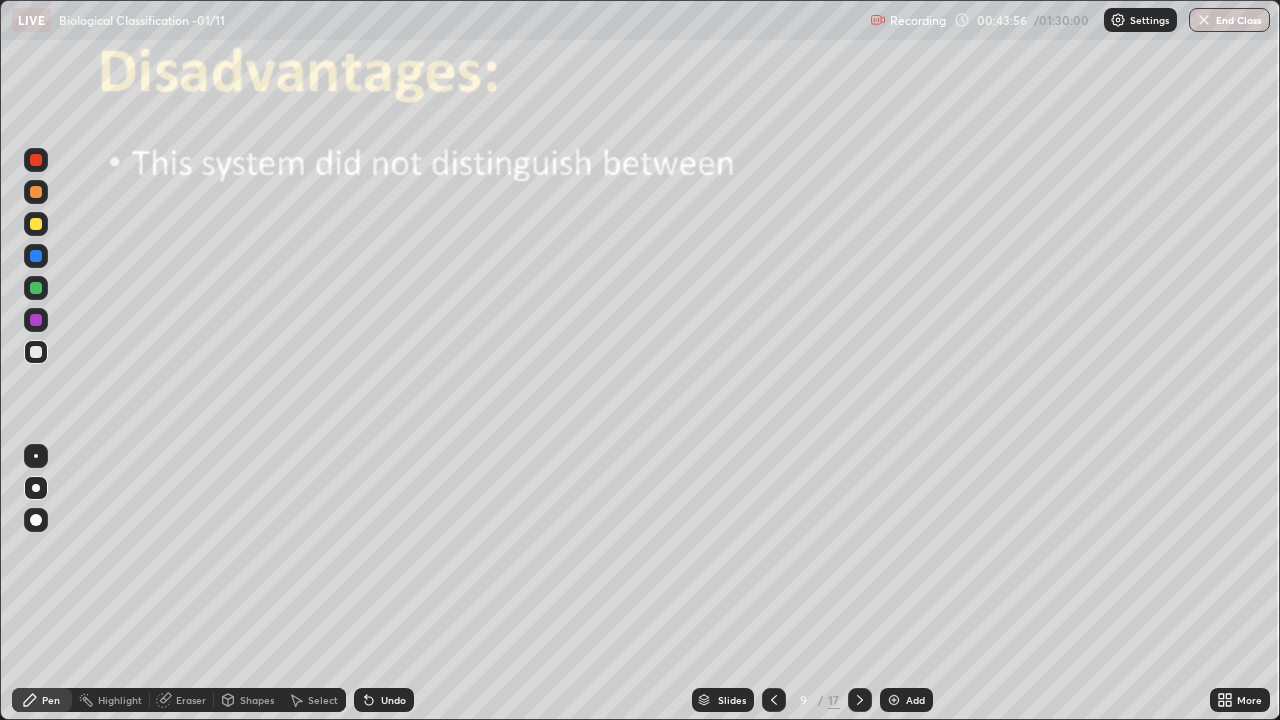 click at bounding box center (36, 352) 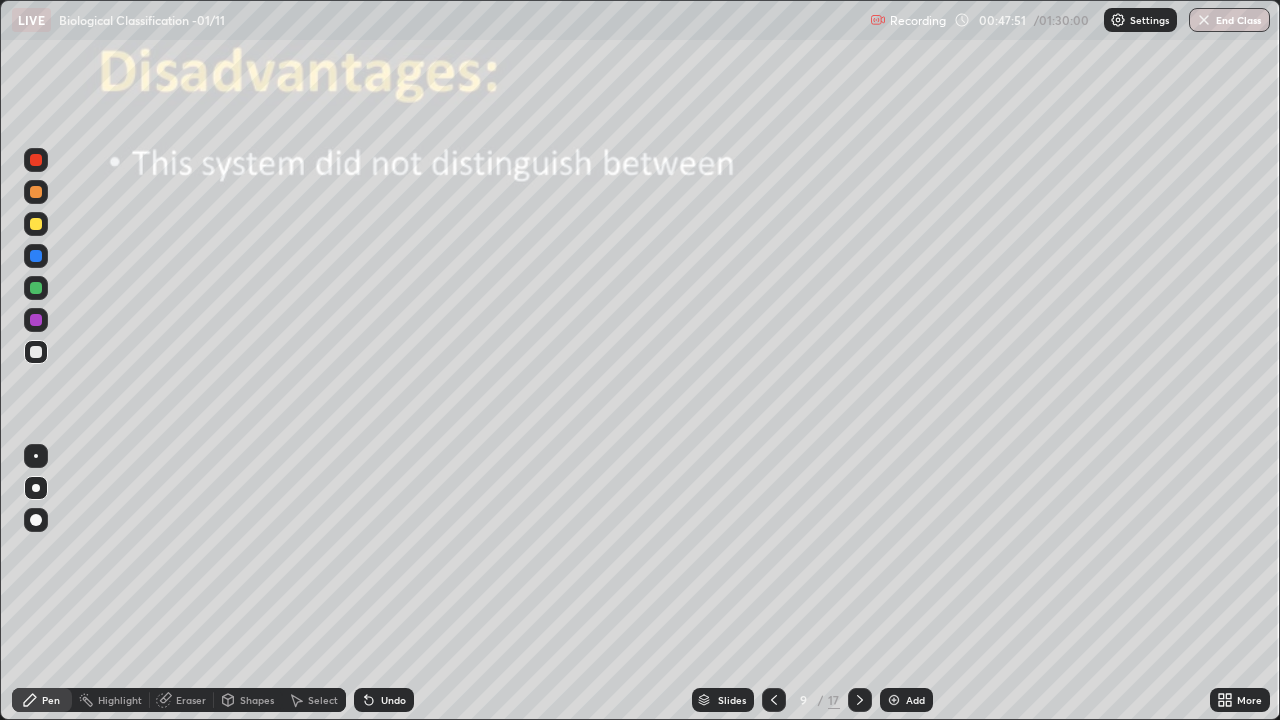click 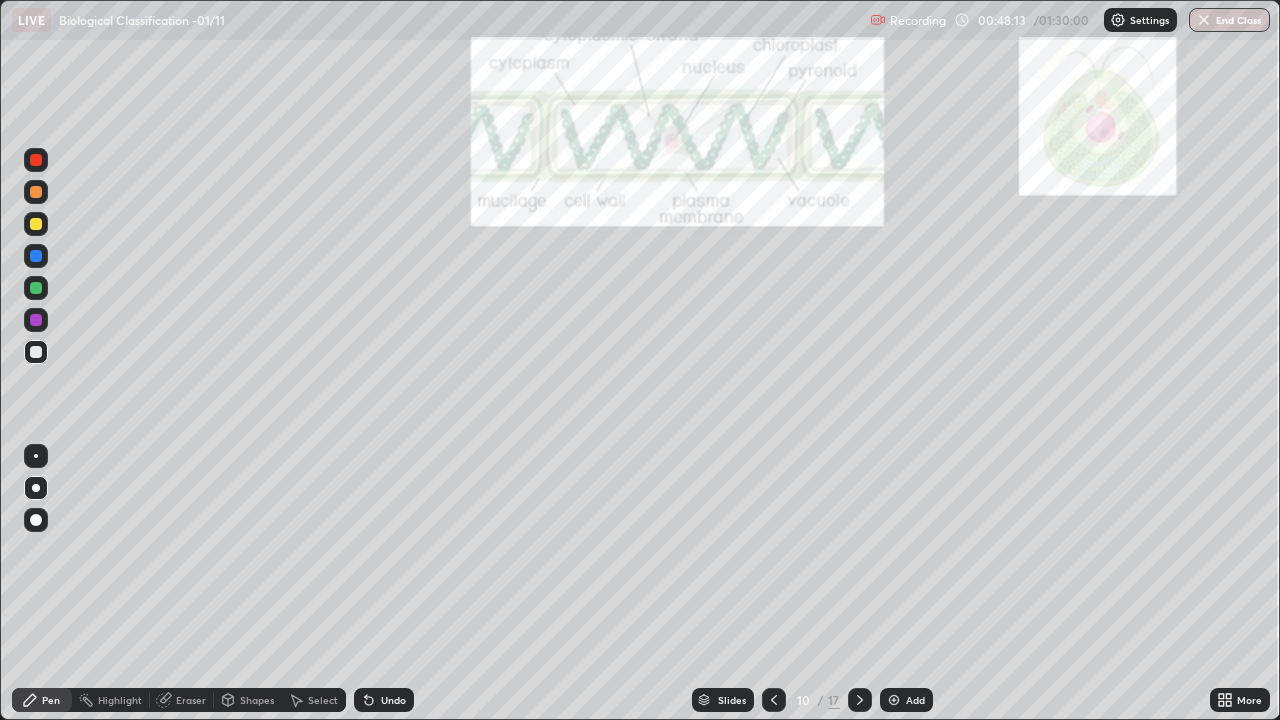 click 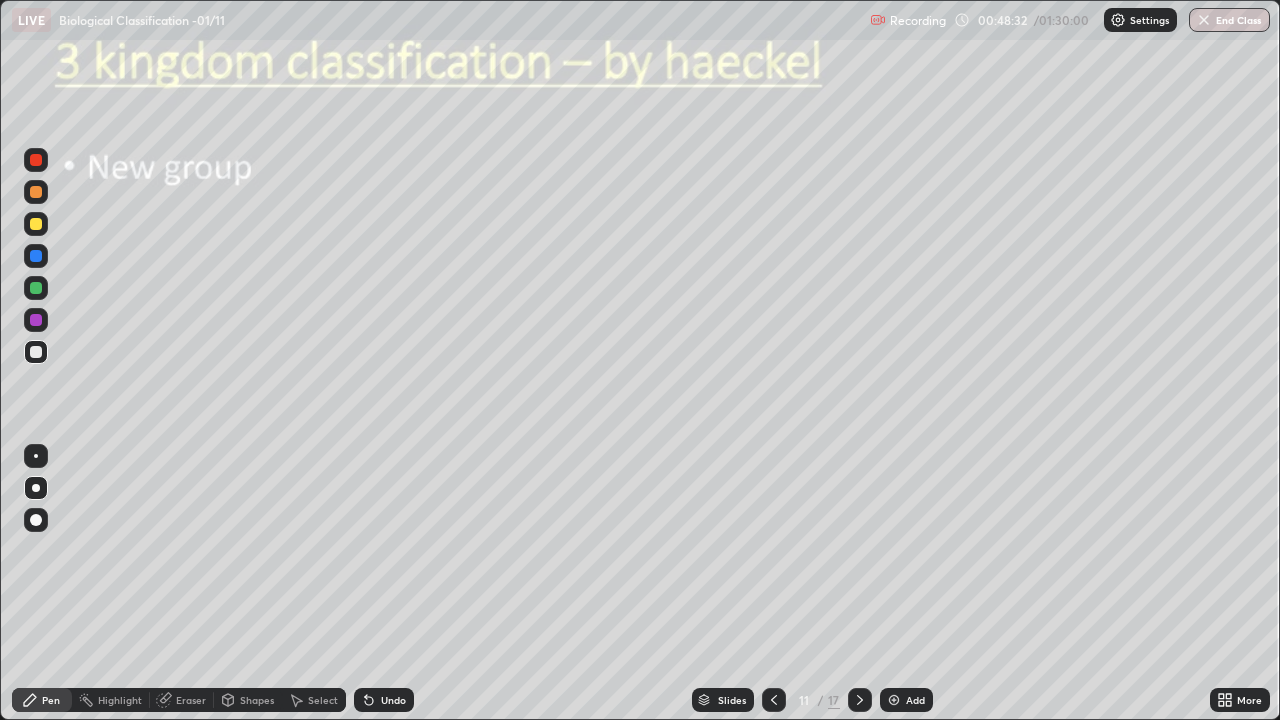 click at bounding box center (36, 224) 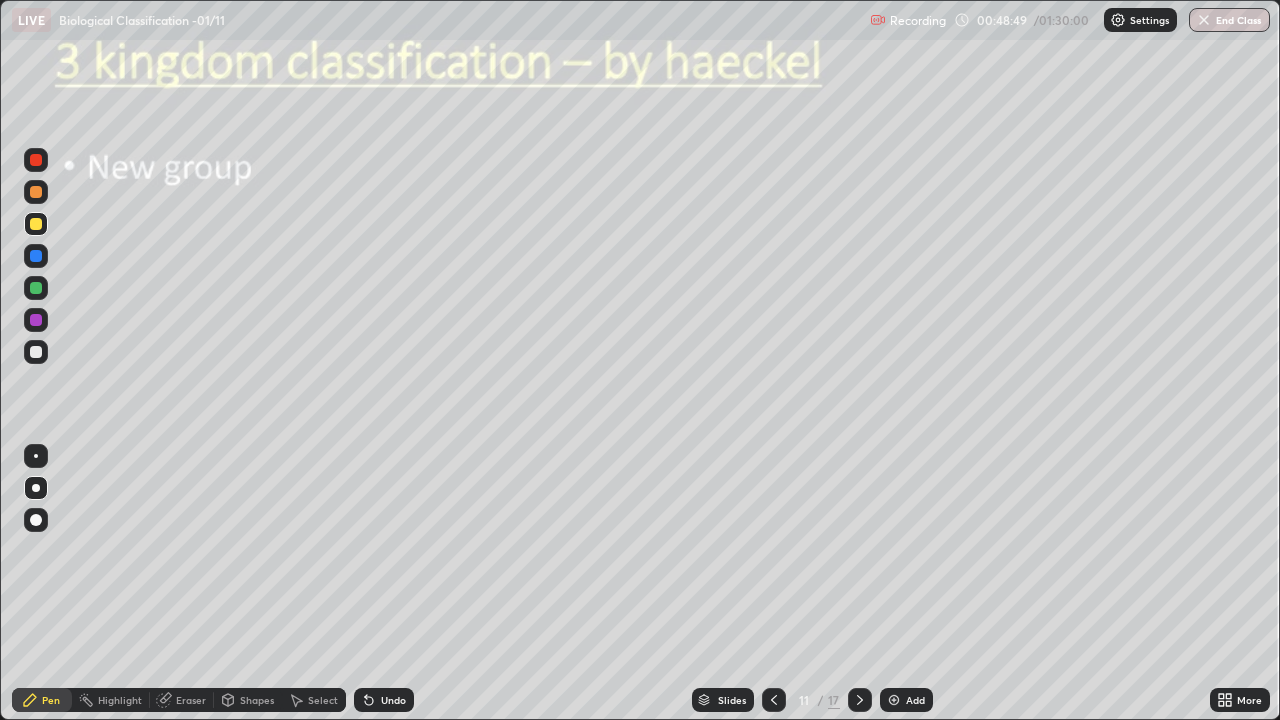 click at bounding box center (36, 224) 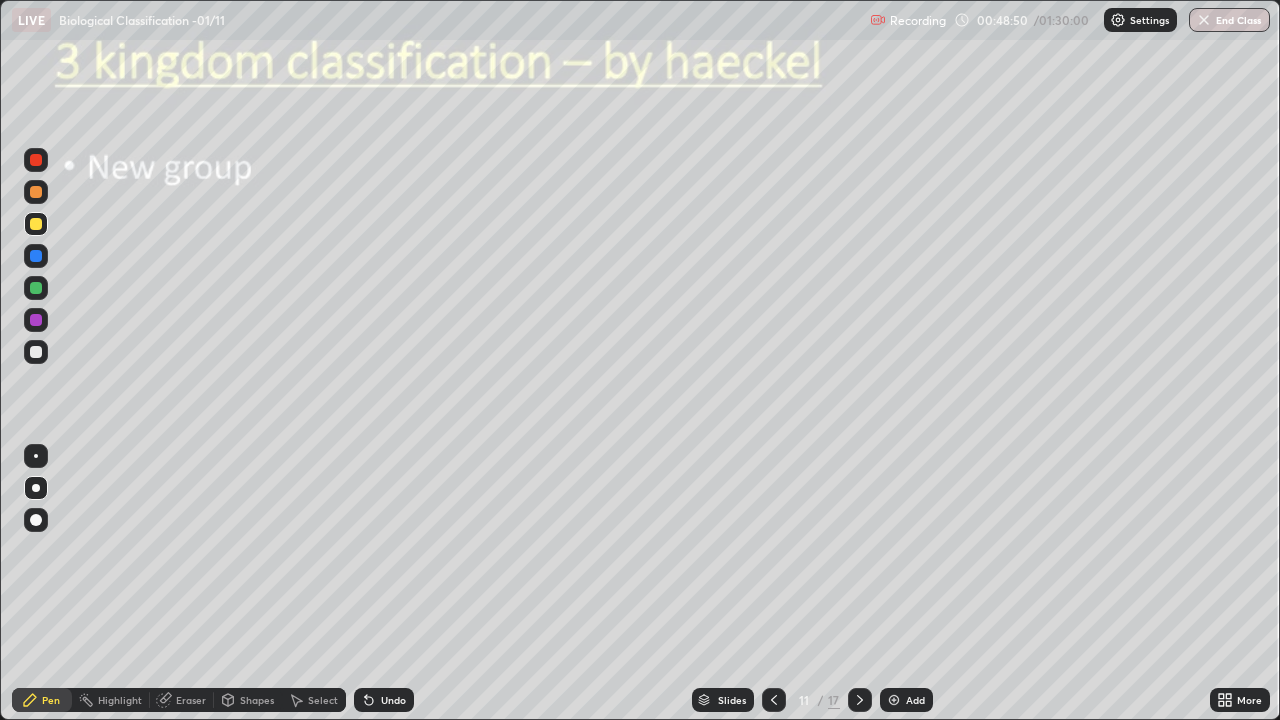 click at bounding box center [36, 352] 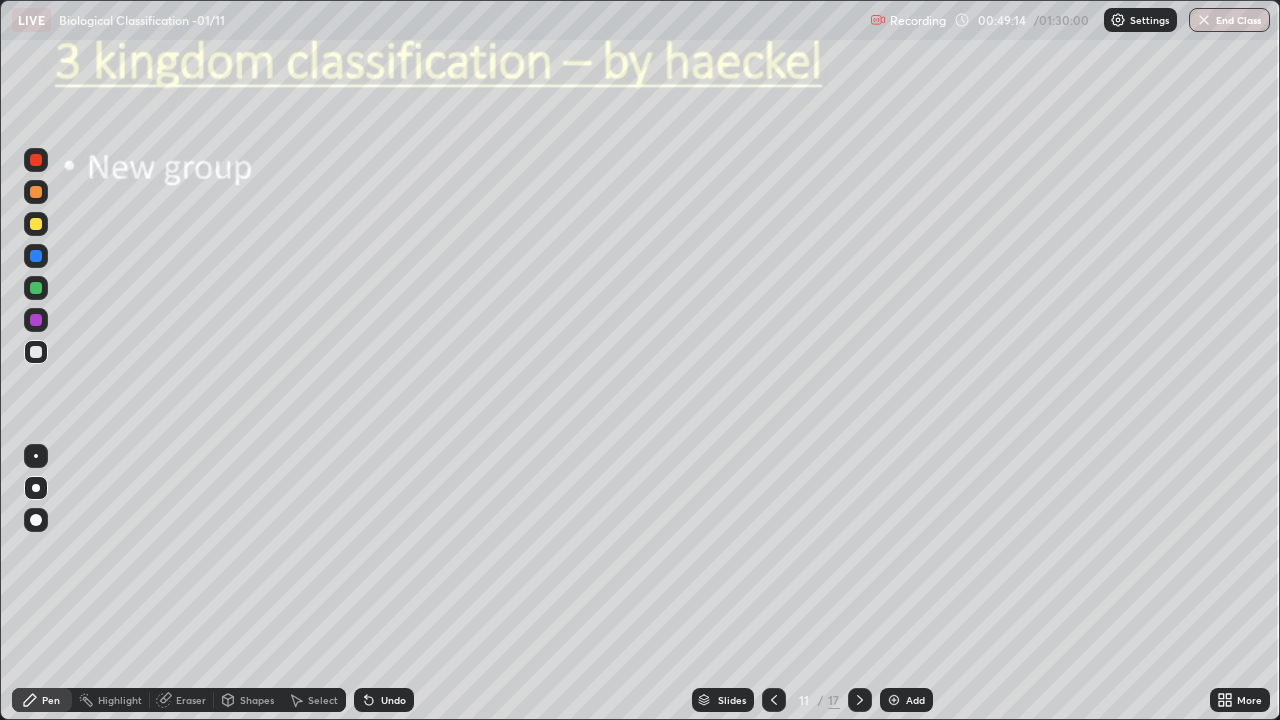 click at bounding box center (36, 352) 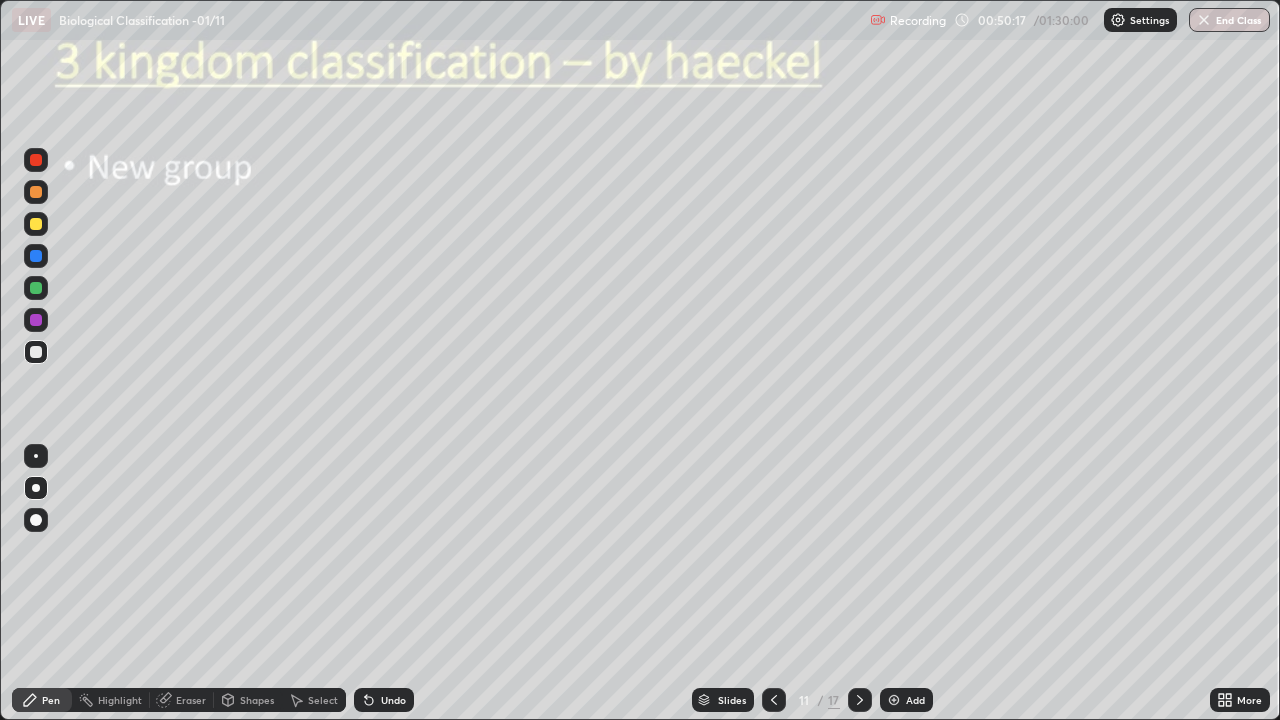 click 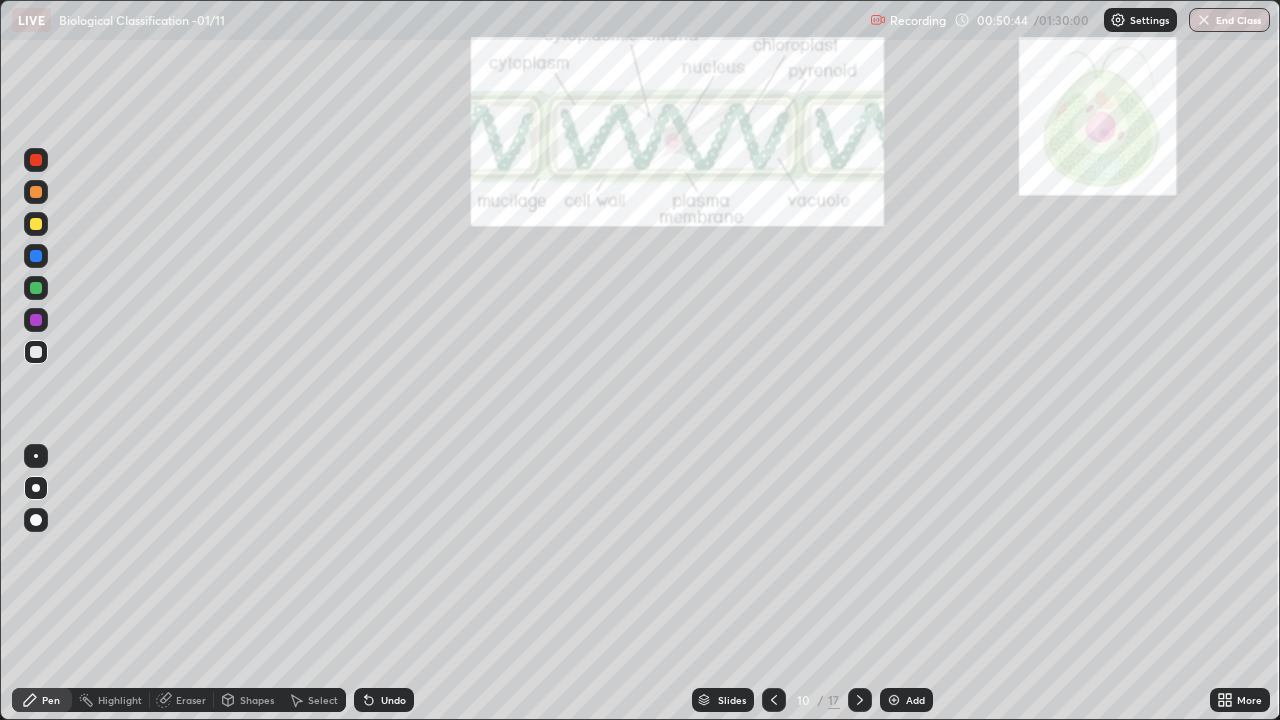 click 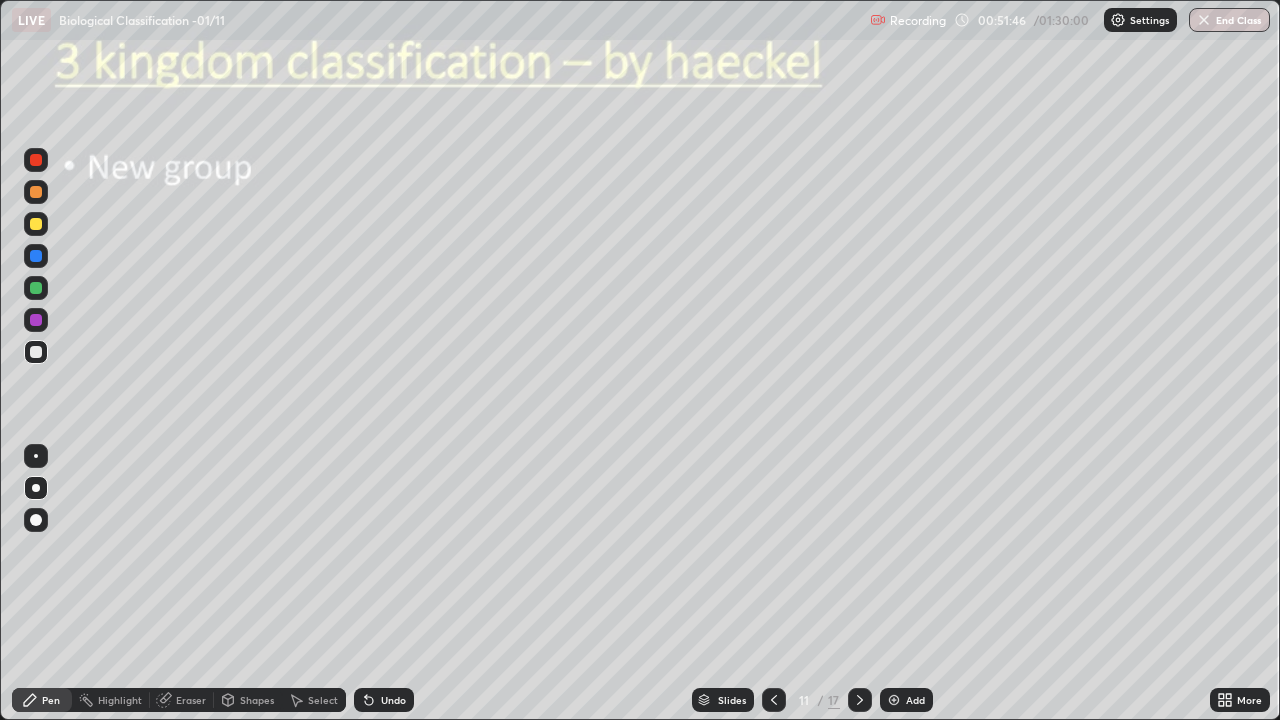 click on "Undo" at bounding box center [393, 700] 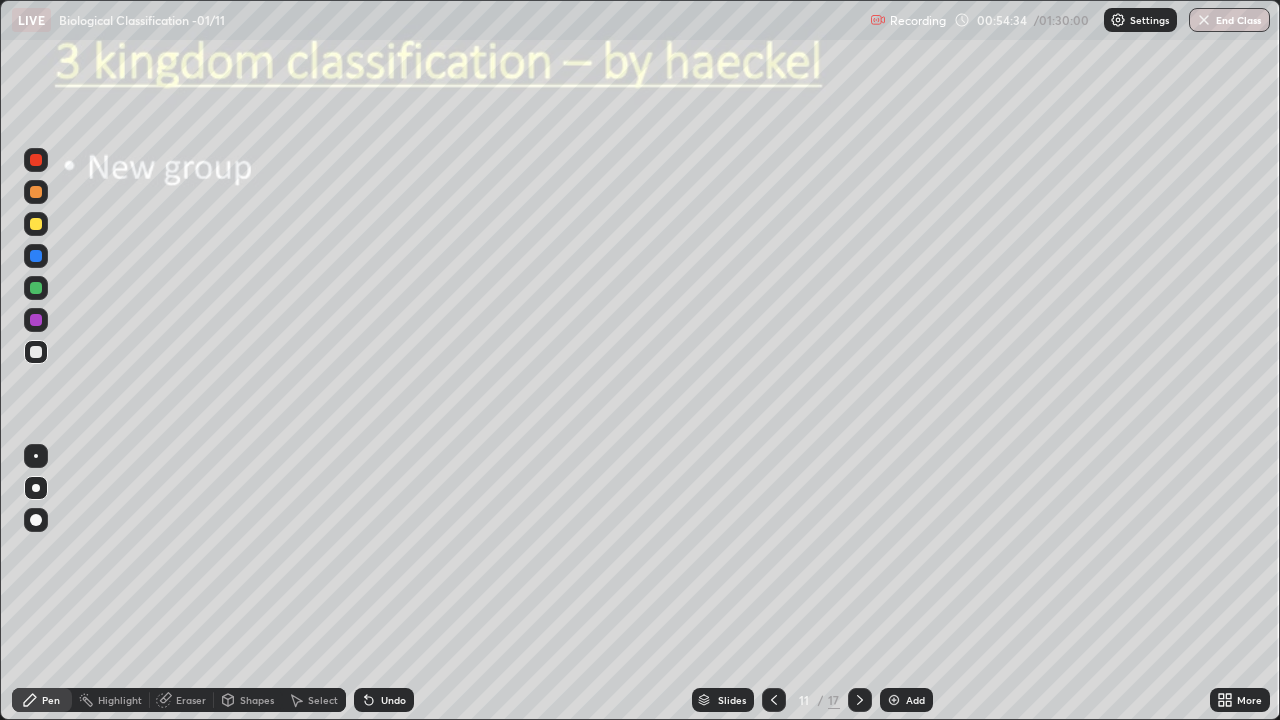 click at bounding box center (36, 224) 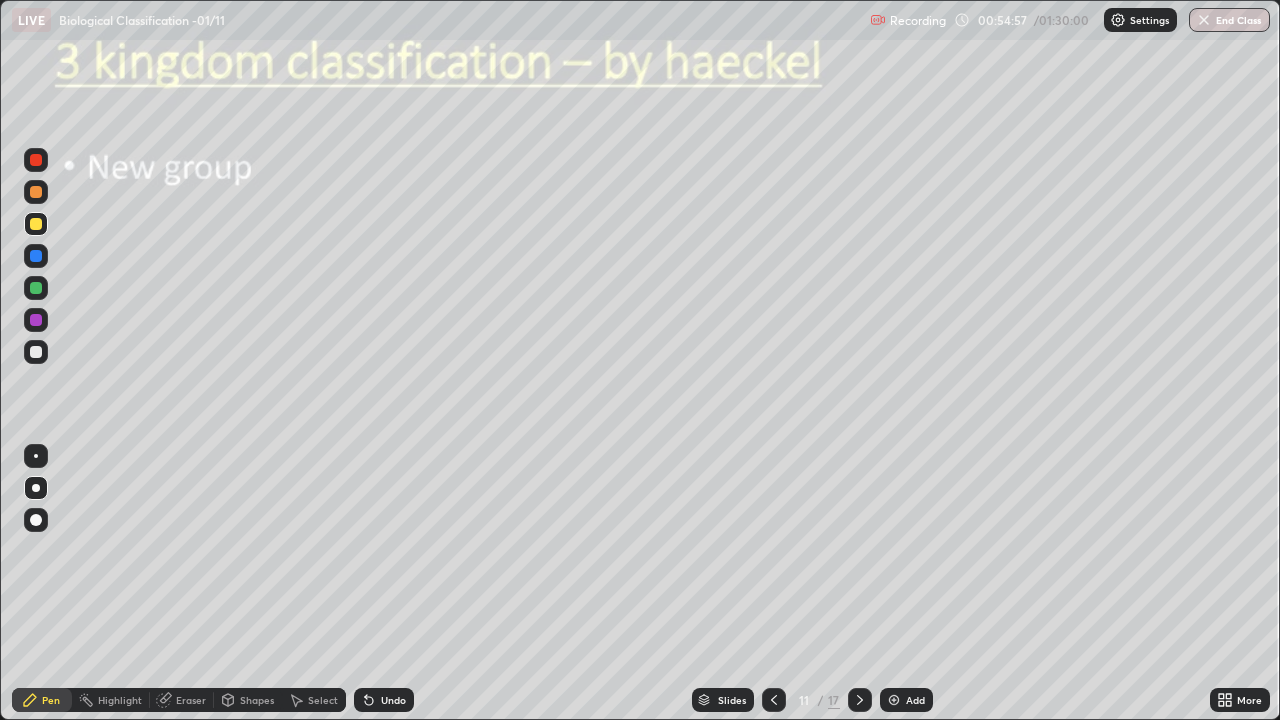 click on "Undo" at bounding box center (384, 700) 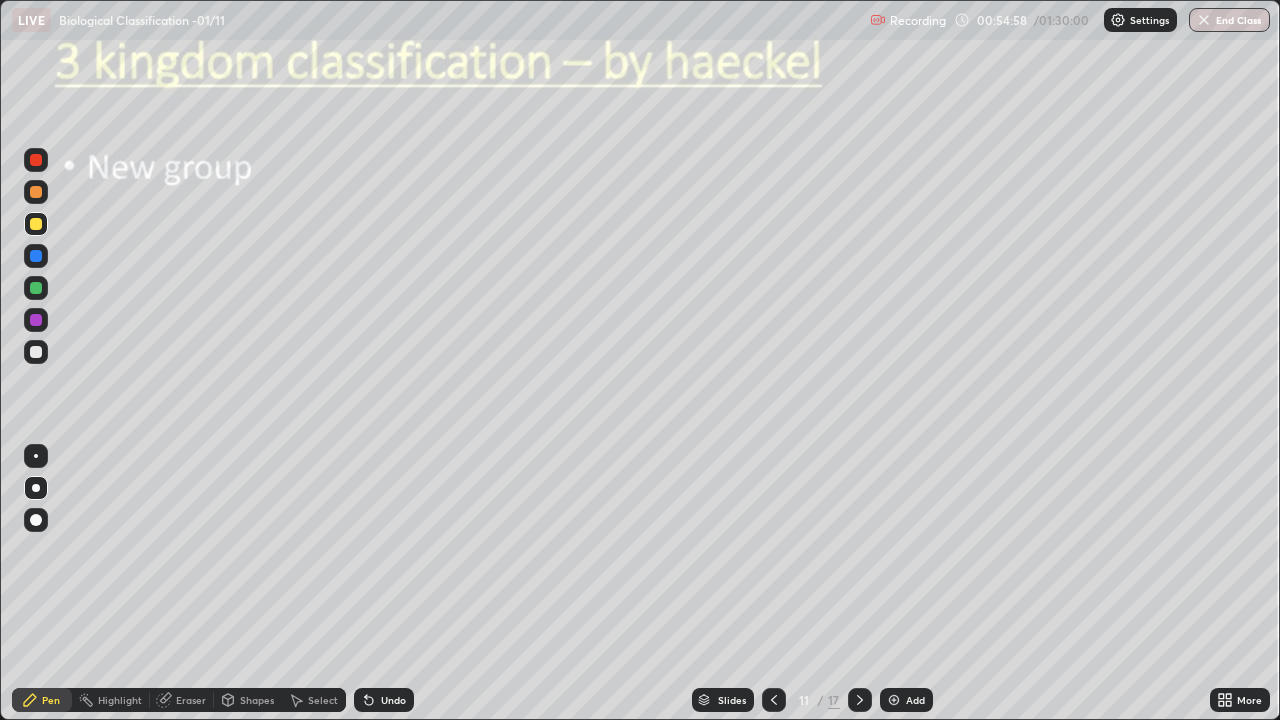 click on "Undo" at bounding box center [384, 700] 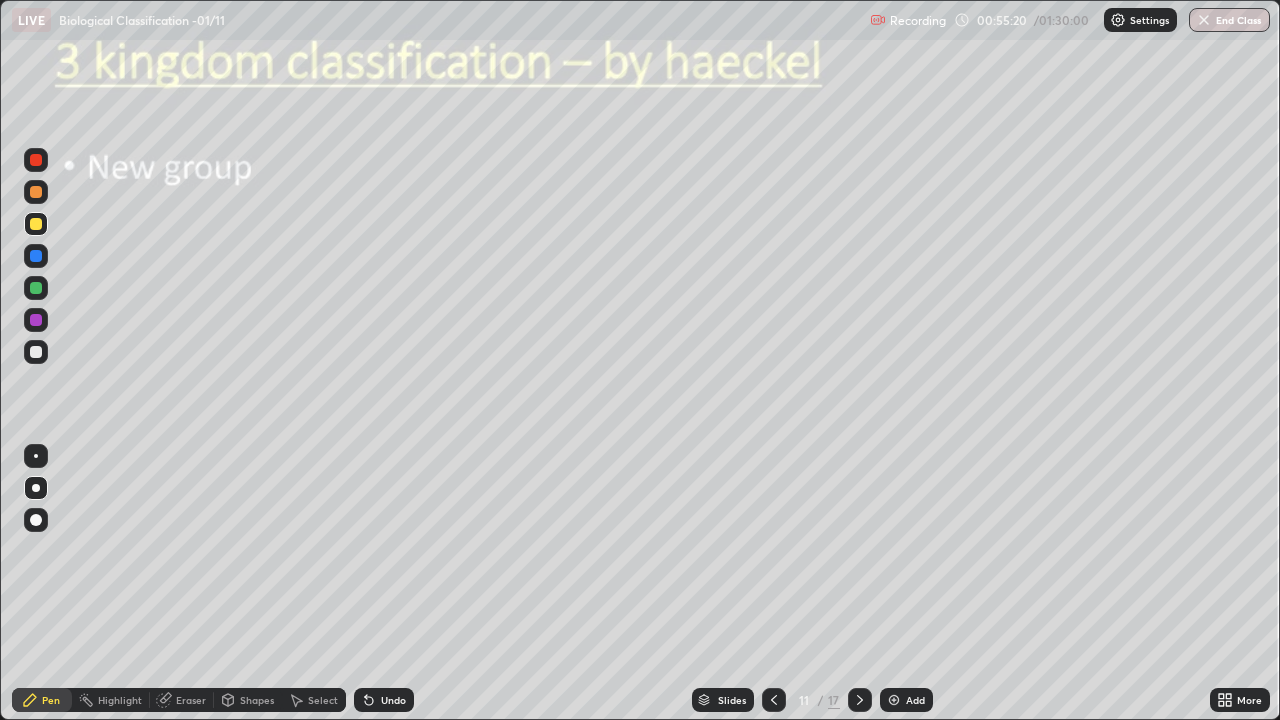 click at bounding box center [36, 352] 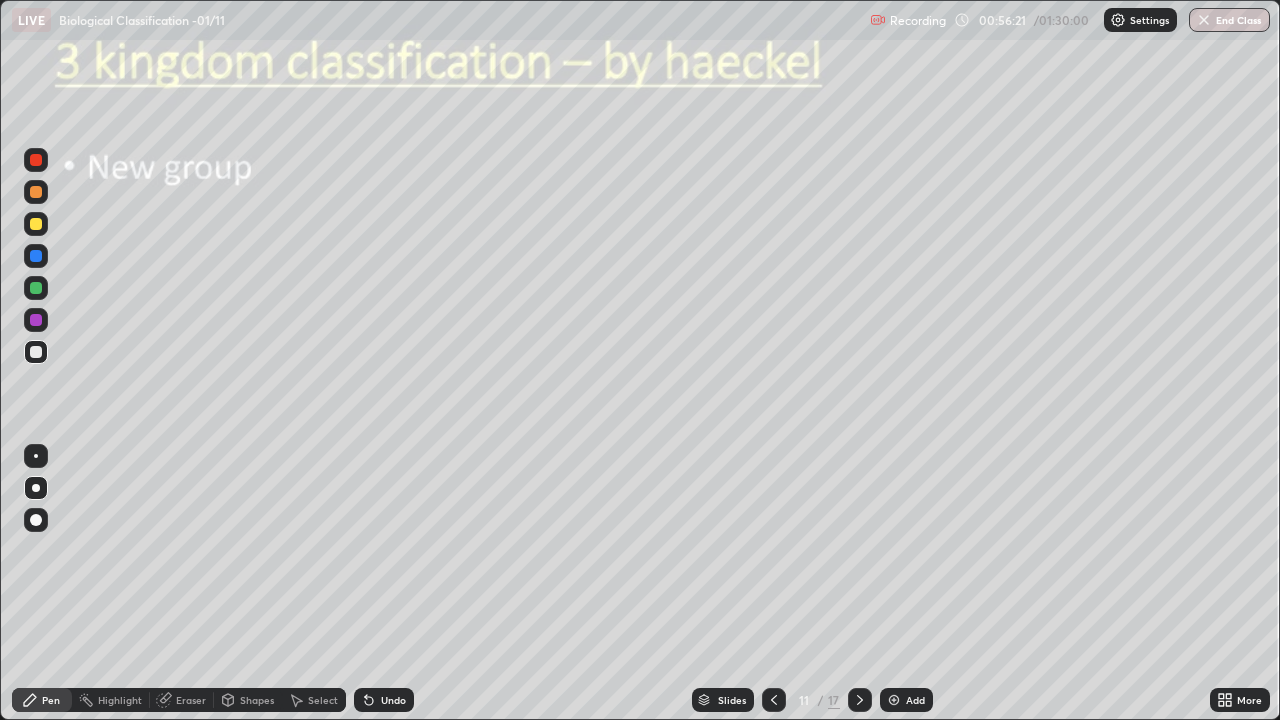 click 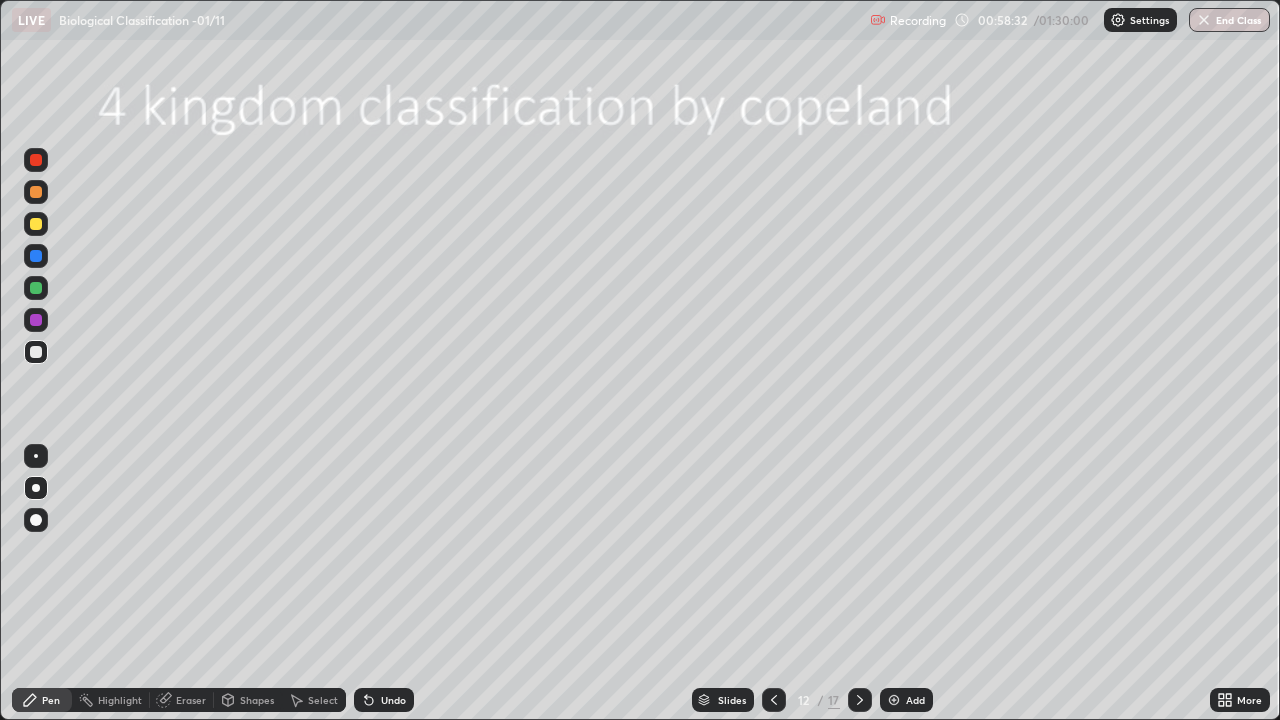click at bounding box center (36, 224) 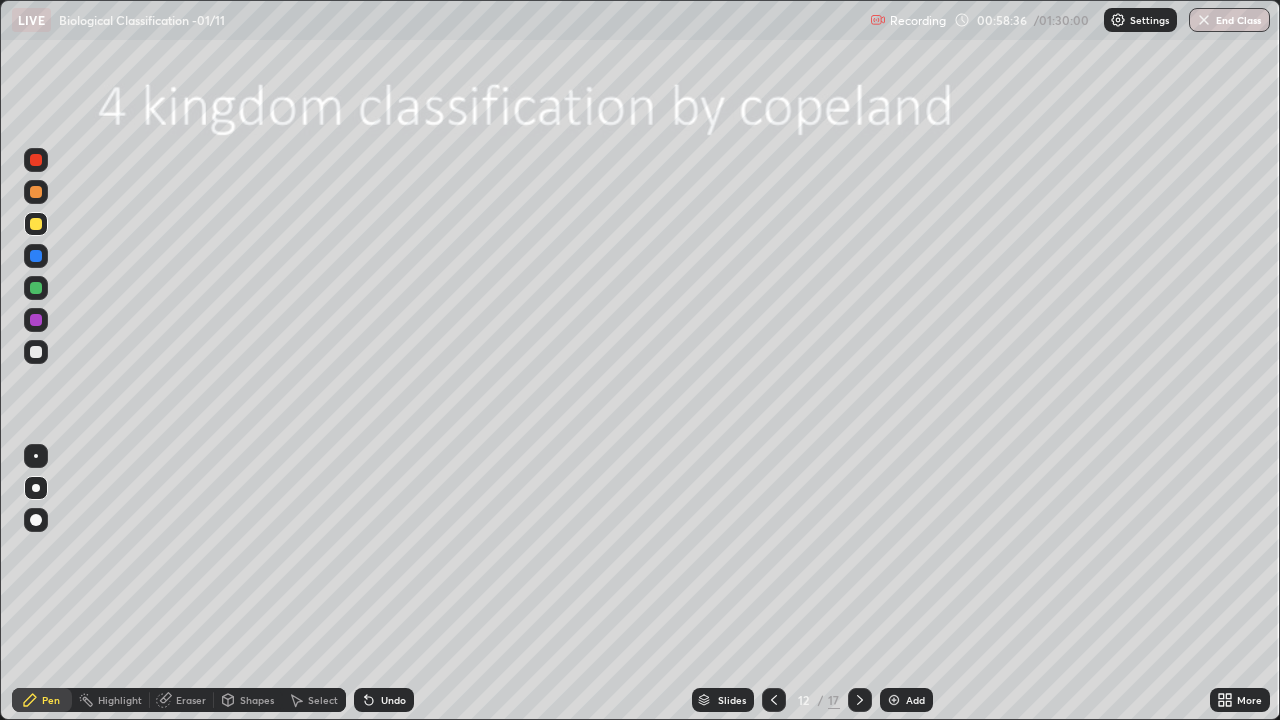 click at bounding box center [36, 352] 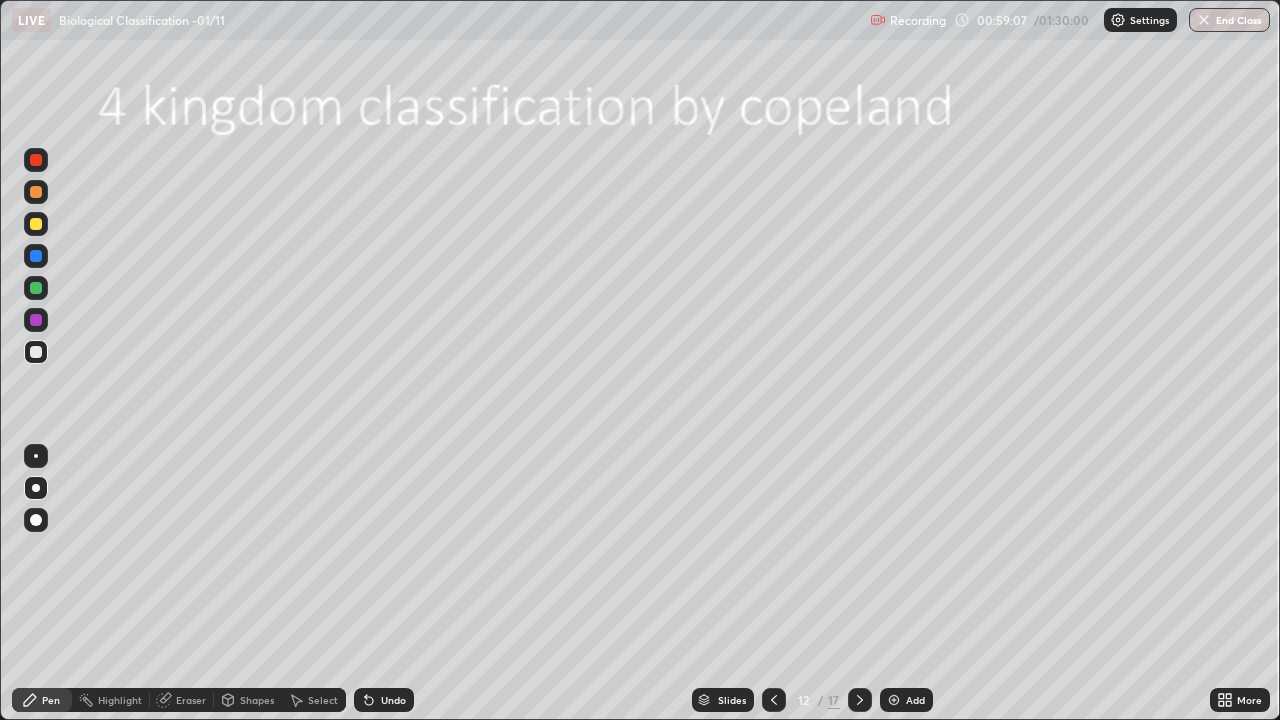 click at bounding box center [36, 224] 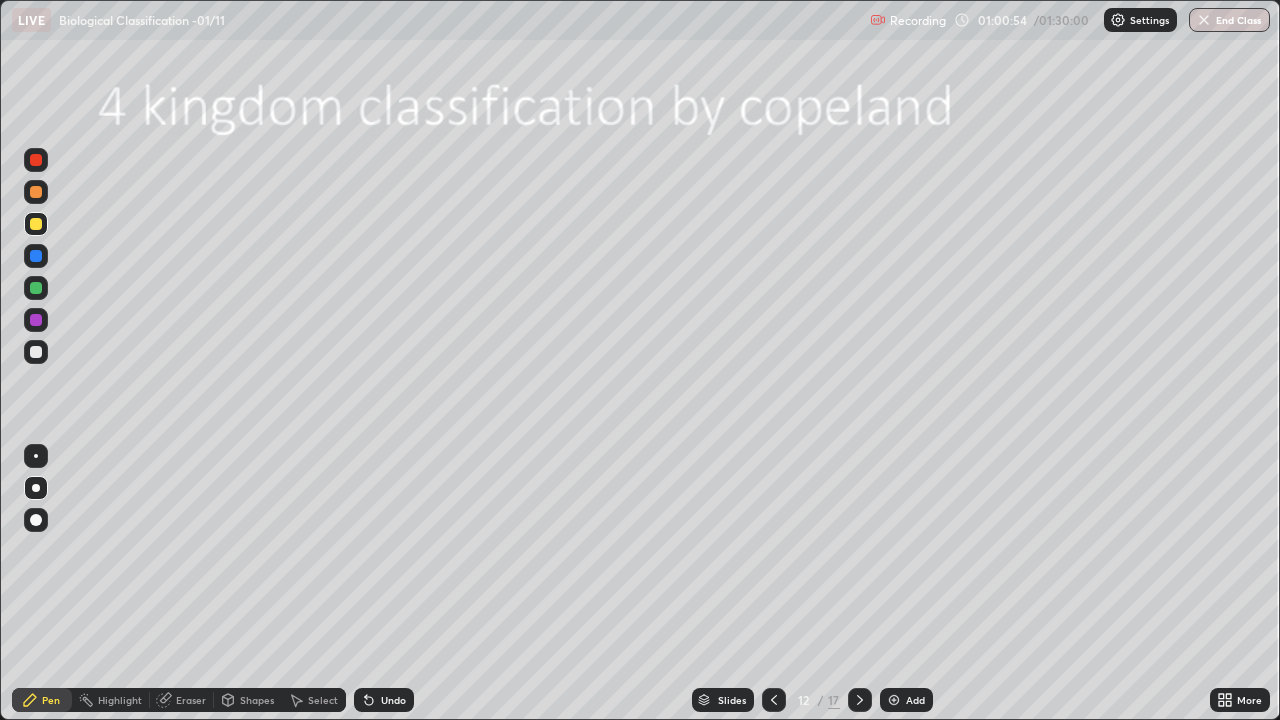 click 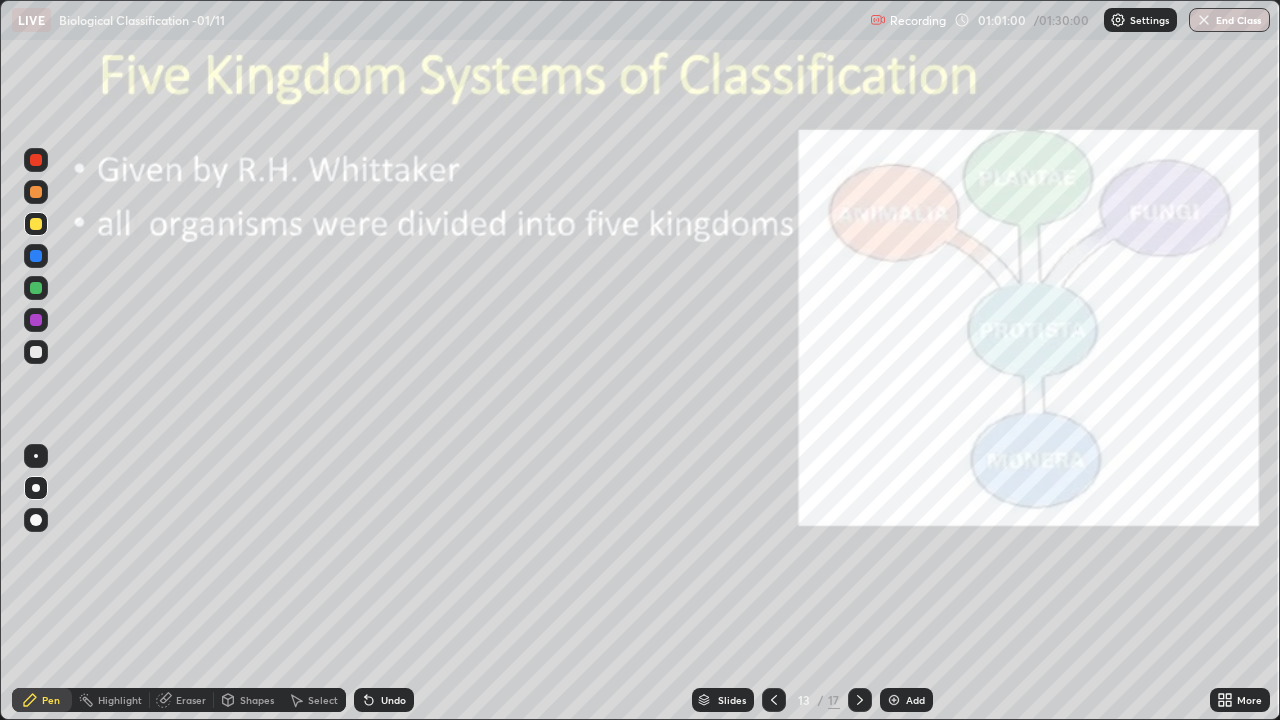 click at bounding box center (774, 700) 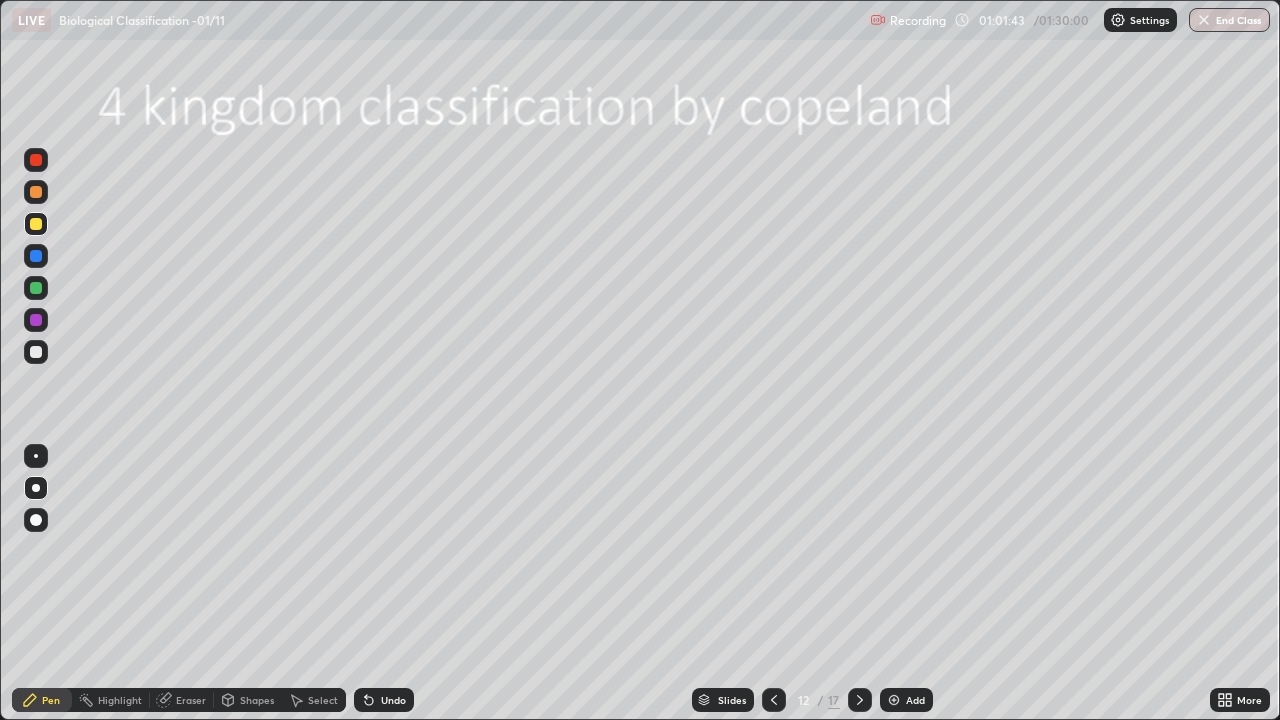 click at bounding box center [36, 352] 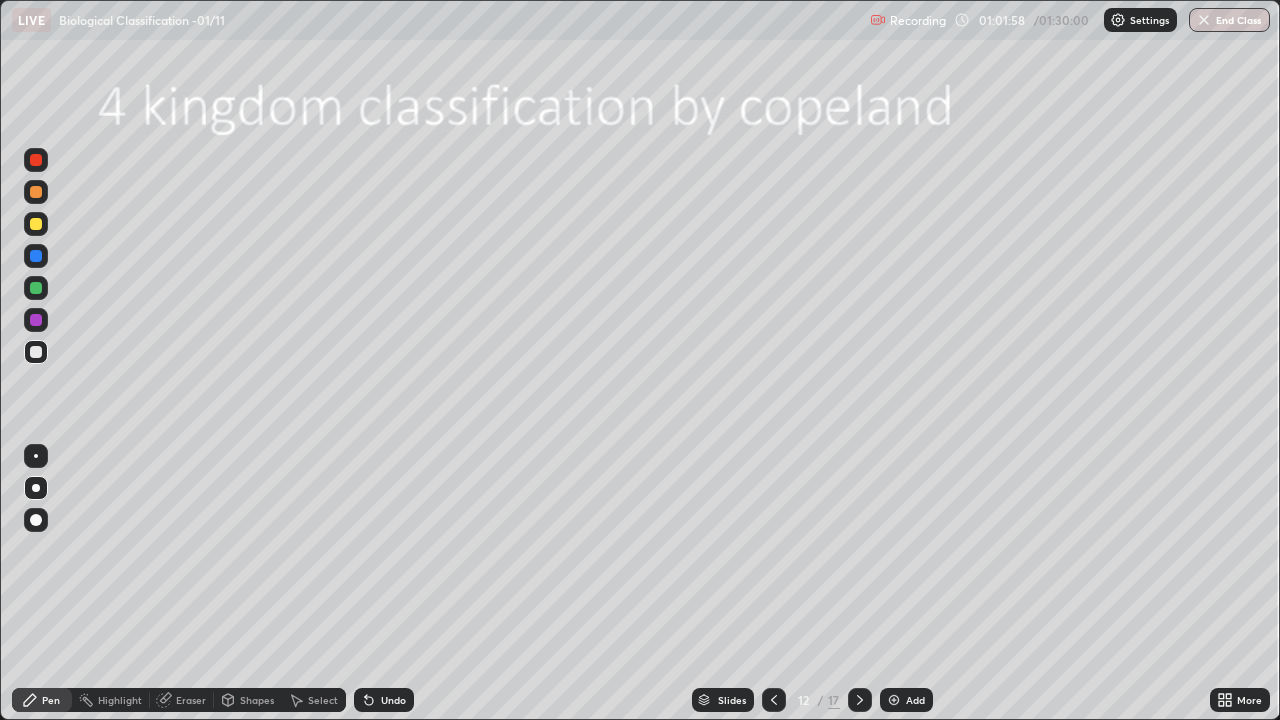 click at bounding box center [36, 224] 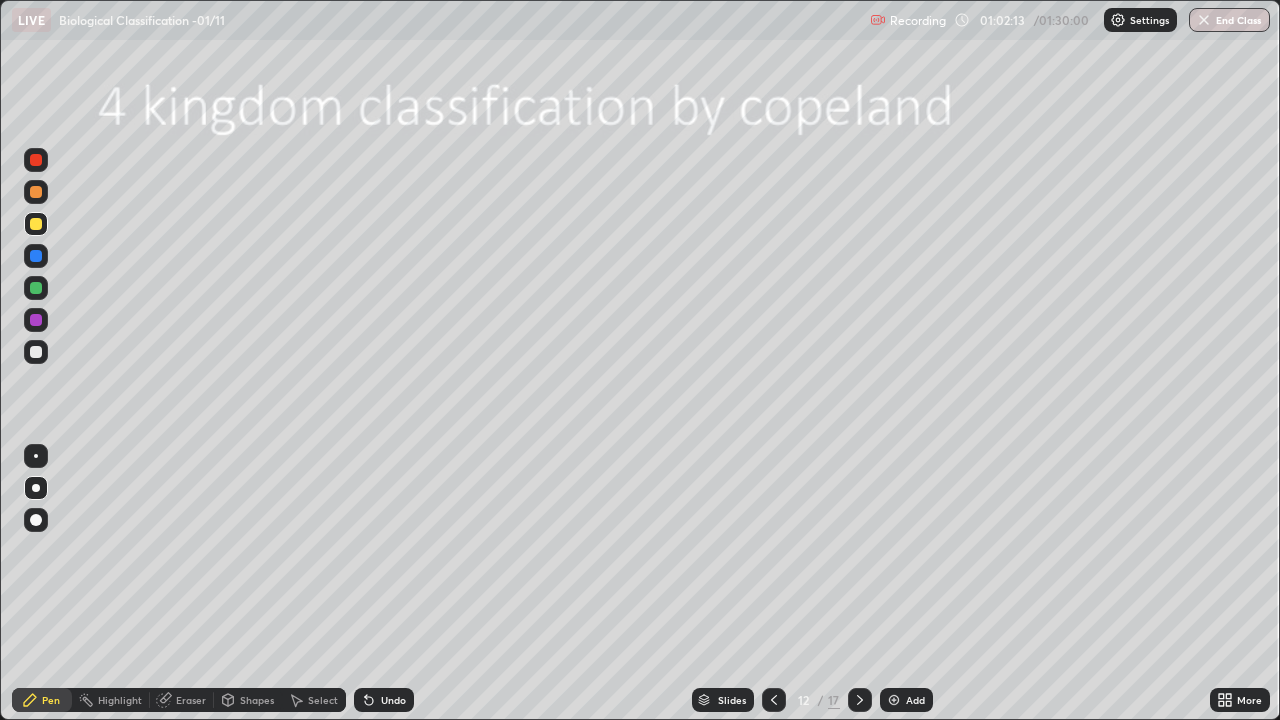 click 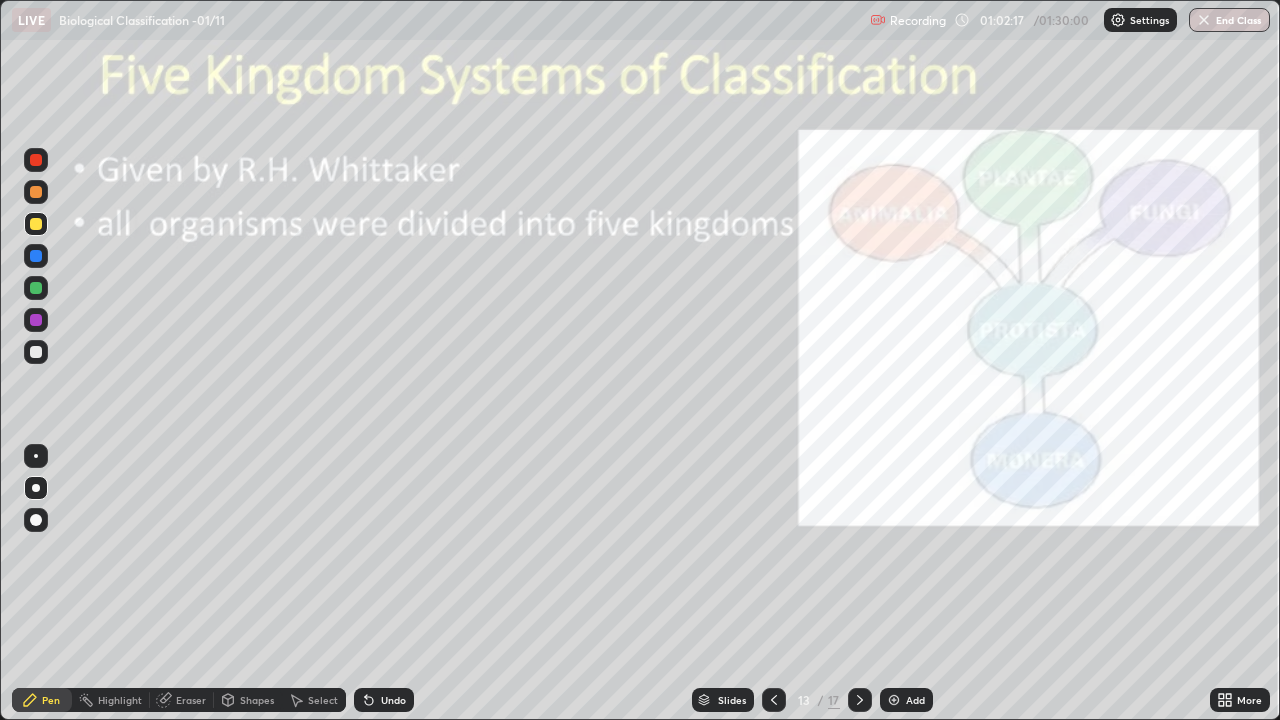 click at bounding box center (36, 224) 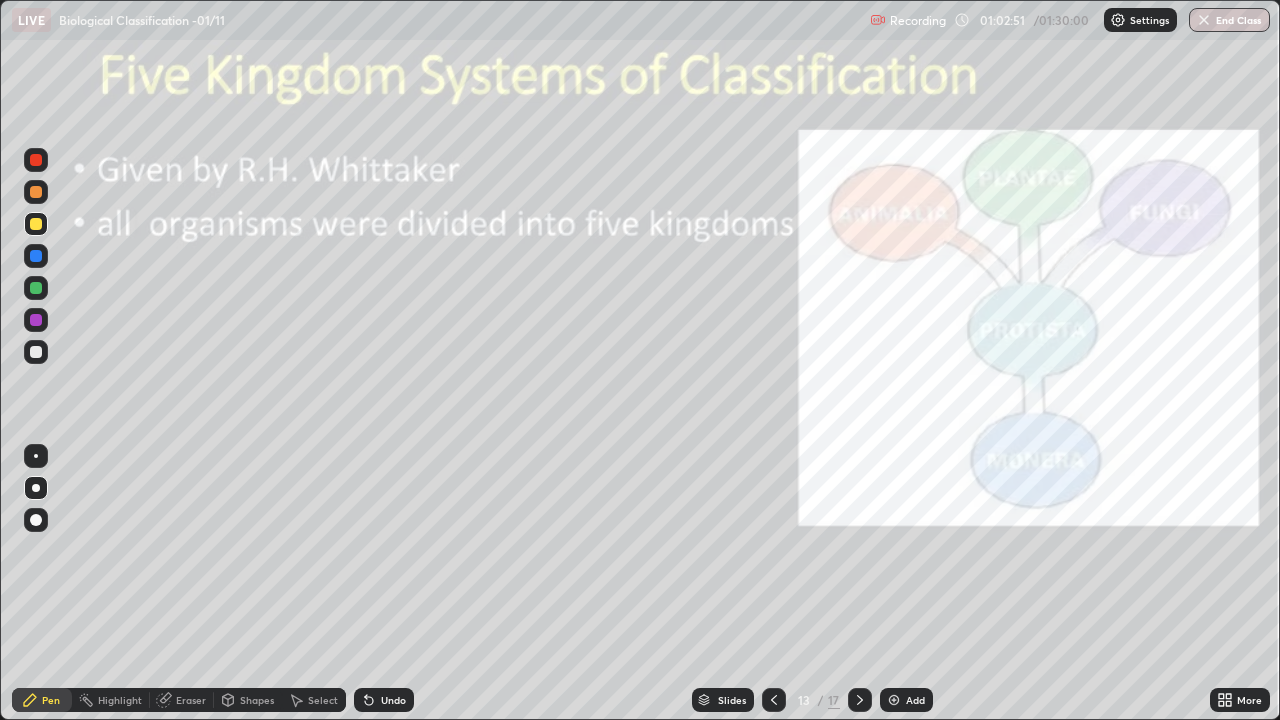 click at bounding box center [36, 288] 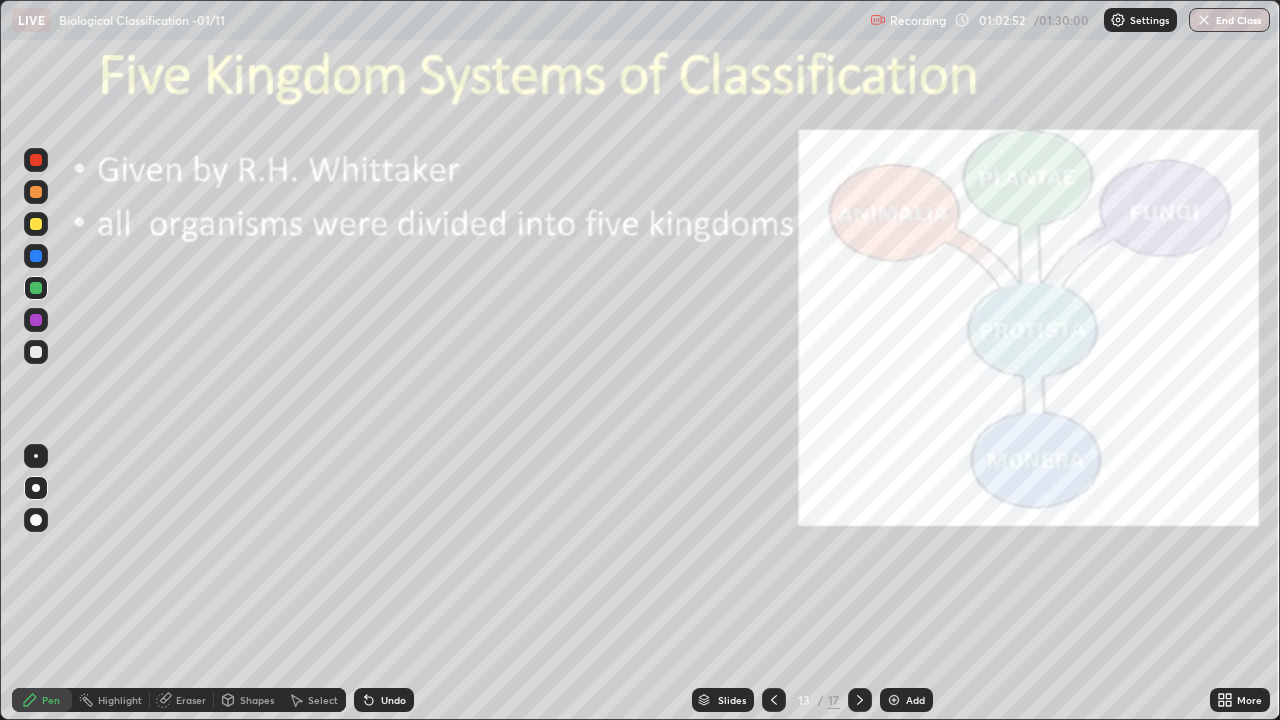 click at bounding box center (36, 352) 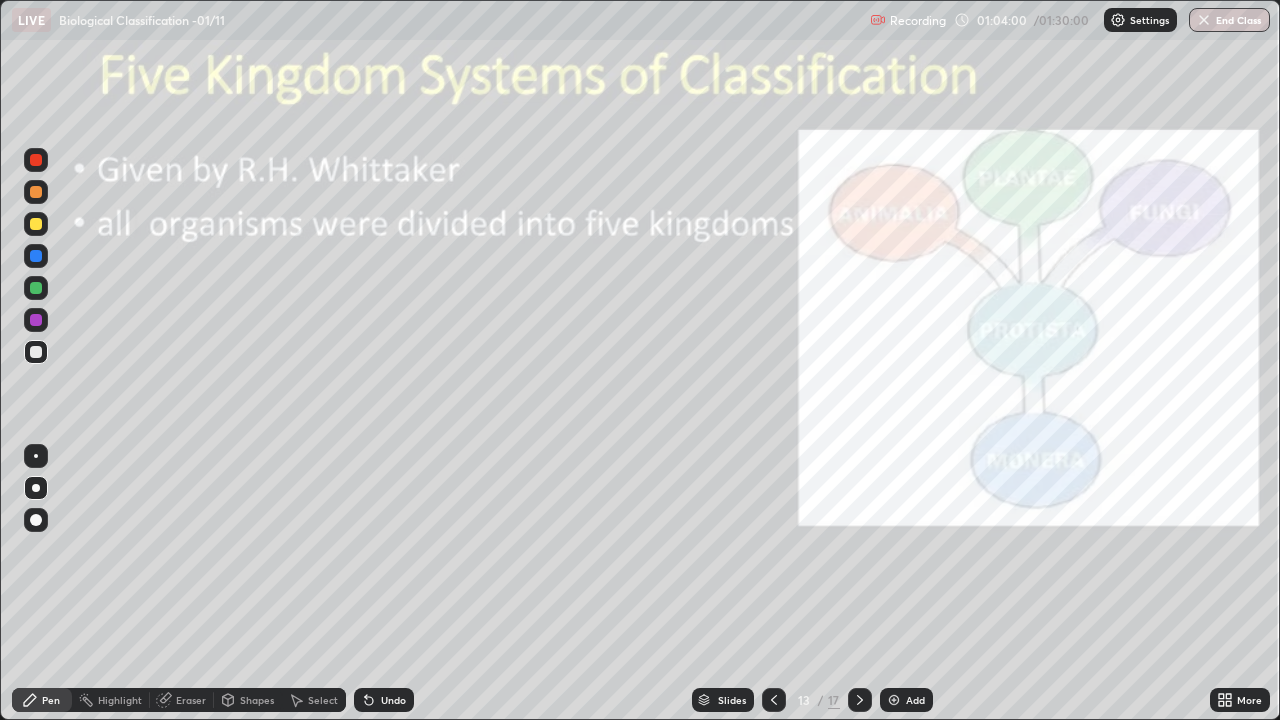 click at bounding box center [36, 520] 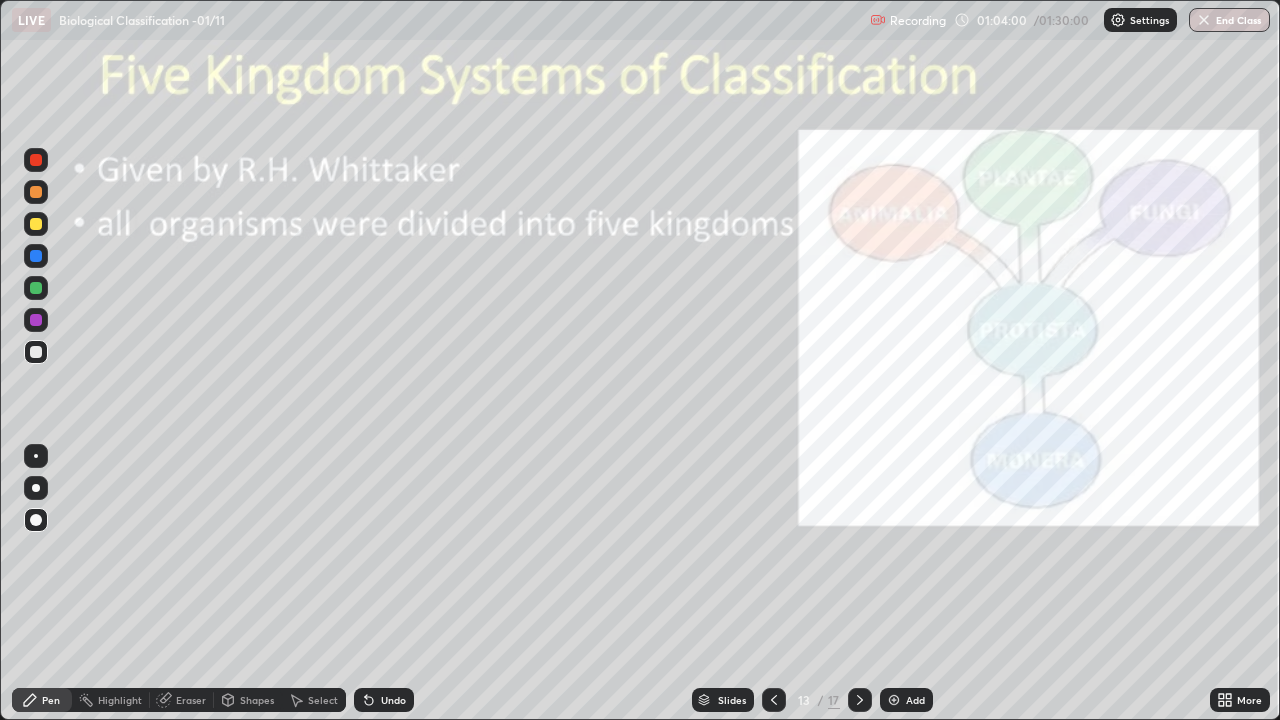 click at bounding box center [36, 320] 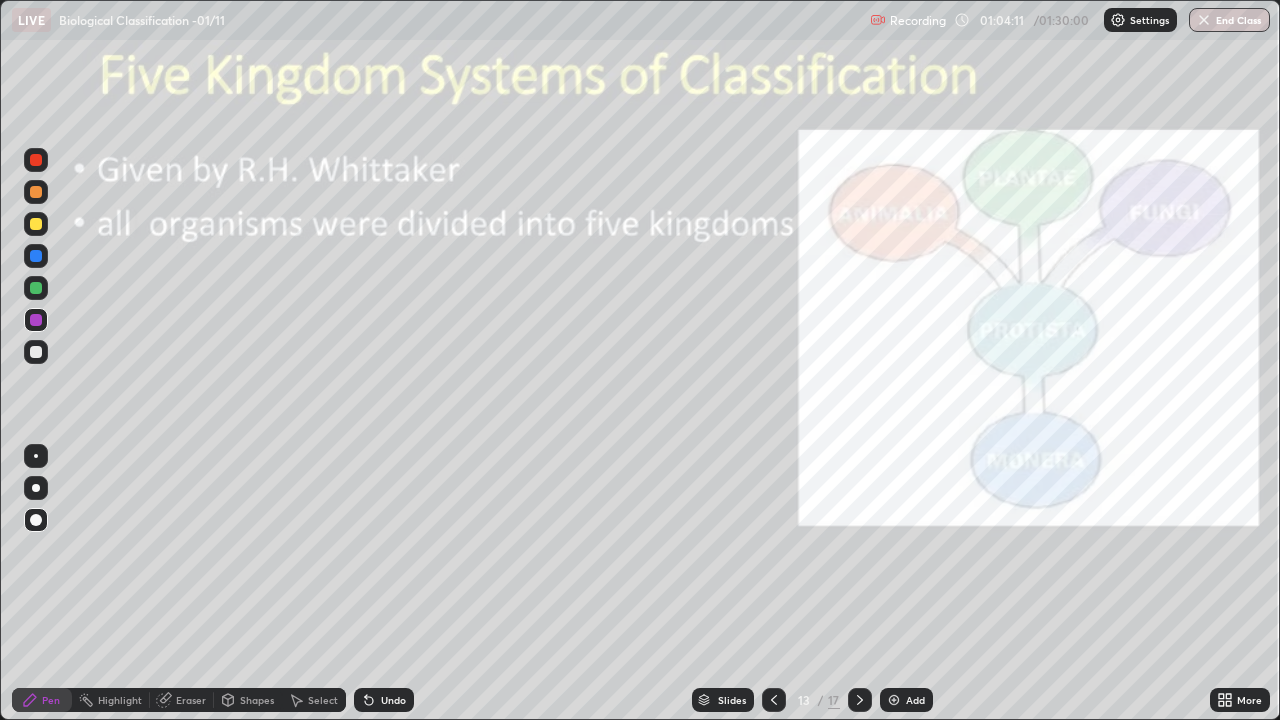 click at bounding box center [36, 520] 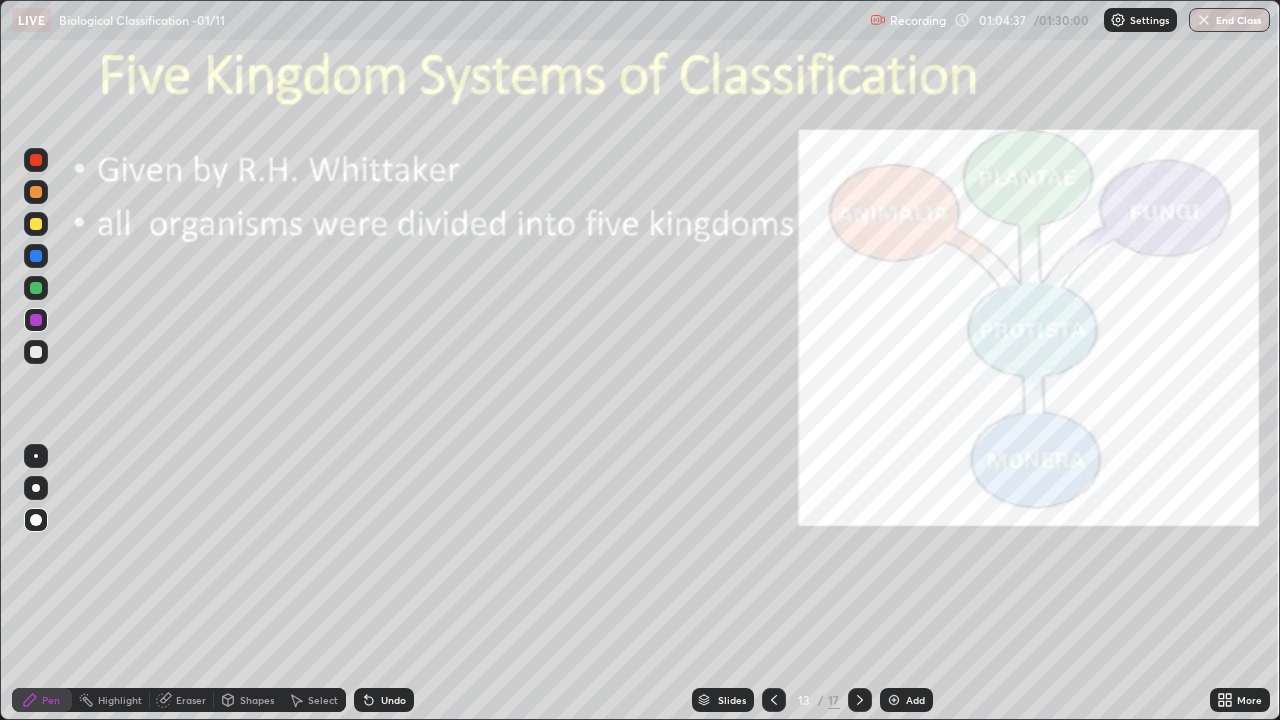 click on "Eraser" at bounding box center [182, 700] 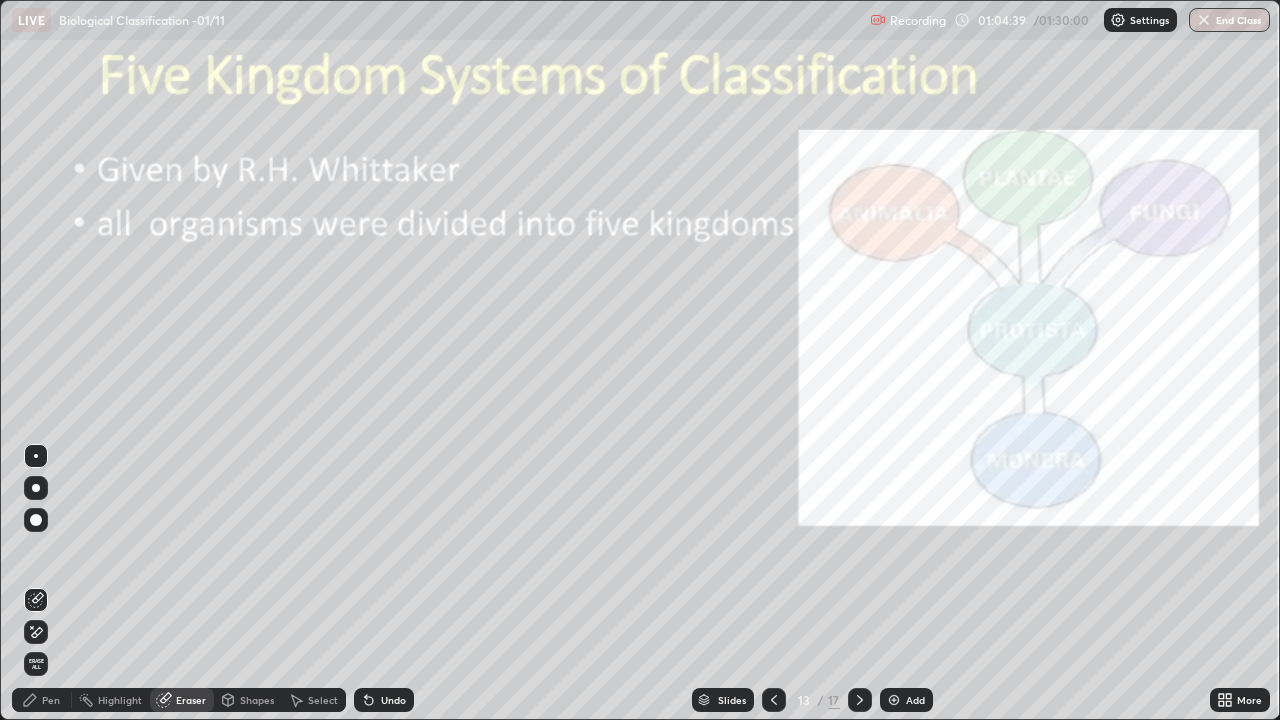 click 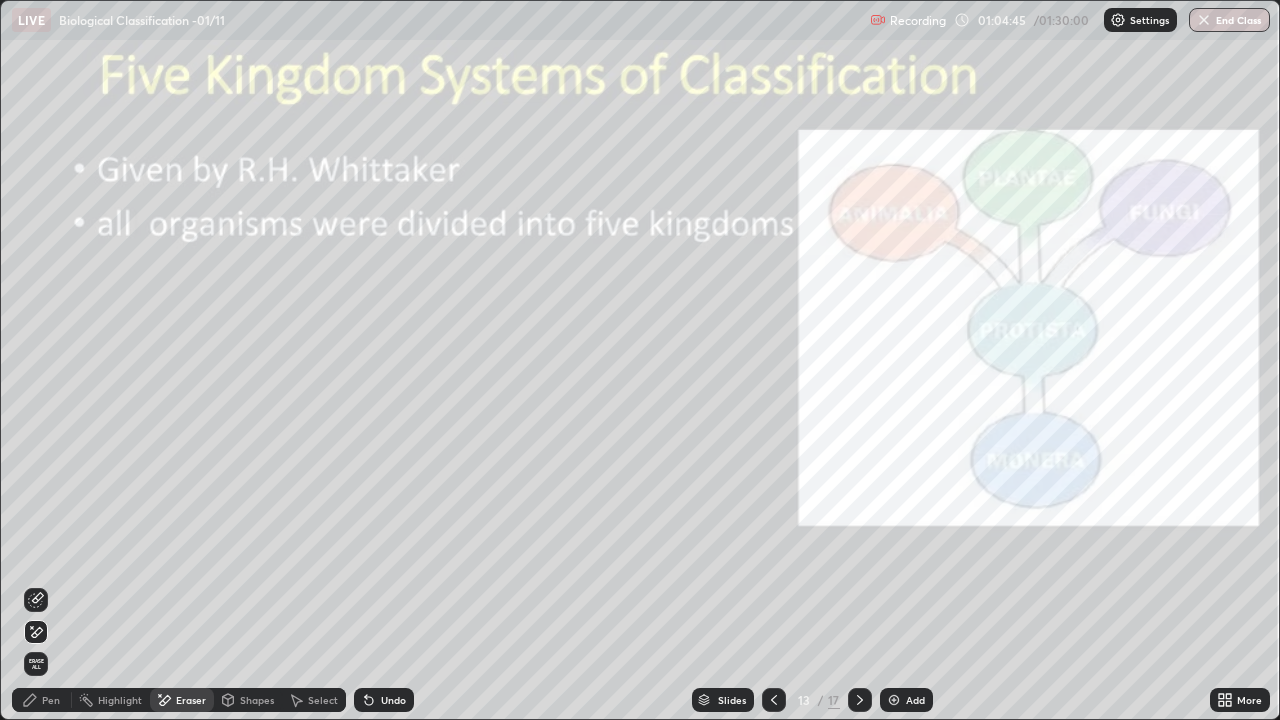 click on "Pen" at bounding box center (42, 700) 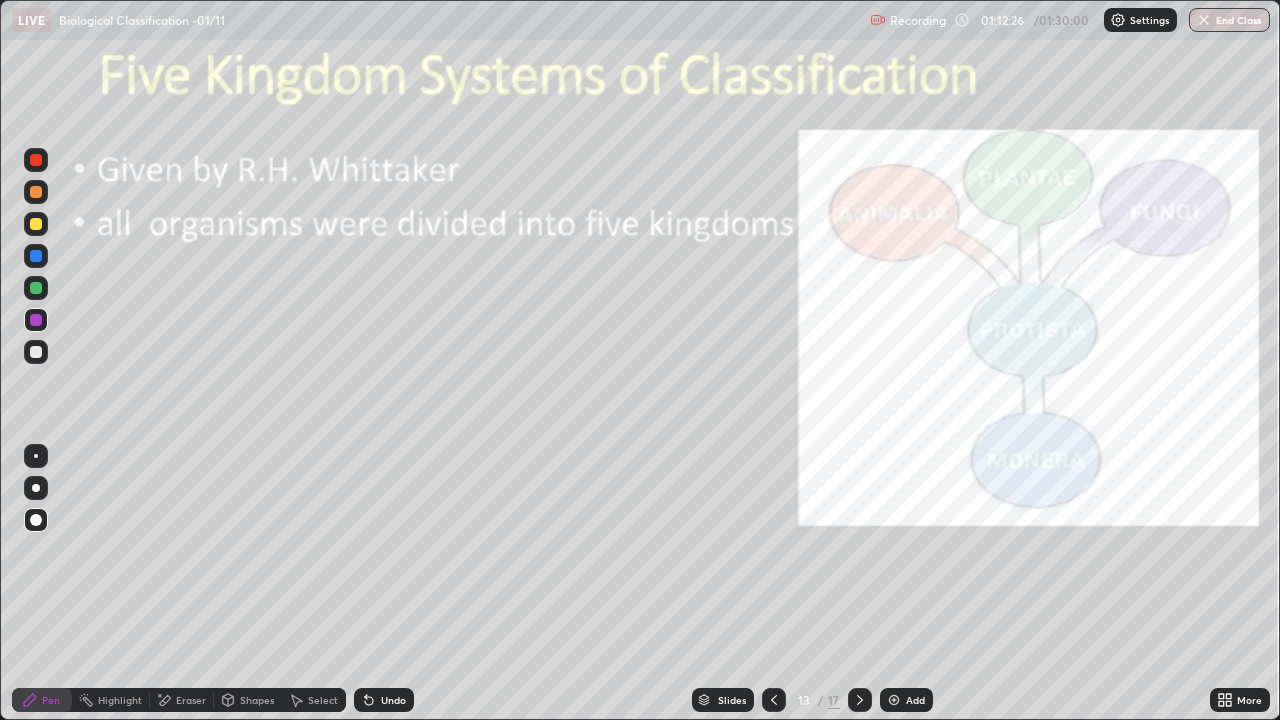 click at bounding box center (36, 488) 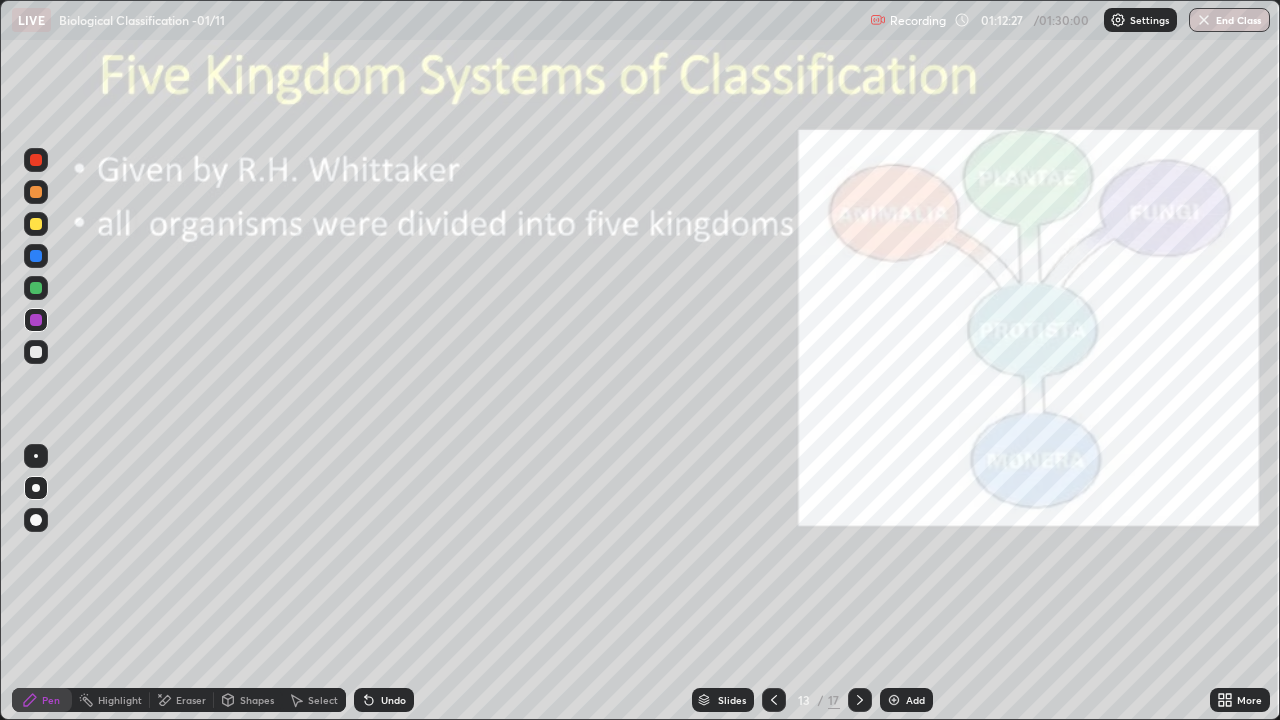 click at bounding box center [36, 192] 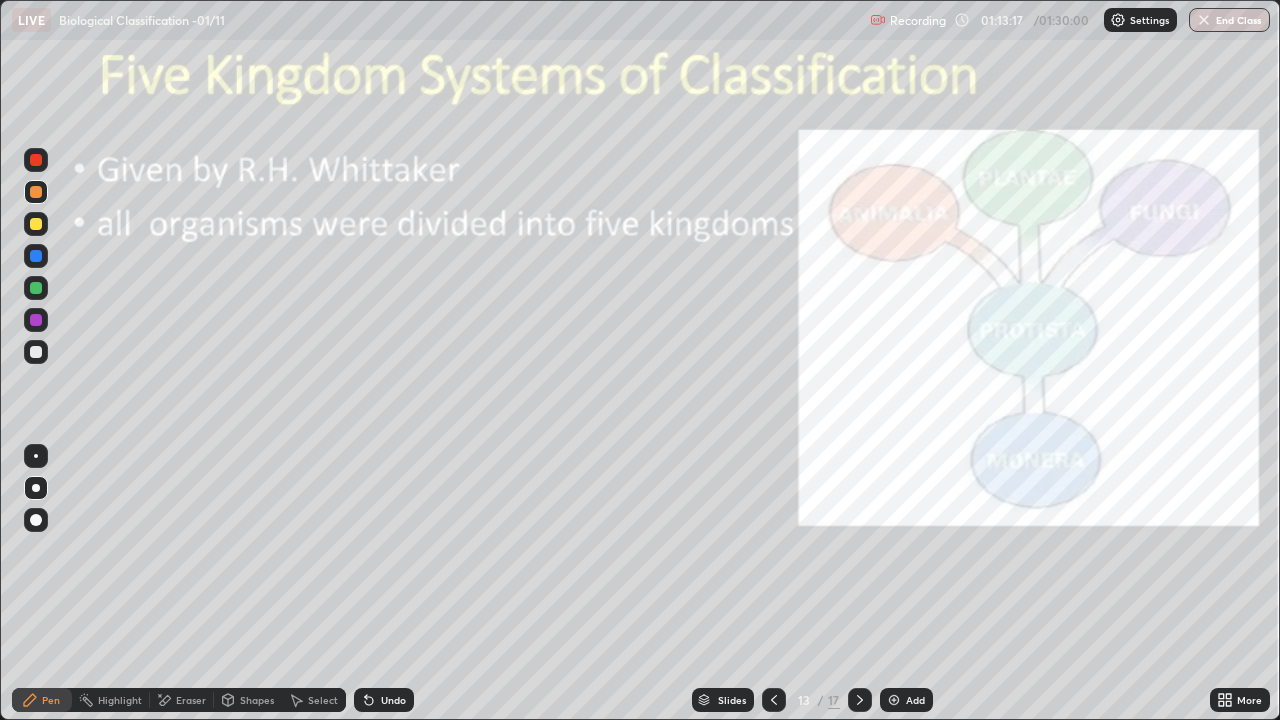 click at bounding box center [36, 488] 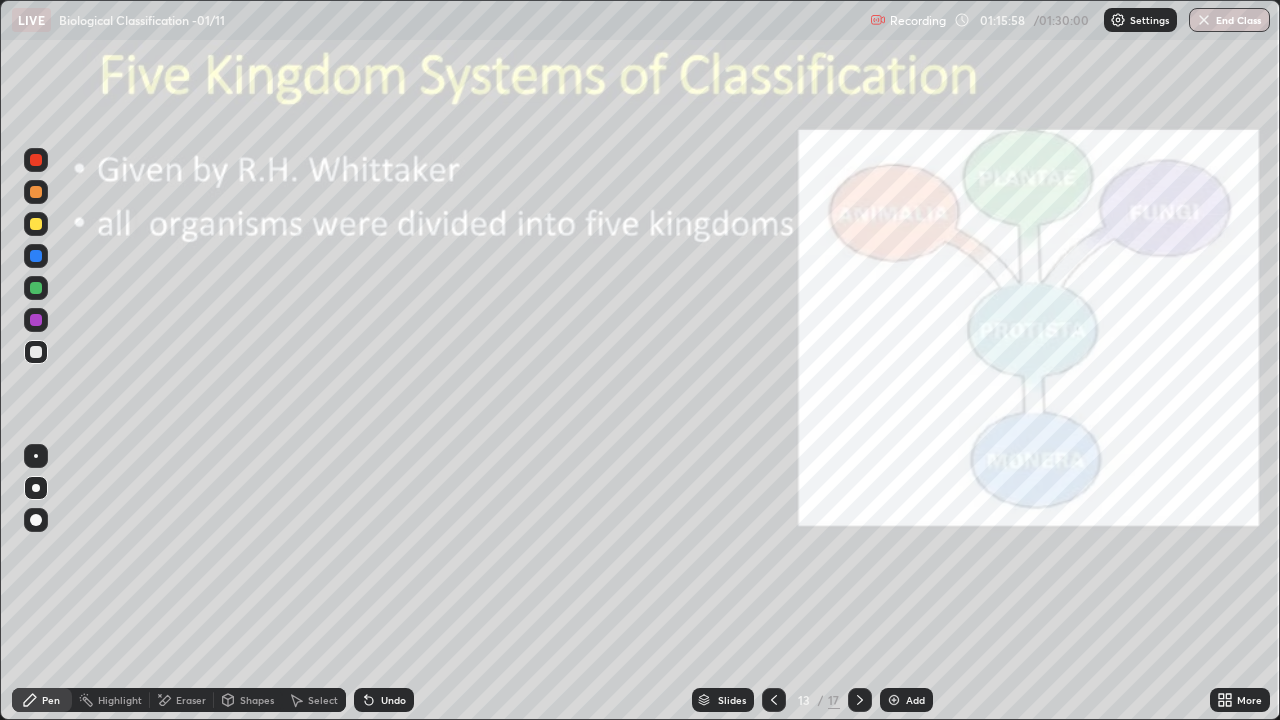 click 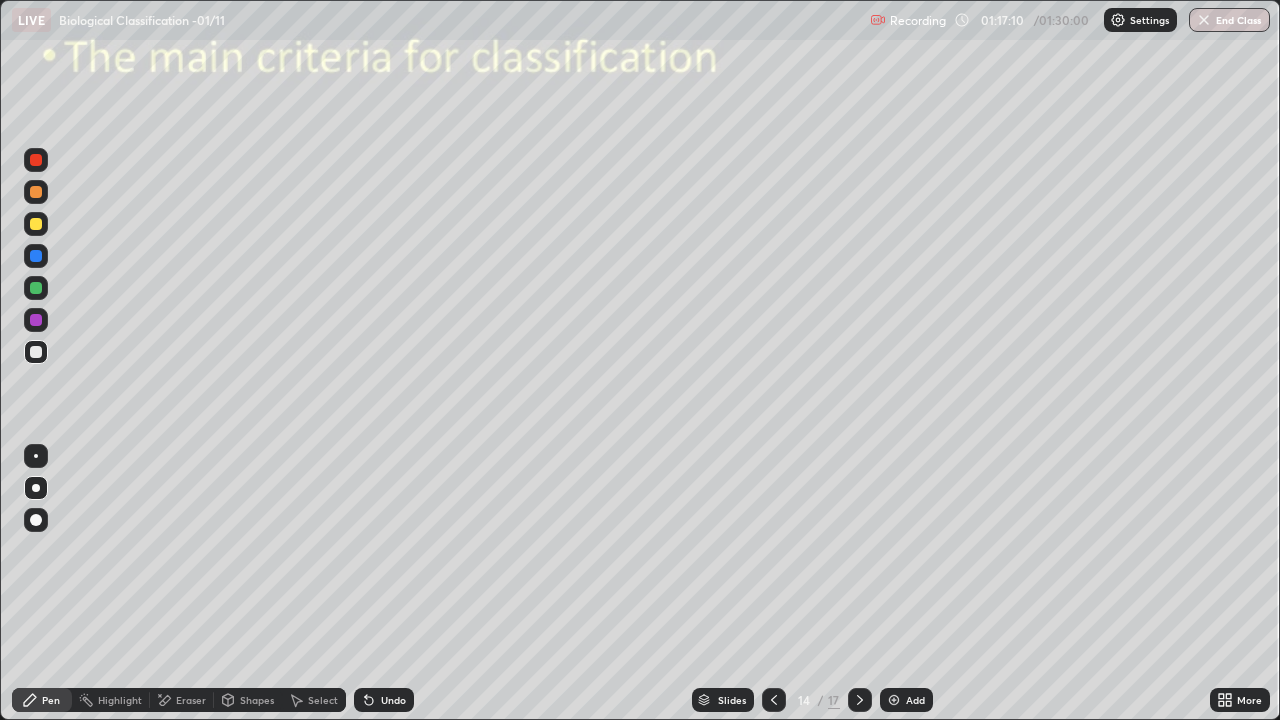 click at bounding box center (36, 352) 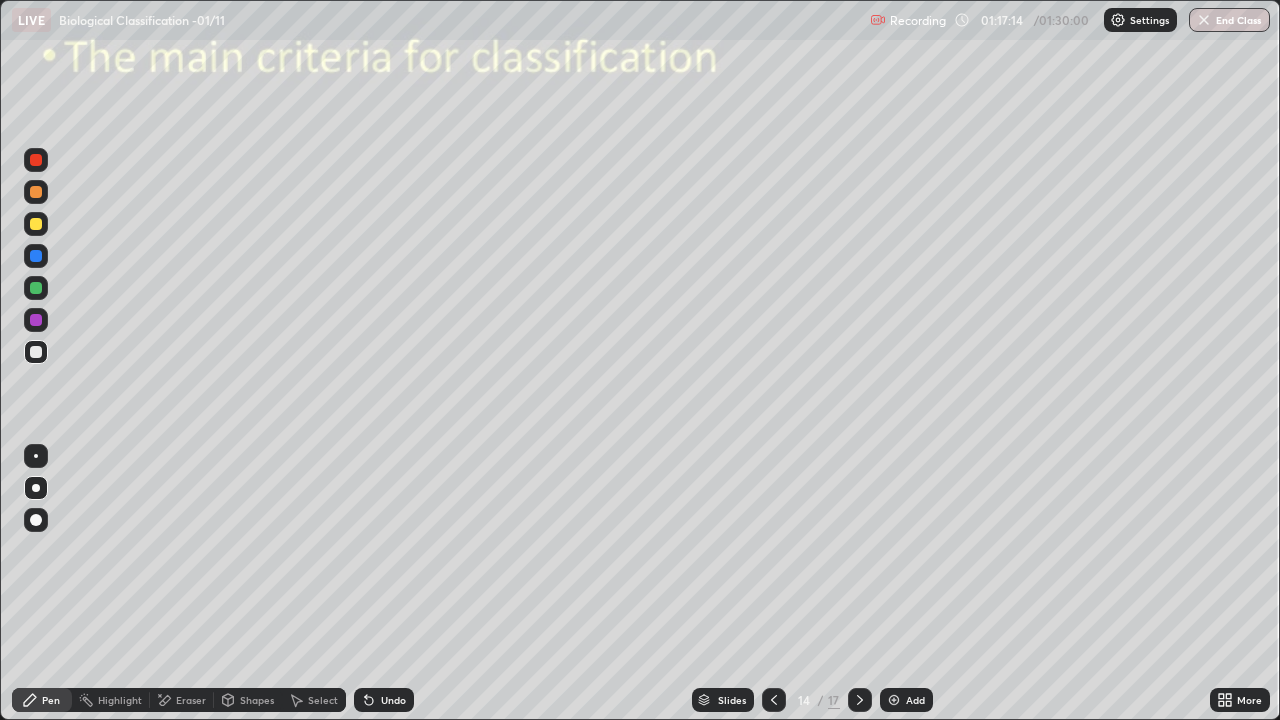 click at bounding box center [36, 520] 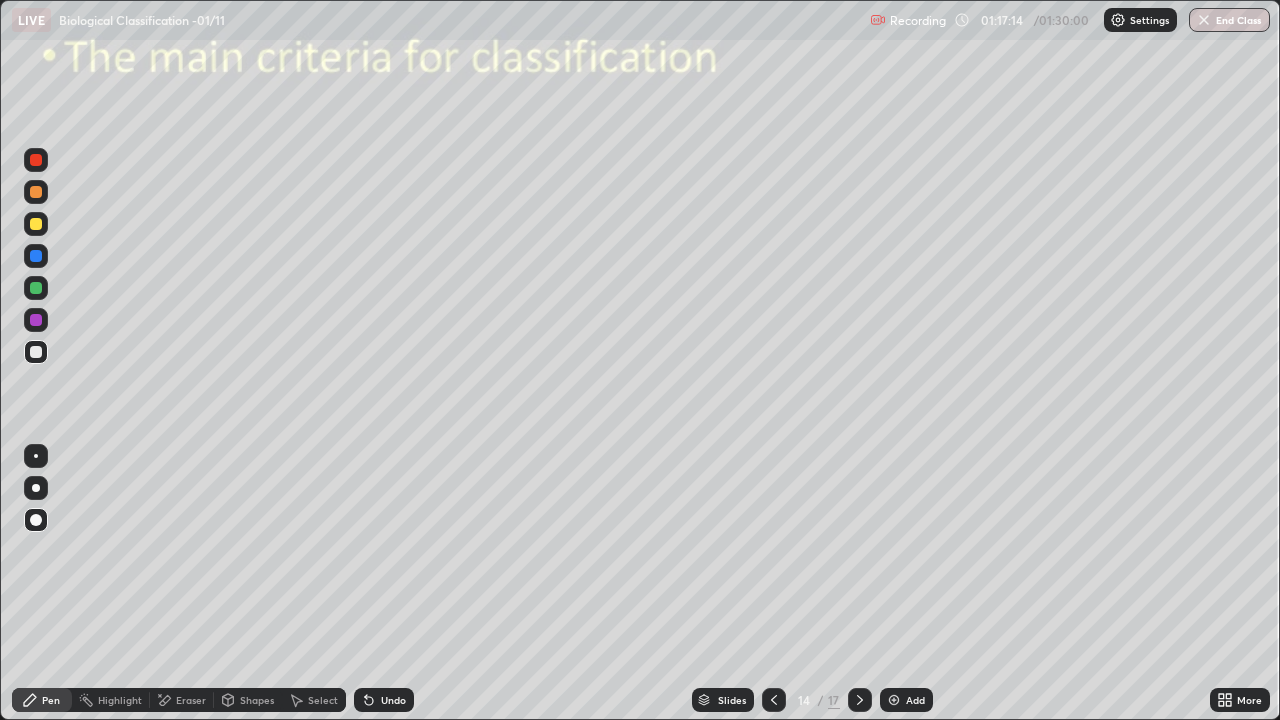 click at bounding box center [36, 224] 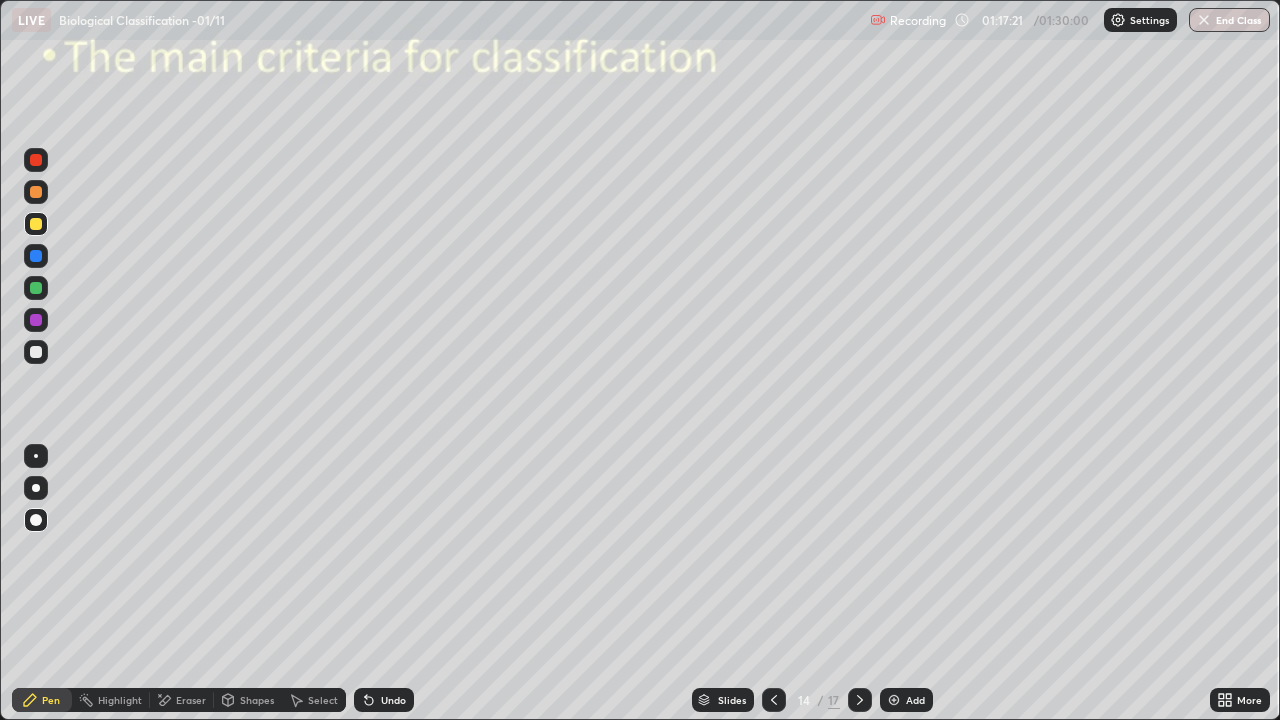 click at bounding box center [36, 224] 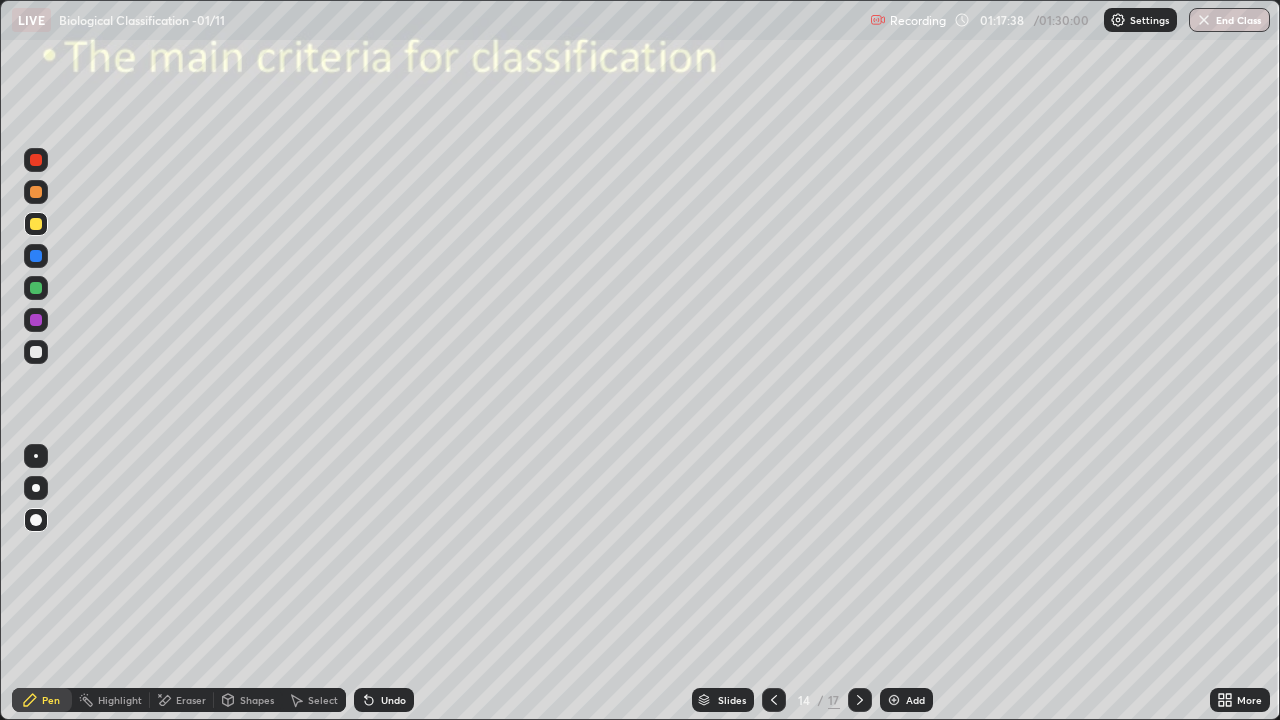 click at bounding box center (36, 352) 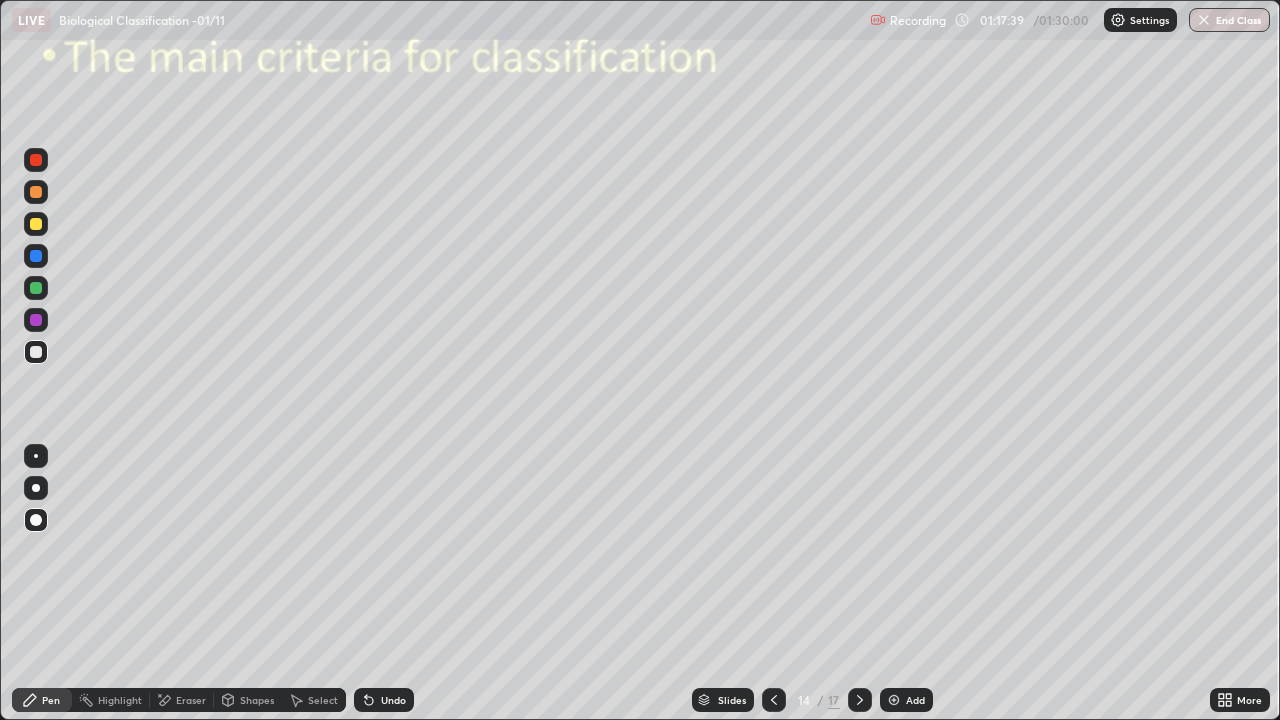 click at bounding box center (36, 224) 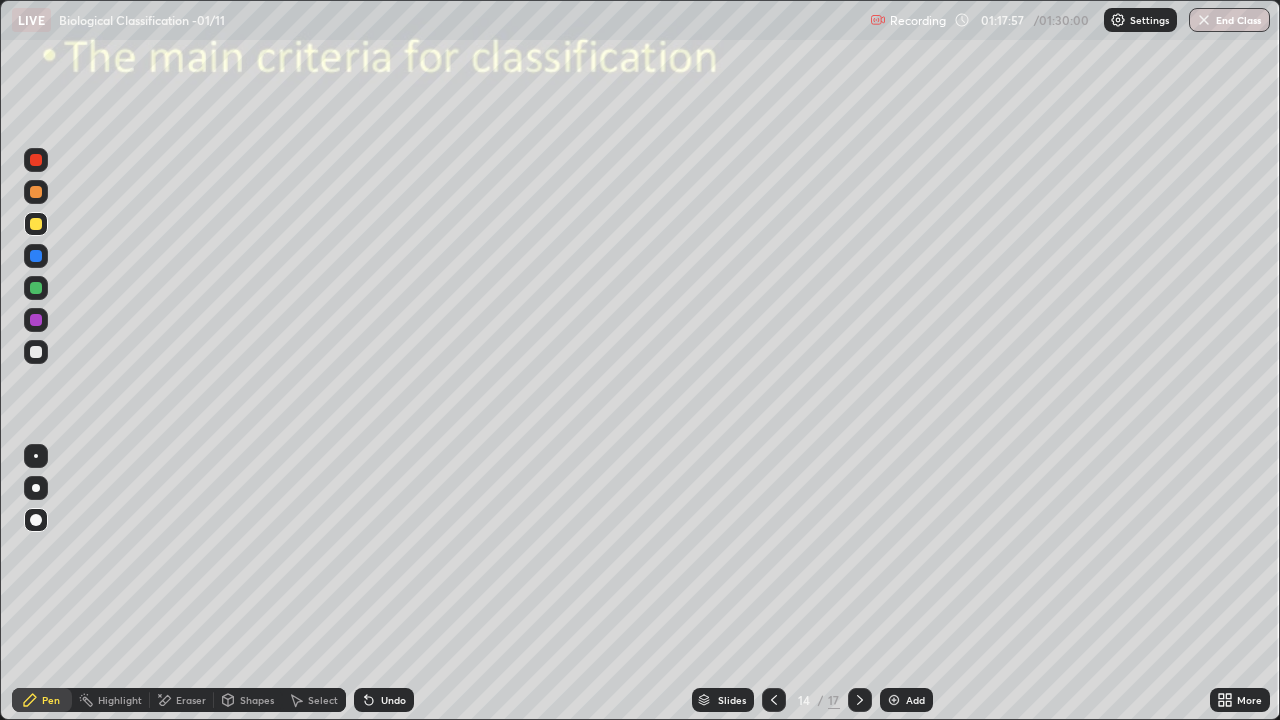 click at bounding box center [36, 224] 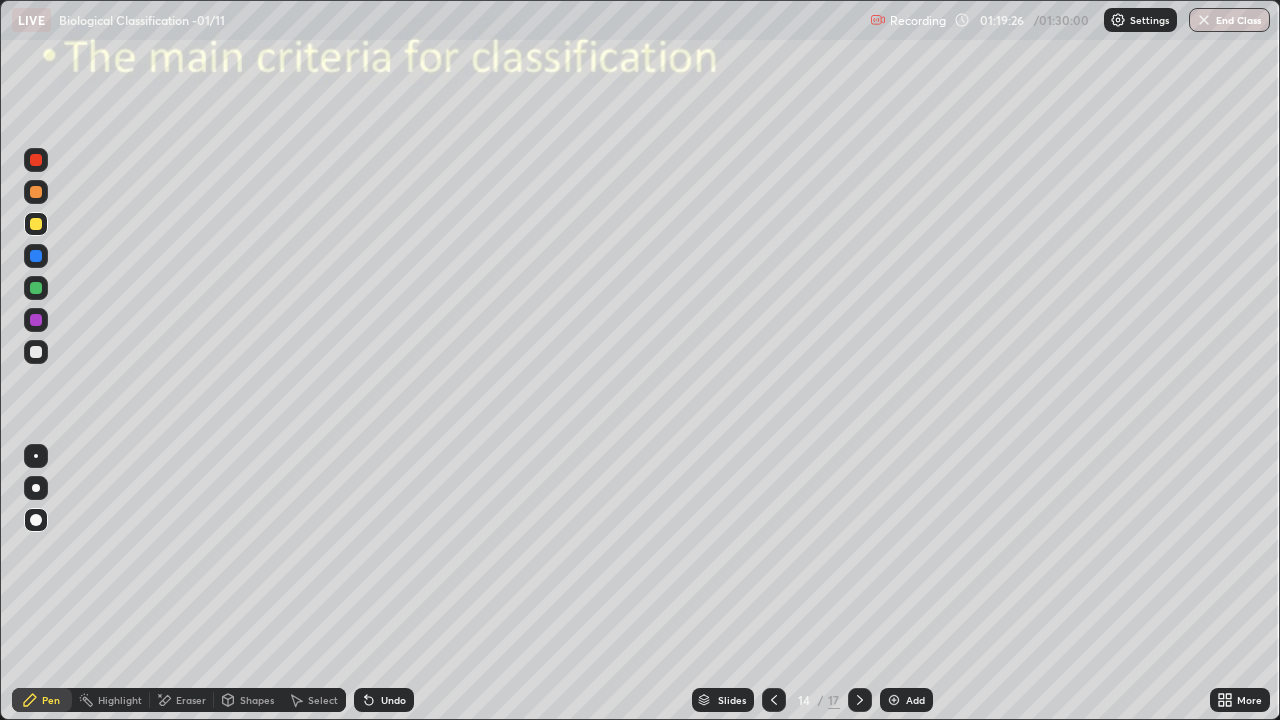 click at bounding box center (36, 352) 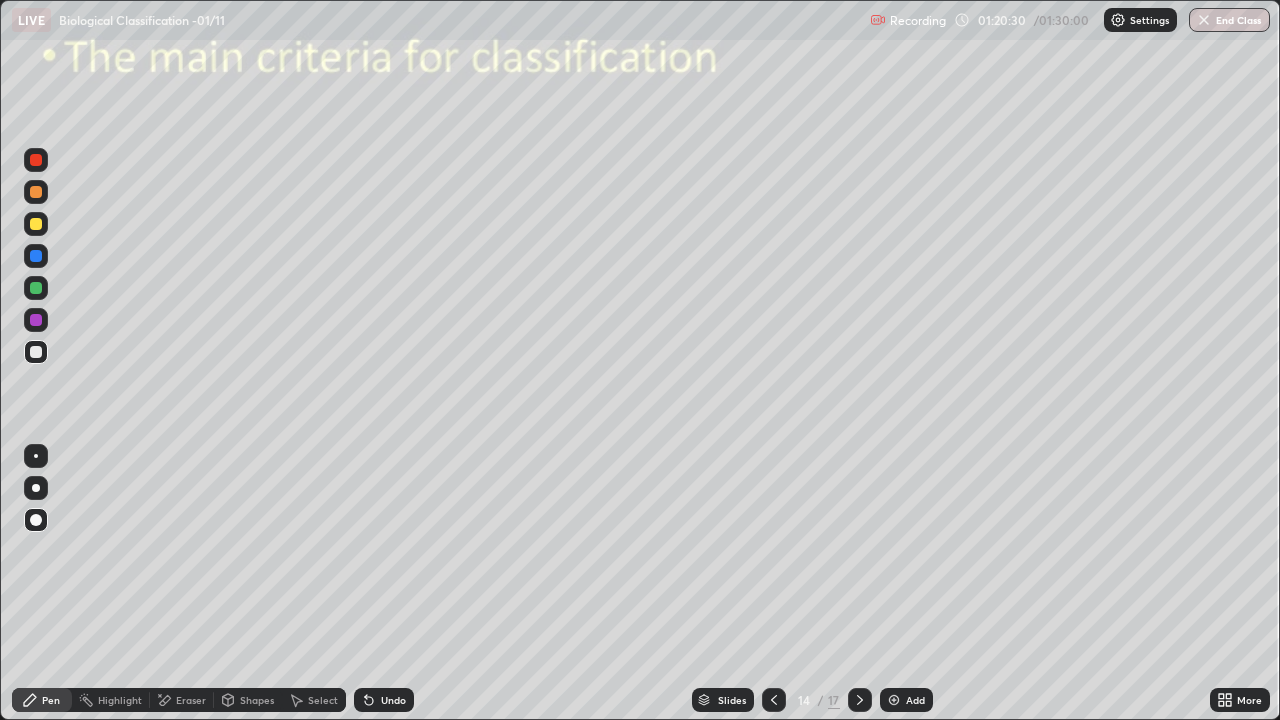 click on "Undo" at bounding box center (393, 700) 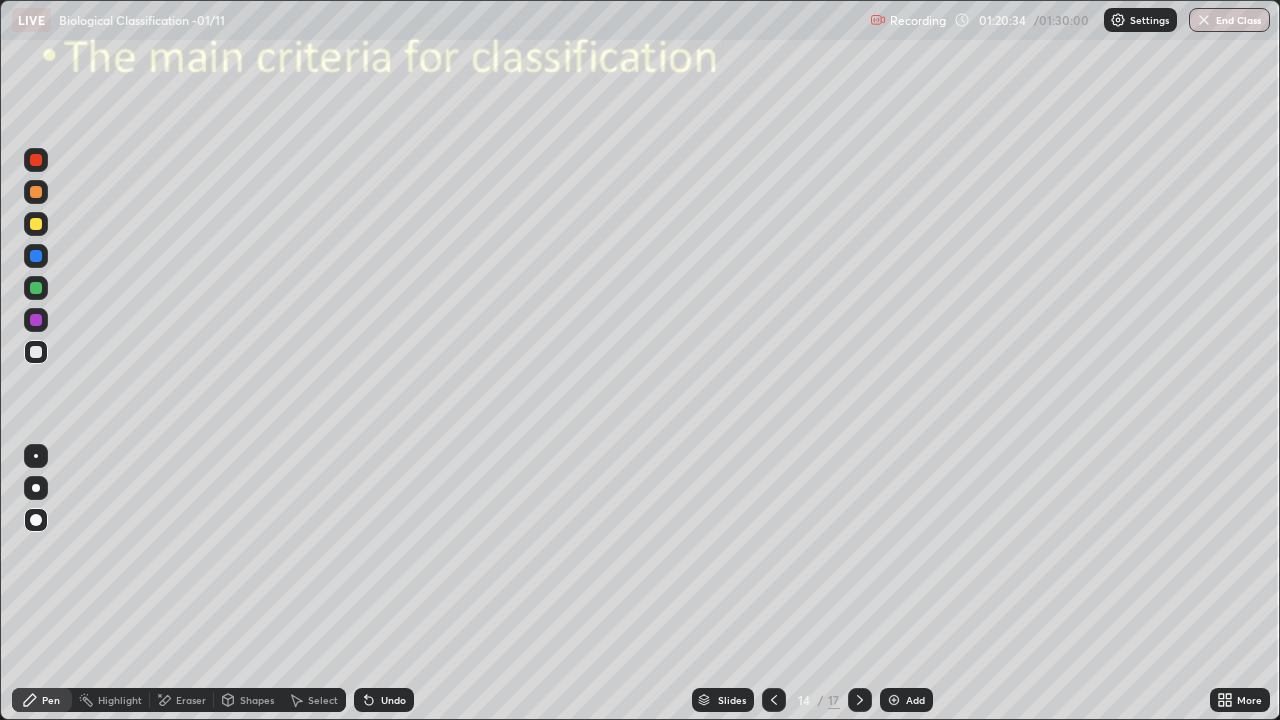 click at bounding box center (36, 352) 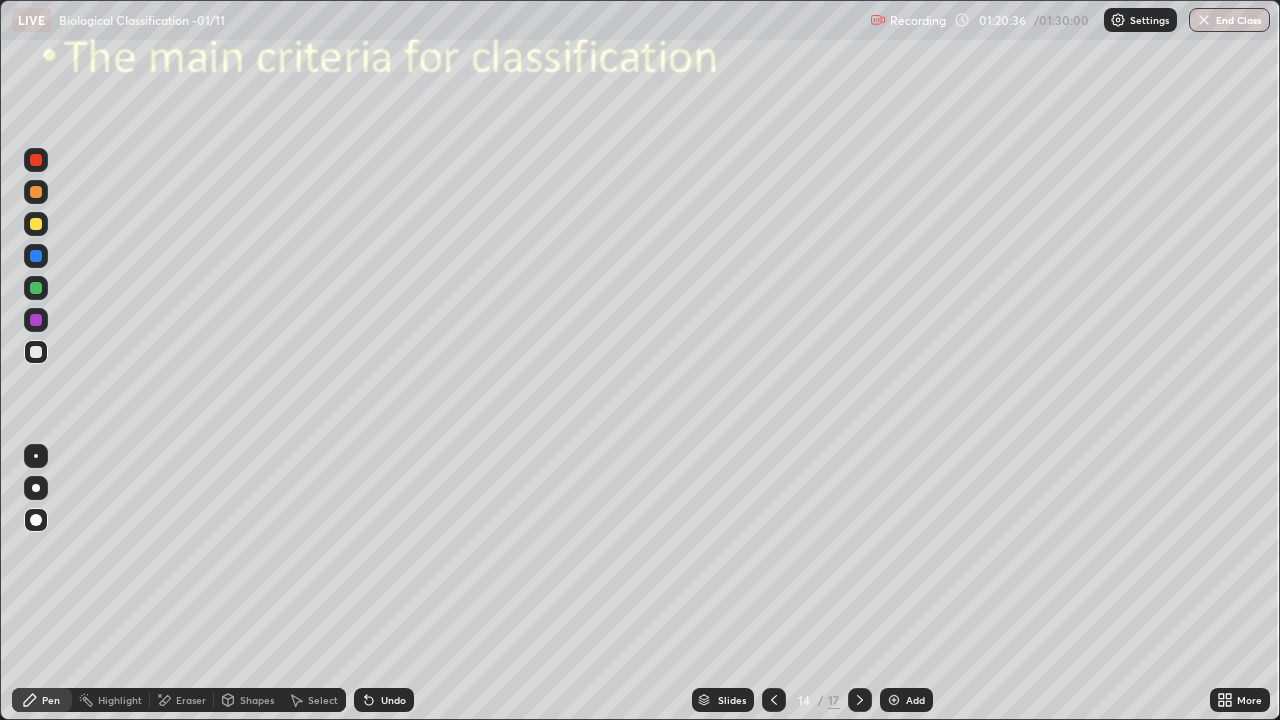 click at bounding box center [36, 224] 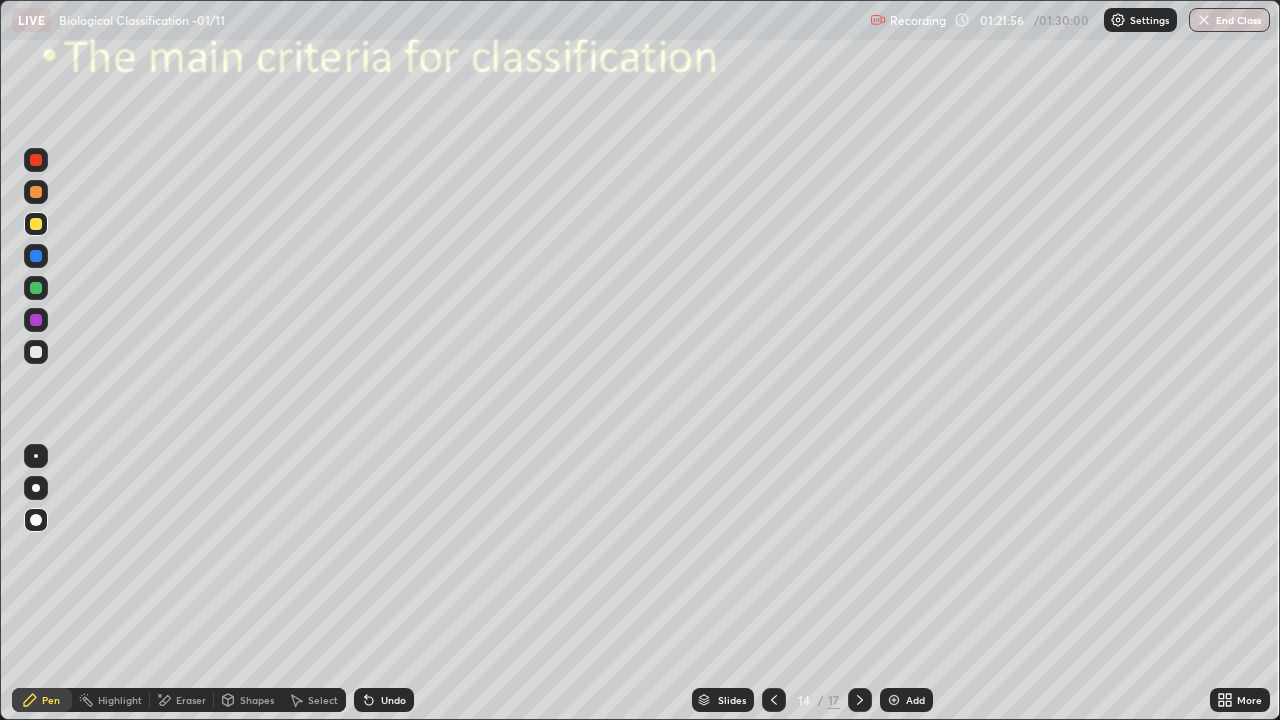 click at bounding box center (36, 488) 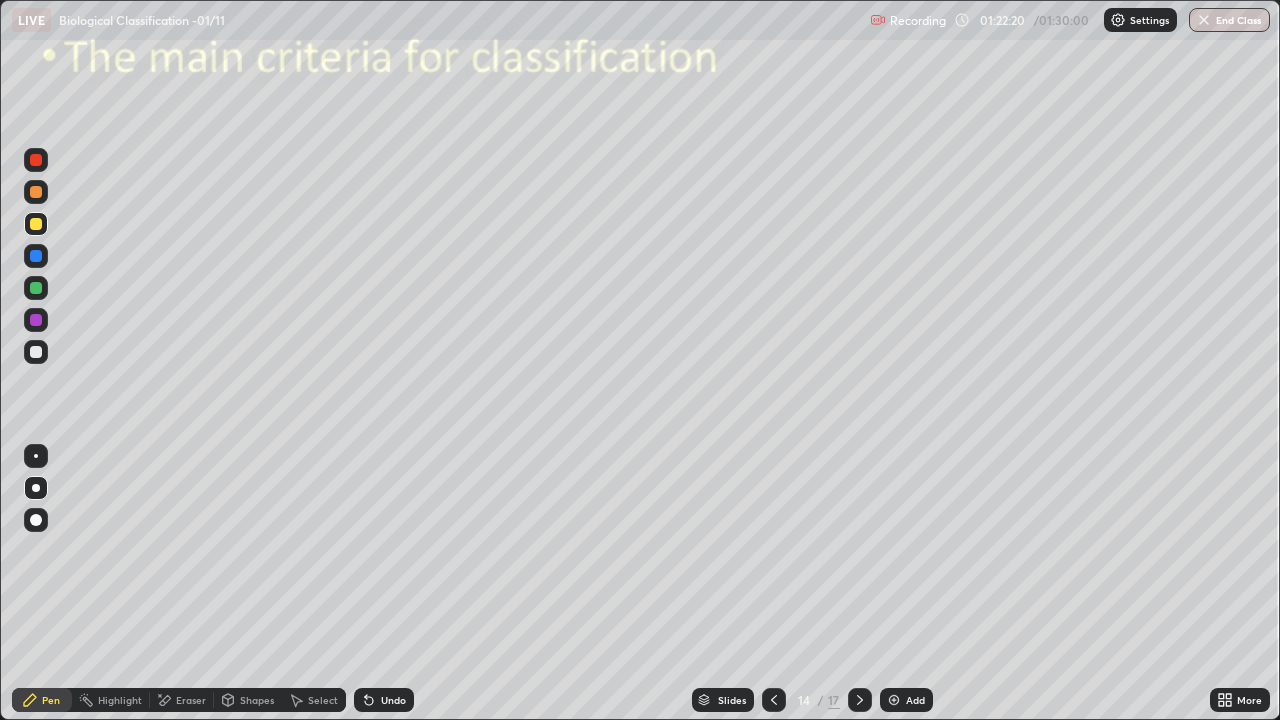 click on "Eraser" at bounding box center [182, 700] 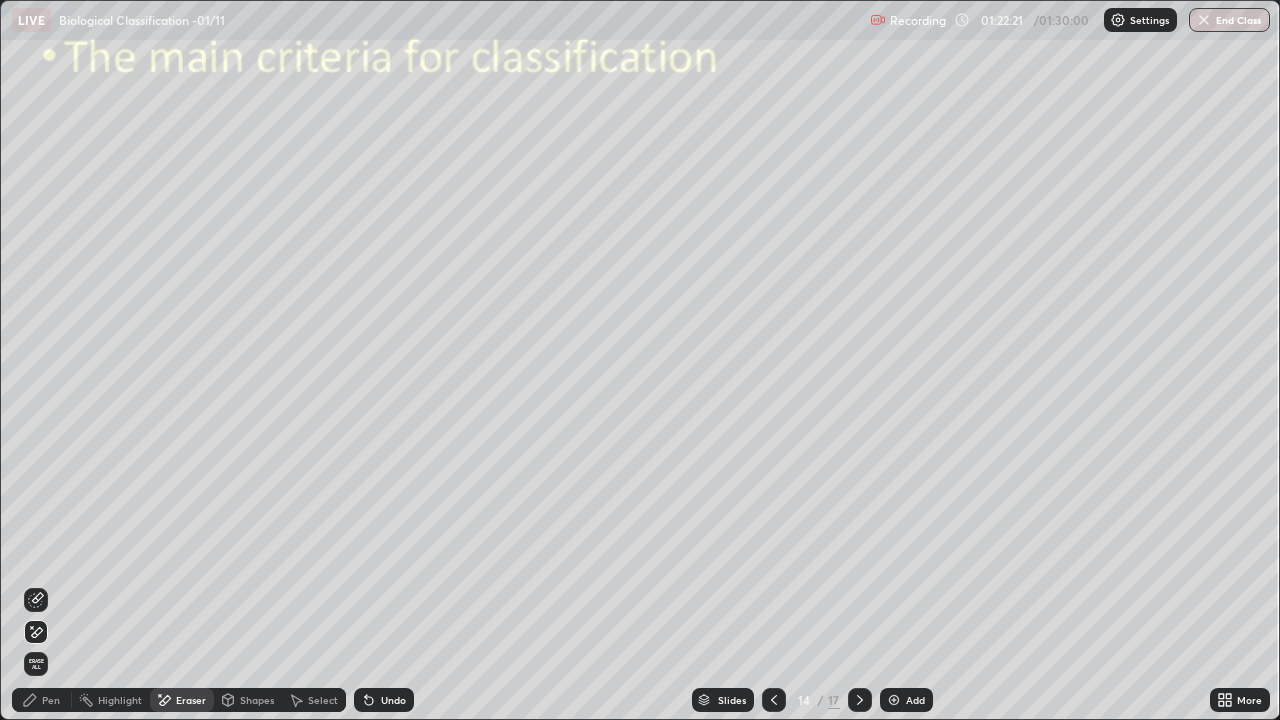 click 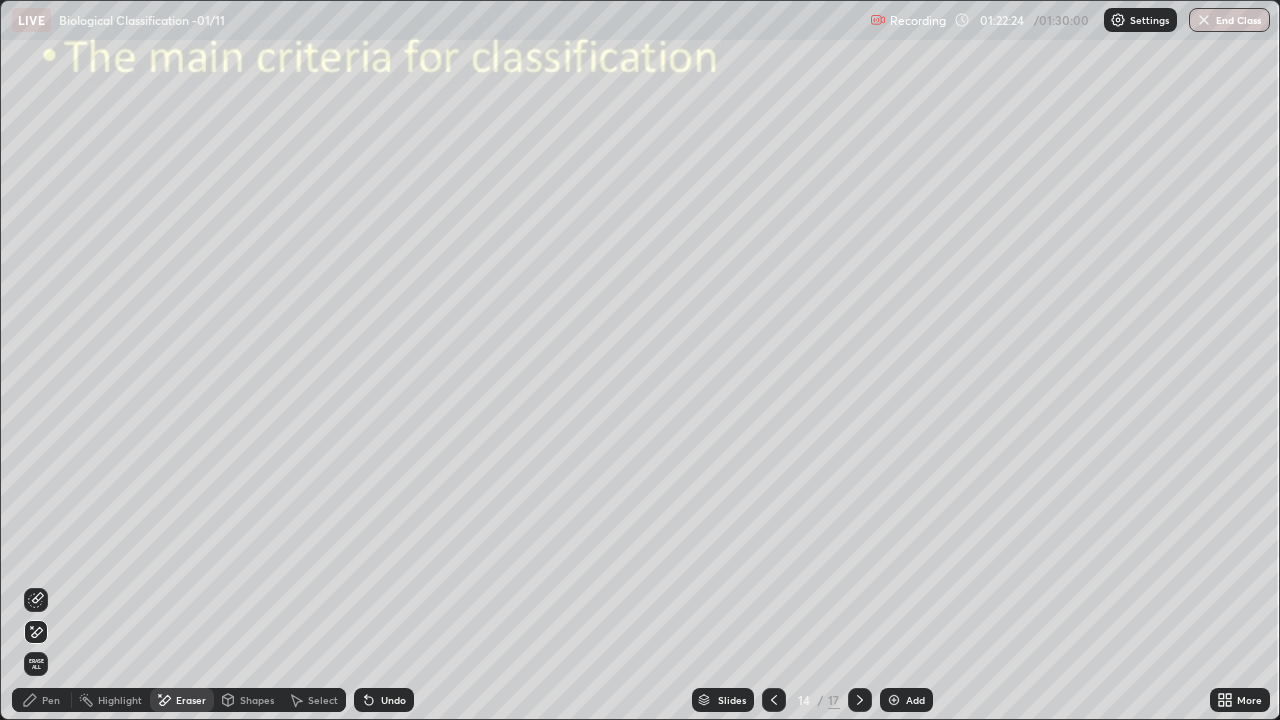 click on "Pen" at bounding box center (51, 700) 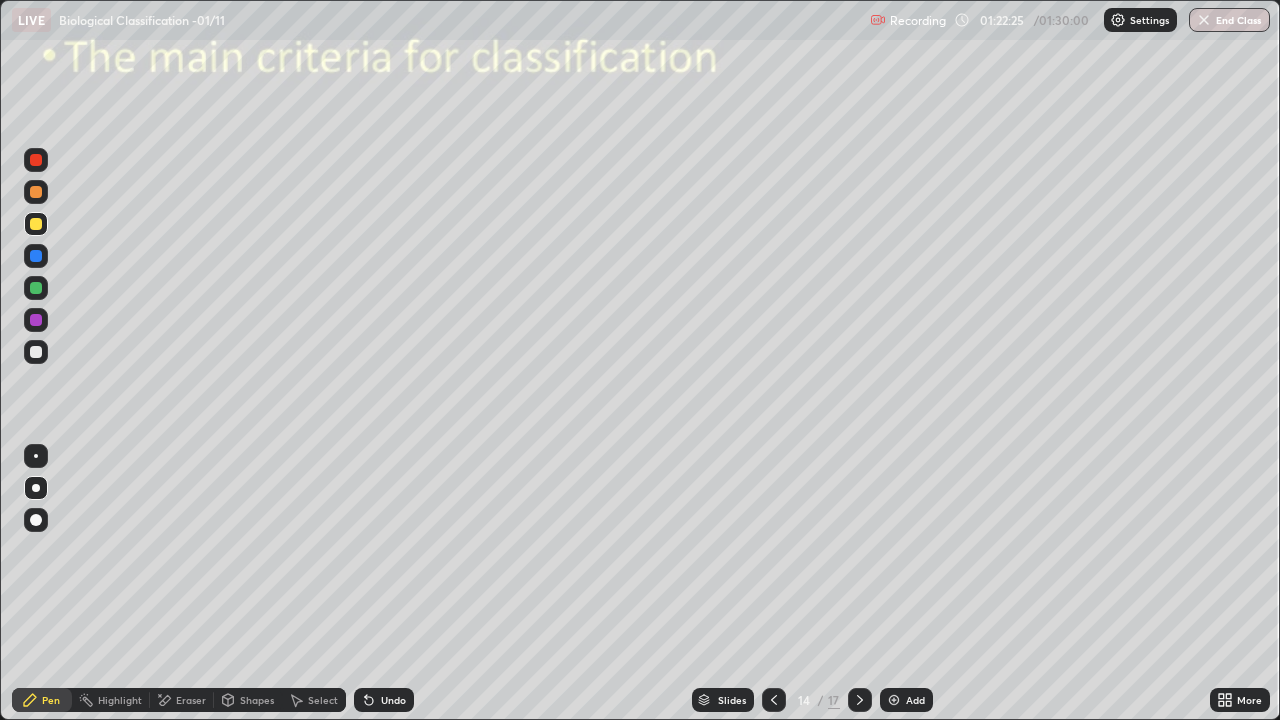 click at bounding box center (36, 488) 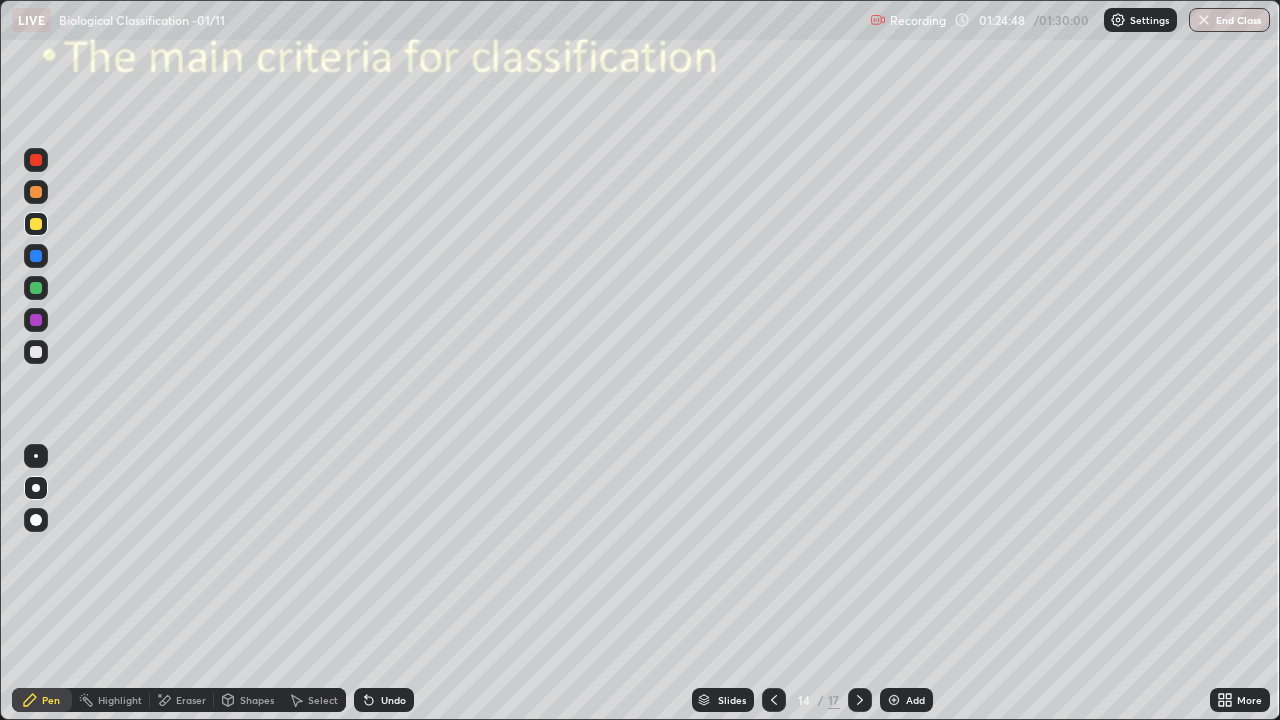 click on "End Class" at bounding box center [1229, 20] 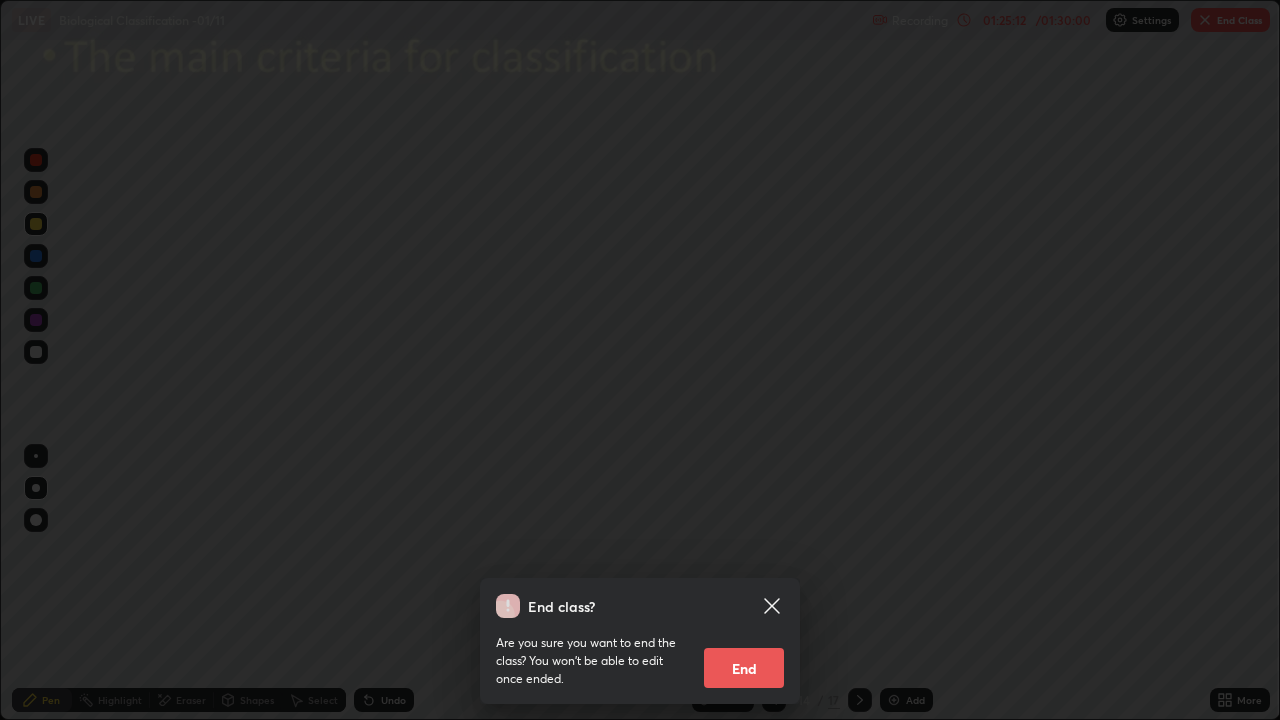 click on "End" at bounding box center (744, 668) 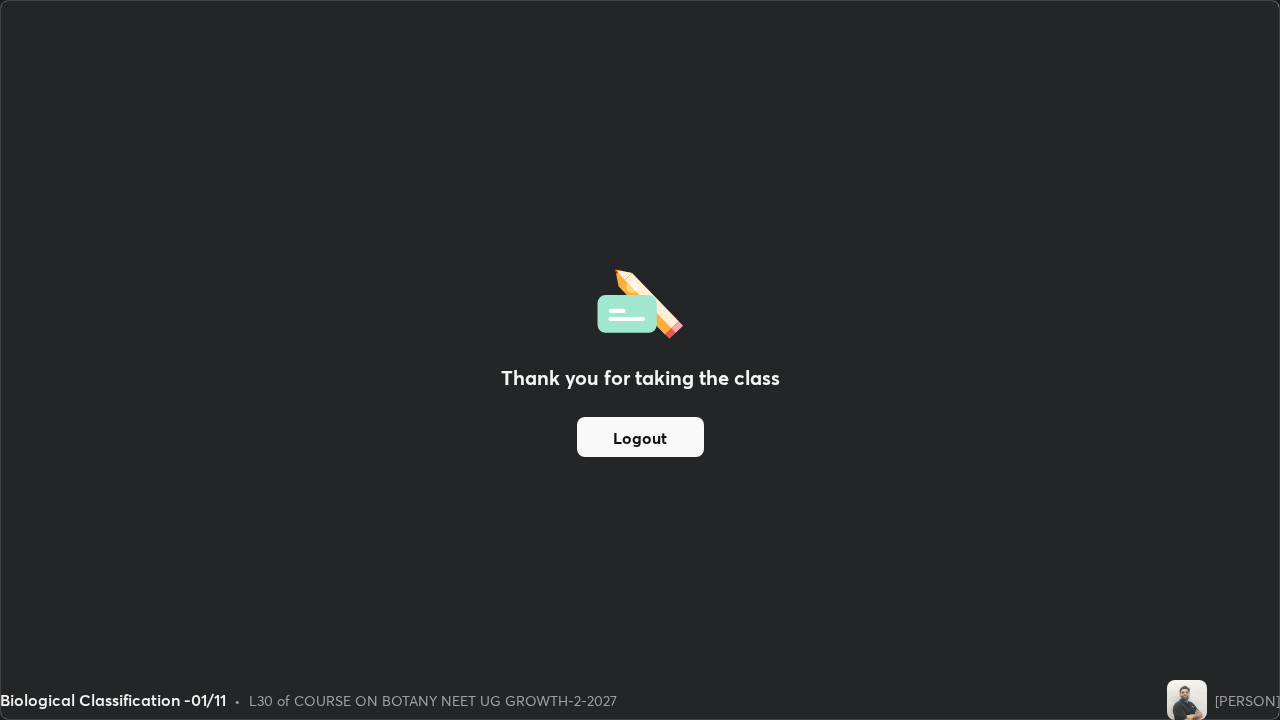 click on "Logout" at bounding box center (640, 437) 